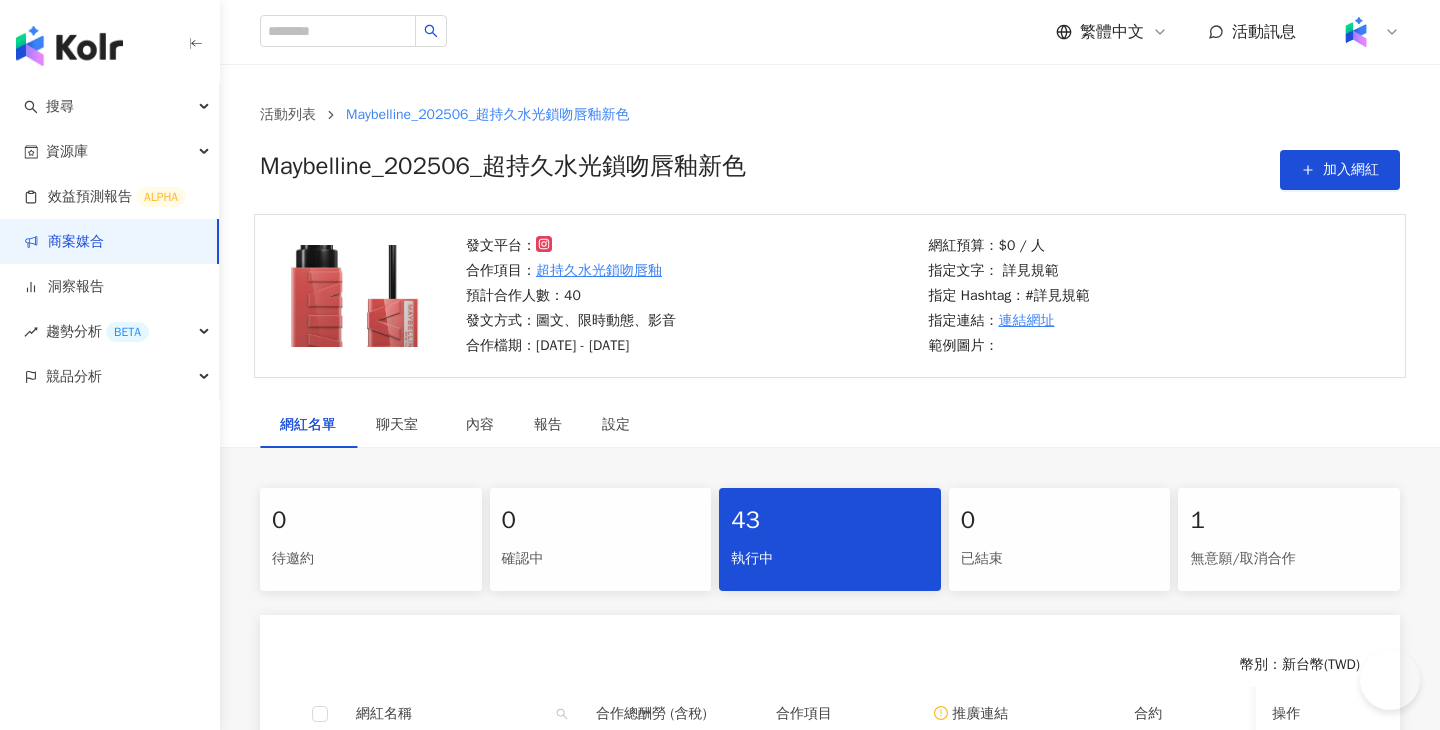 scroll, scrollTop: 0, scrollLeft: 0, axis: both 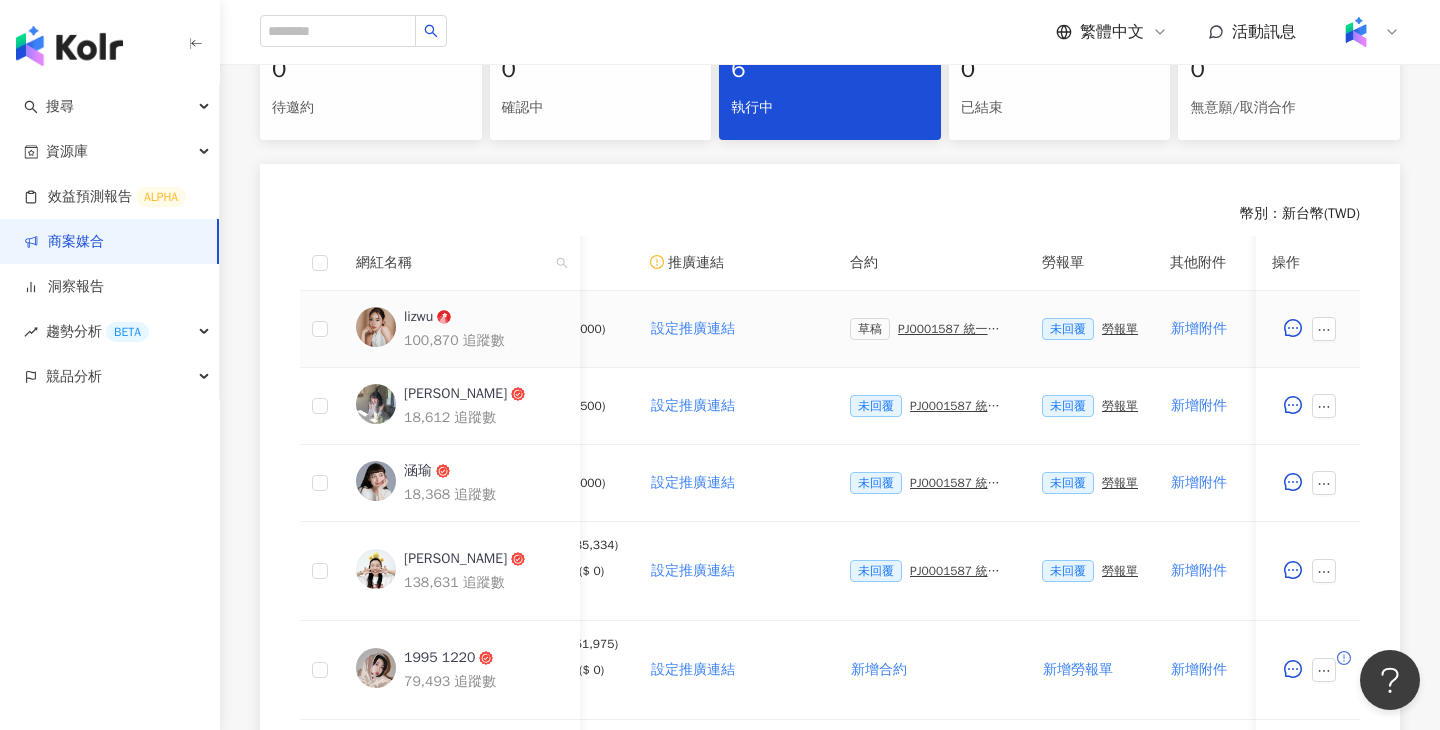 click on "PJ0001587 統一生活_康是美_週年慶活動_202509_活動確認單" at bounding box center [954, 329] 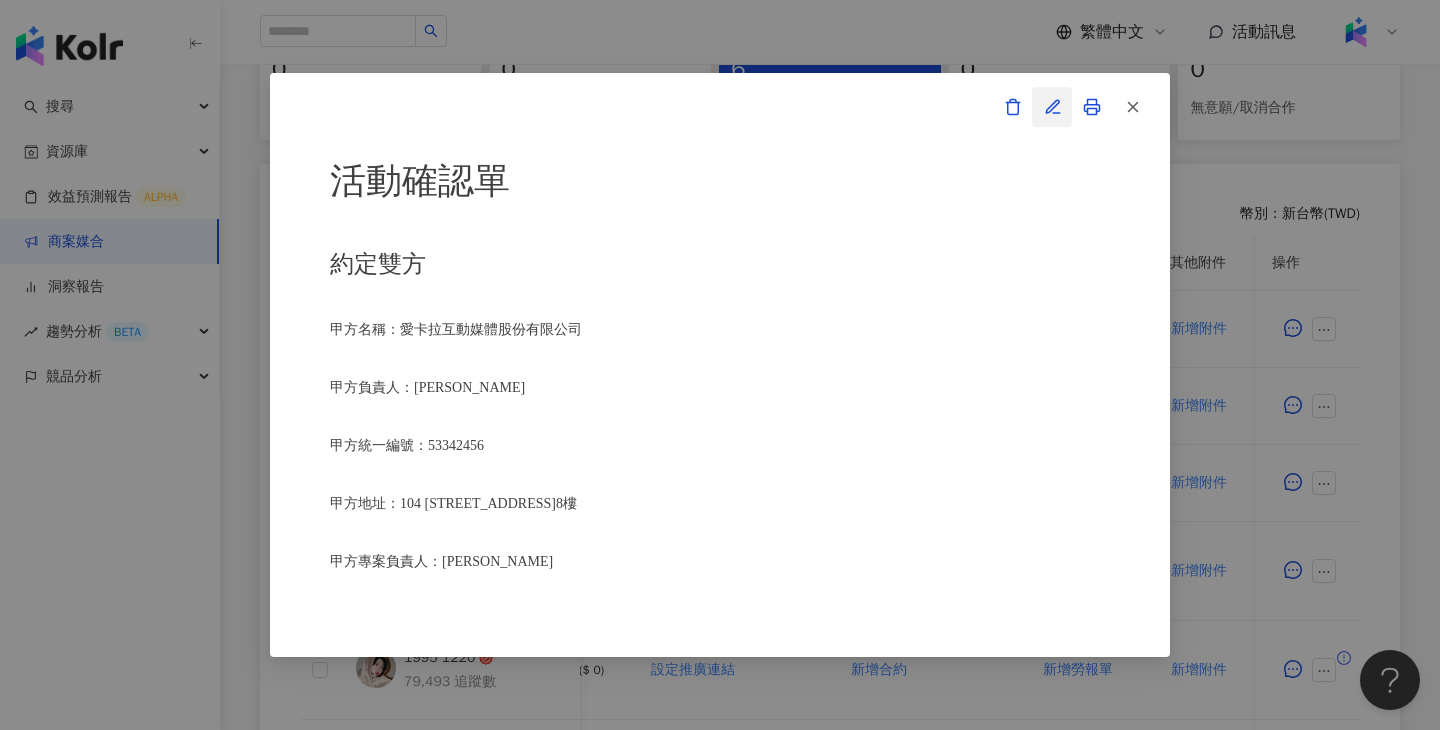click 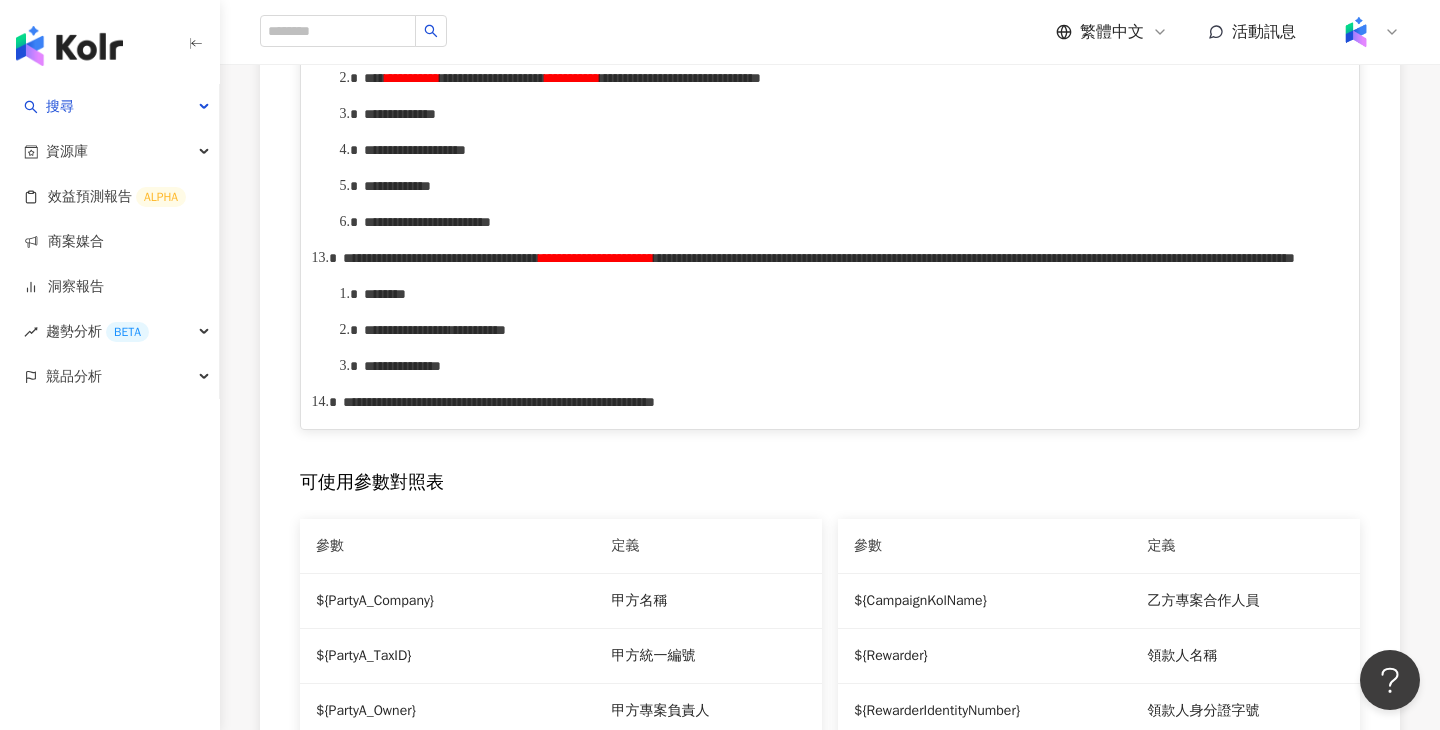 scroll, scrollTop: 1765, scrollLeft: 0, axis: vertical 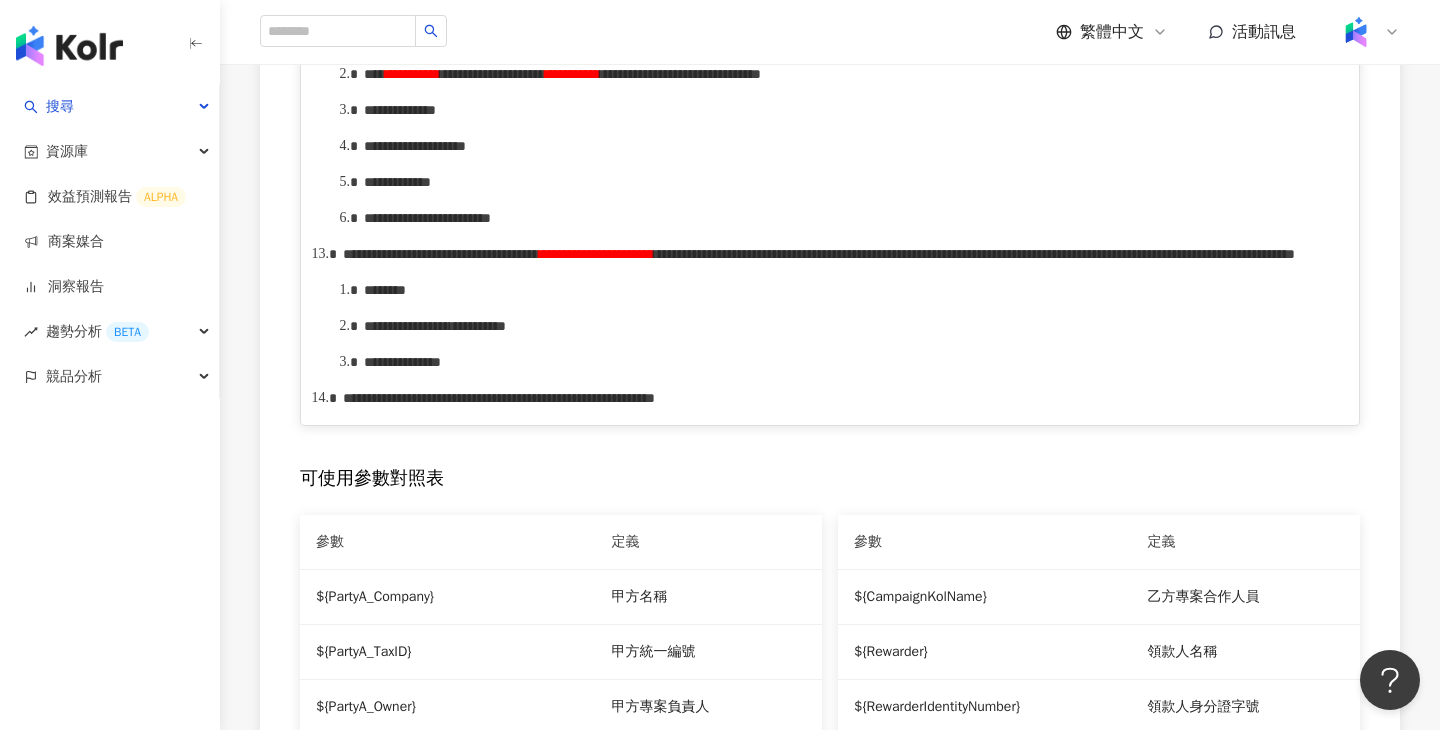 click on "**********" at bounding box center [647, 38] 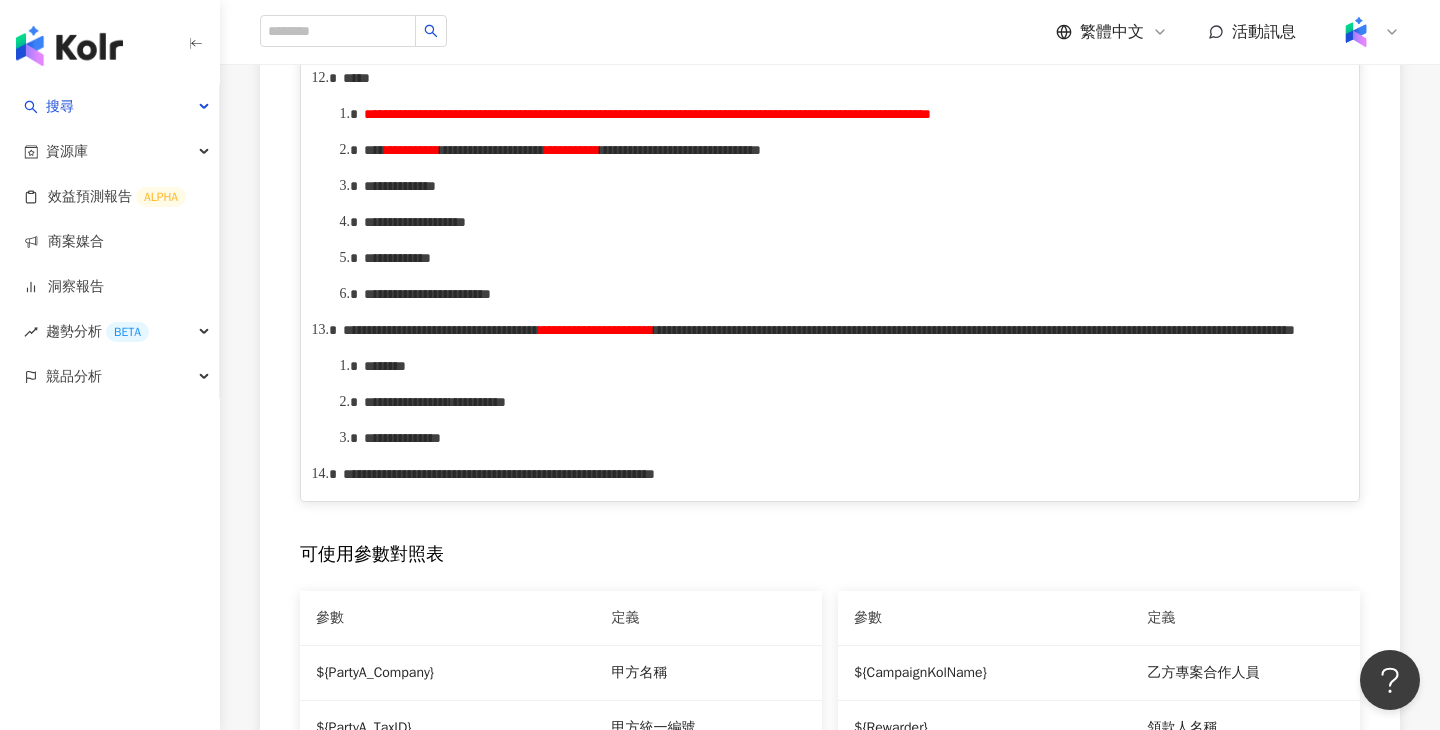 scroll, scrollTop: 1690, scrollLeft: 0, axis: vertical 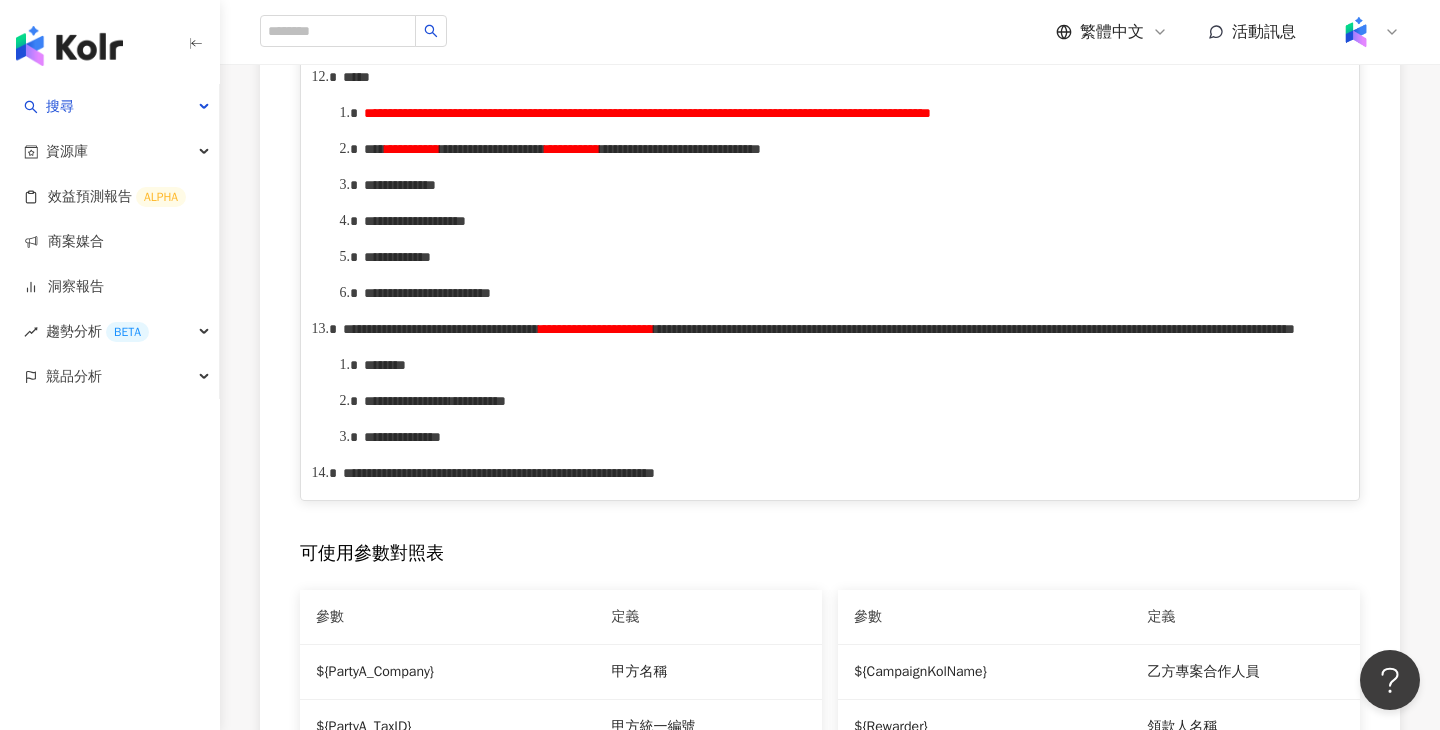 click on "**********" at bounding box center [851, 113] 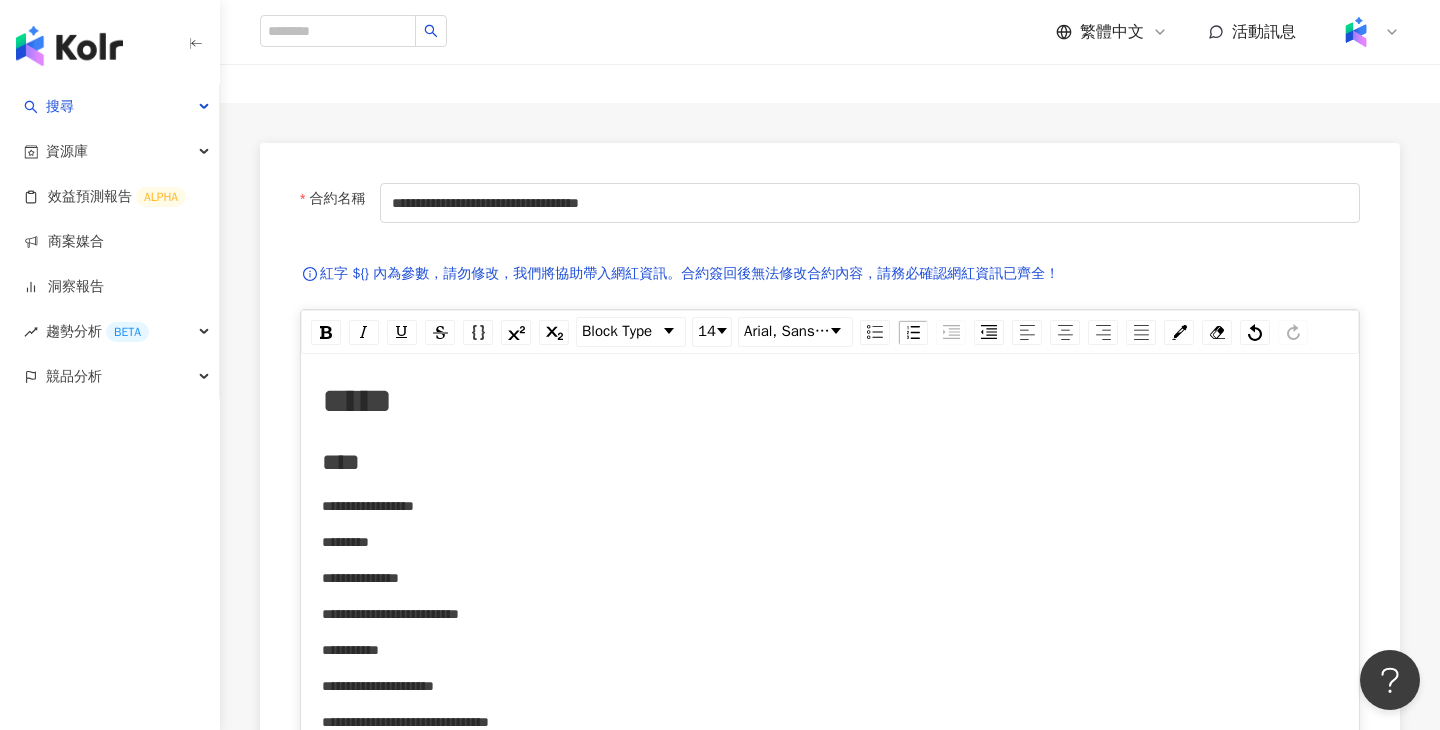 scroll, scrollTop: 0, scrollLeft: 0, axis: both 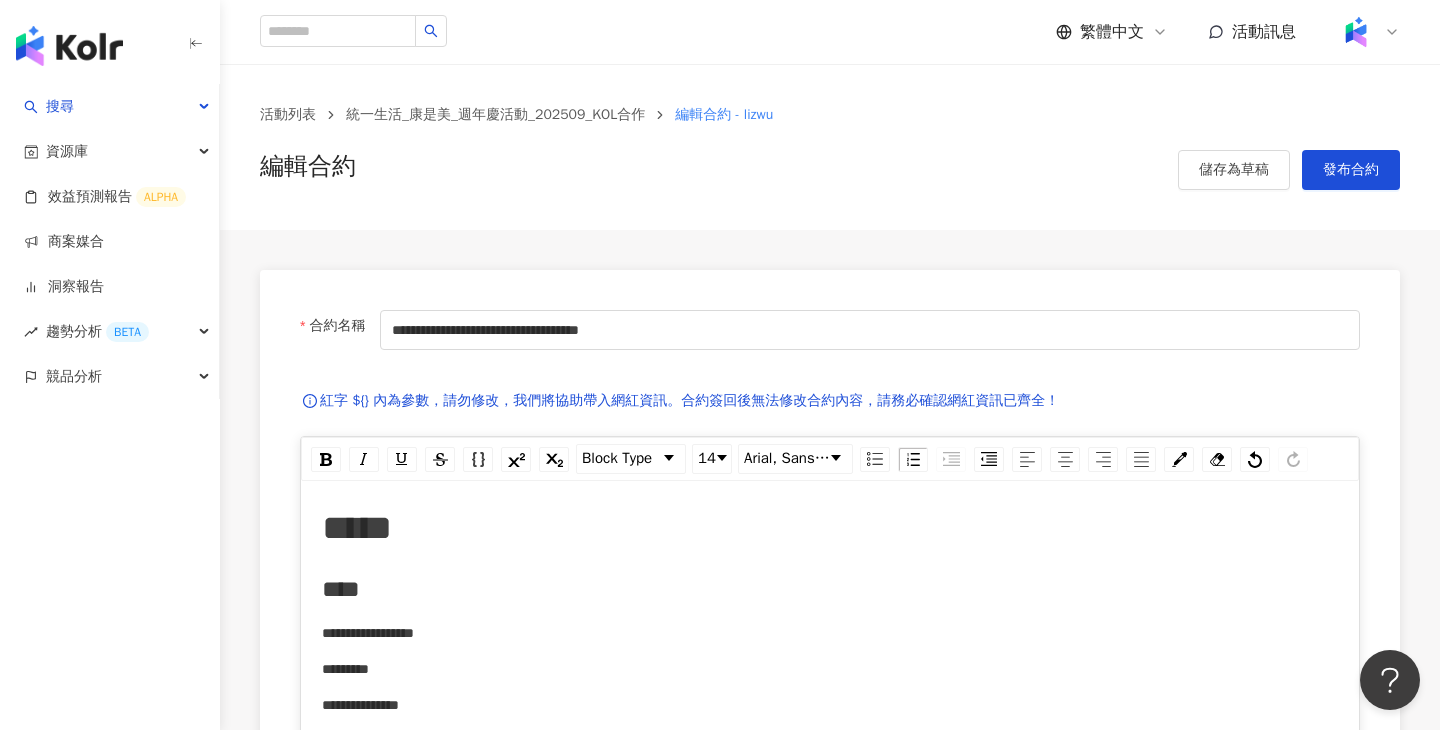 click on "活動列表 統一生活_康是美_週年慶活動_202509_KOL合作 編輯合約 - lizwu 編輯合約 儲存為草稿 發布合約" at bounding box center [830, 147] 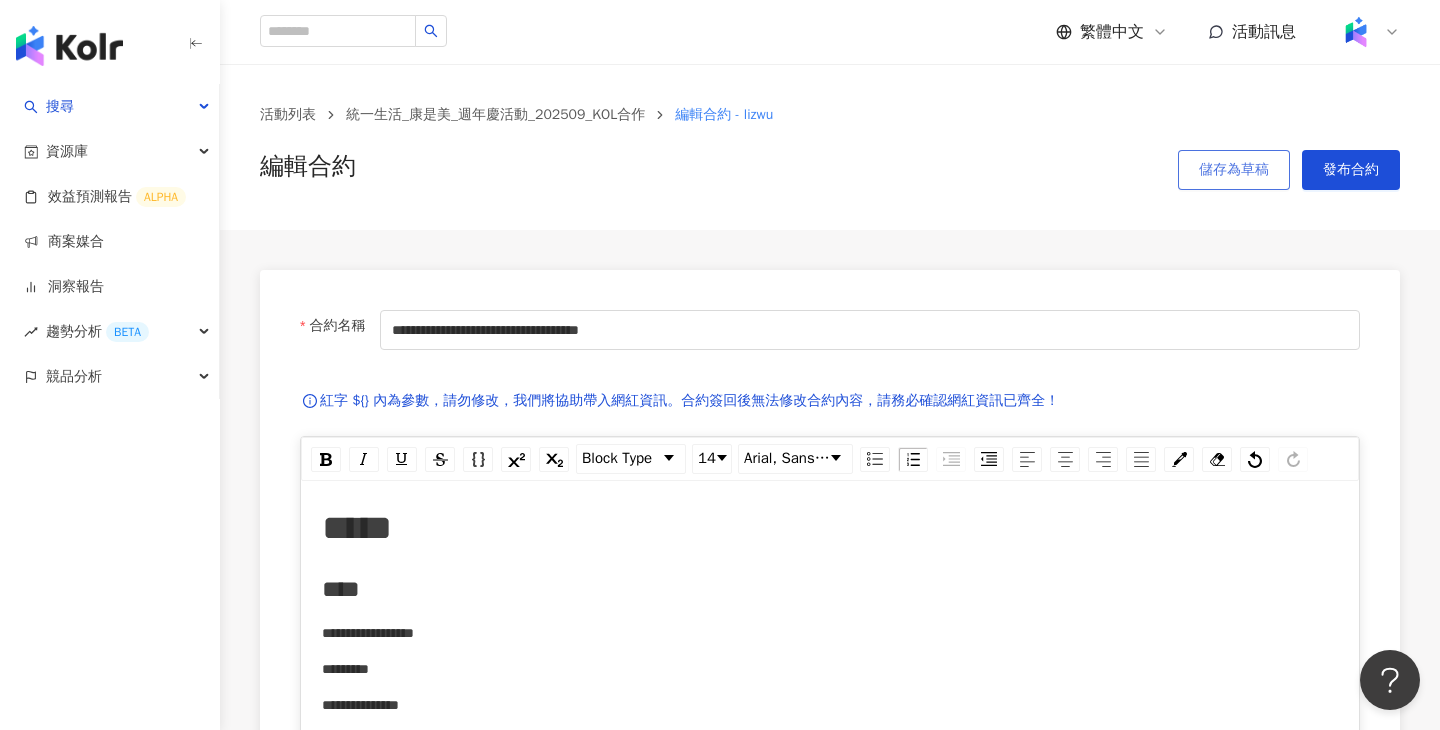 click on "儲存為草稿" at bounding box center (1234, 170) 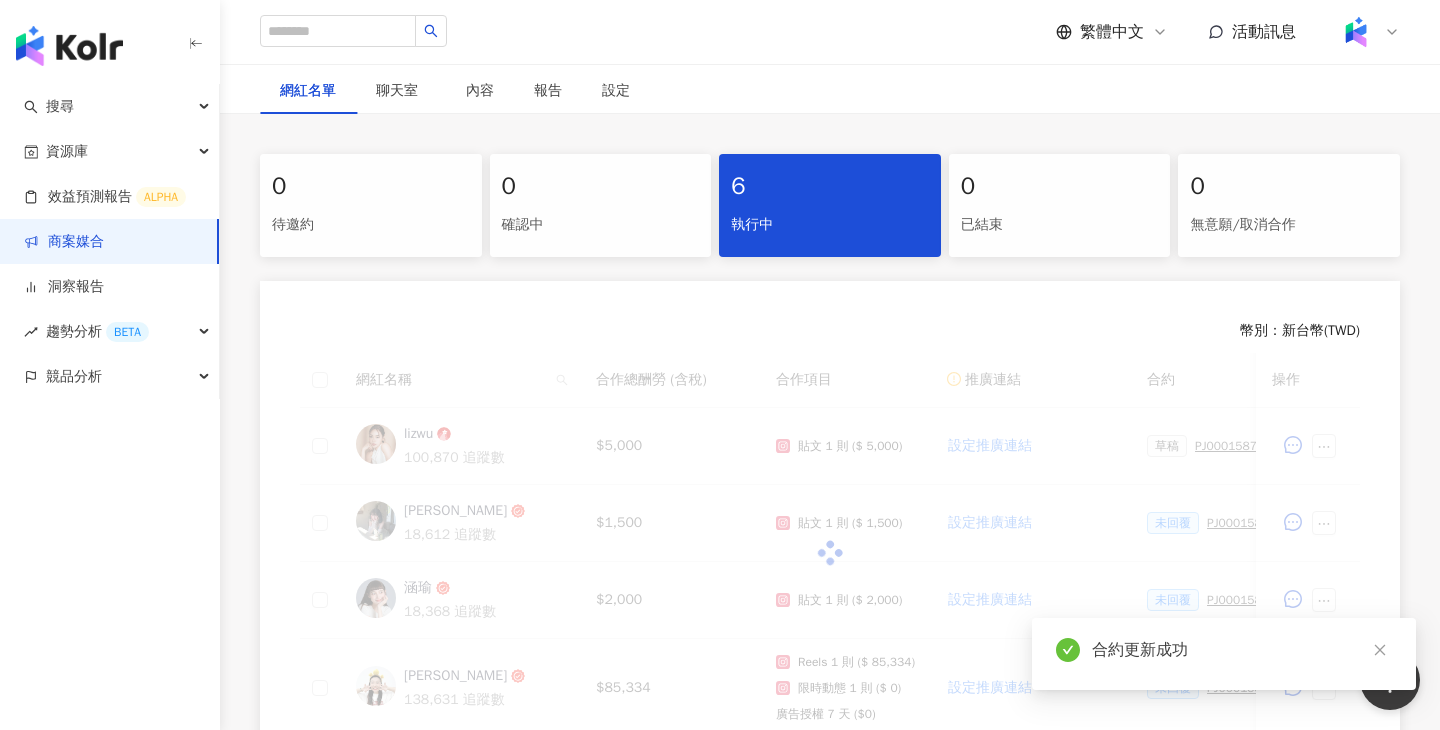 scroll, scrollTop: 401, scrollLeft: 0, axis: vertical 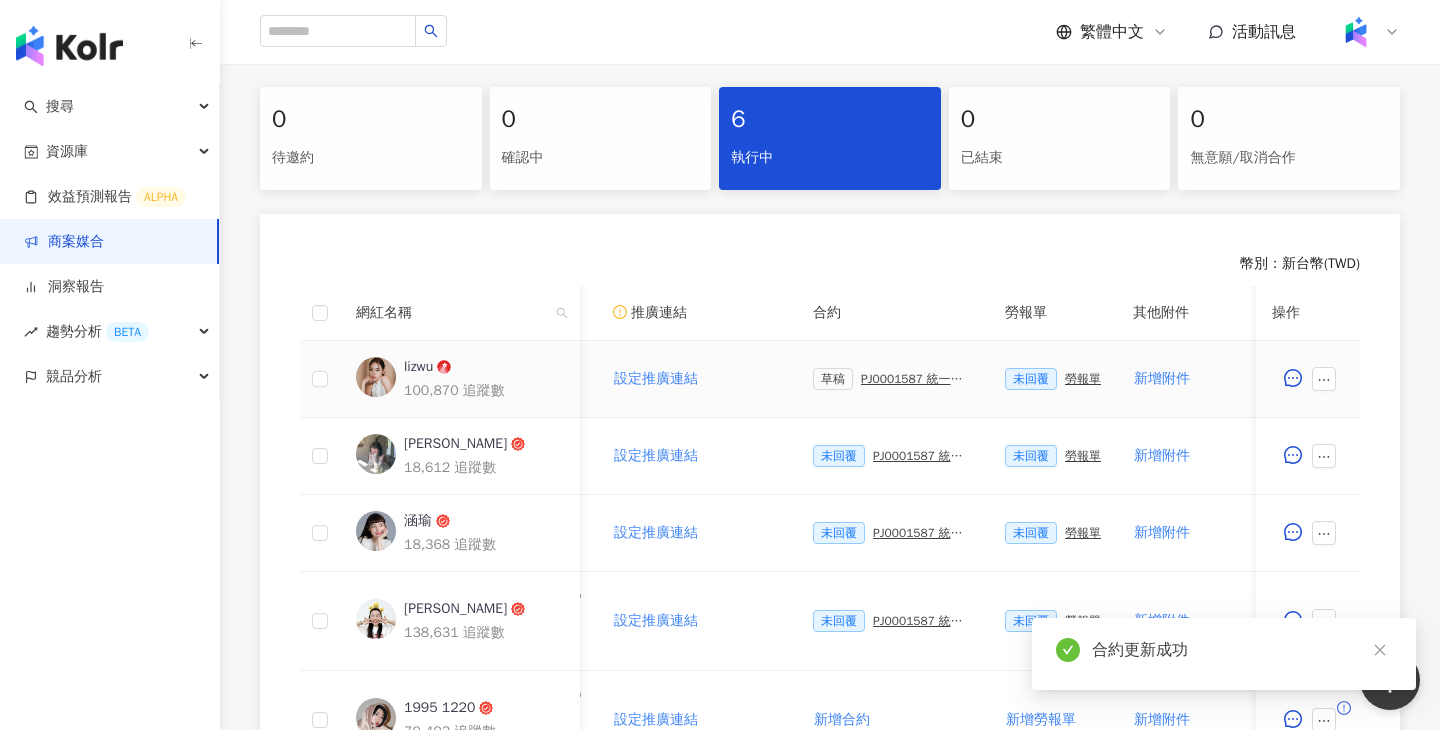 click on "PJ0001587 統一生活_康是美_週年慶活動_202509_活動確認單" at bounding box center (917, 379) 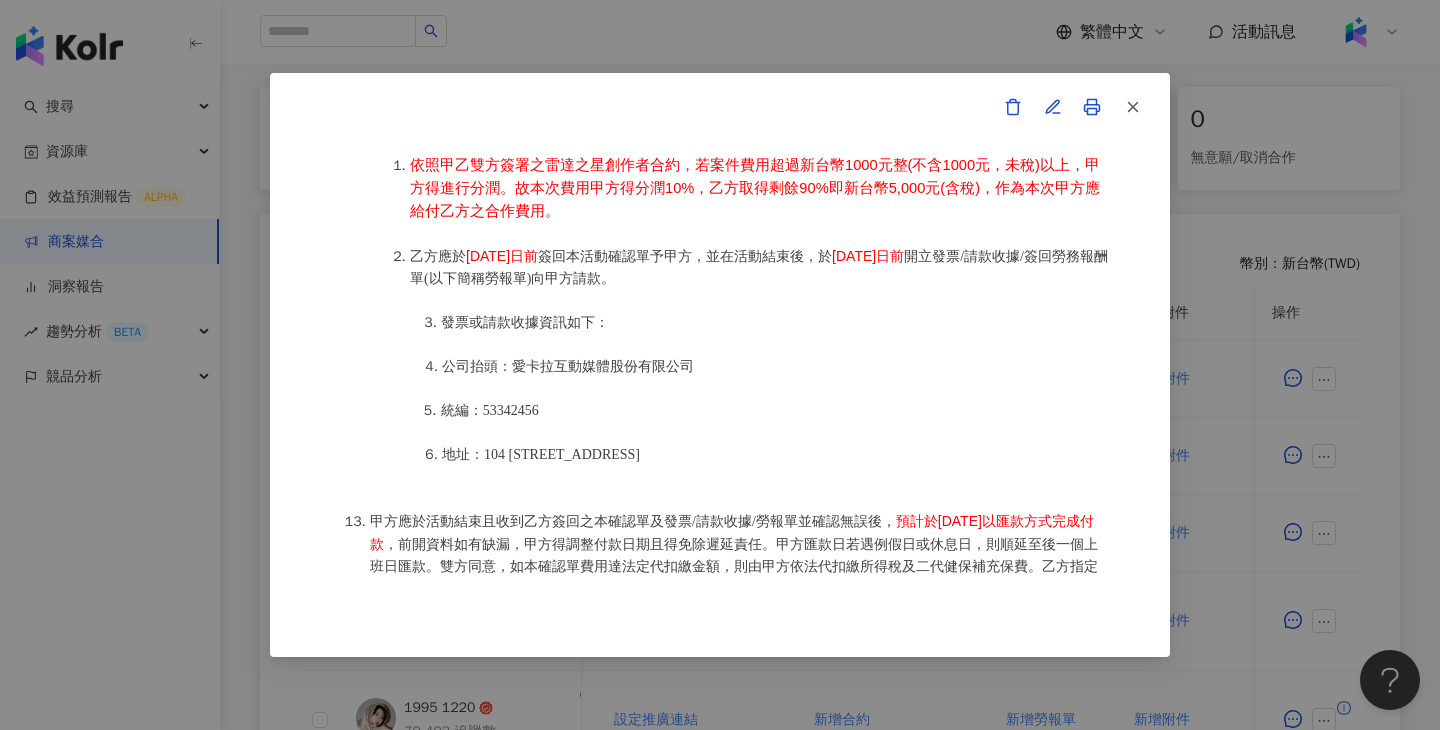 scroll, scrollTop: 2024, scrollLeft: 0, axis: vertical 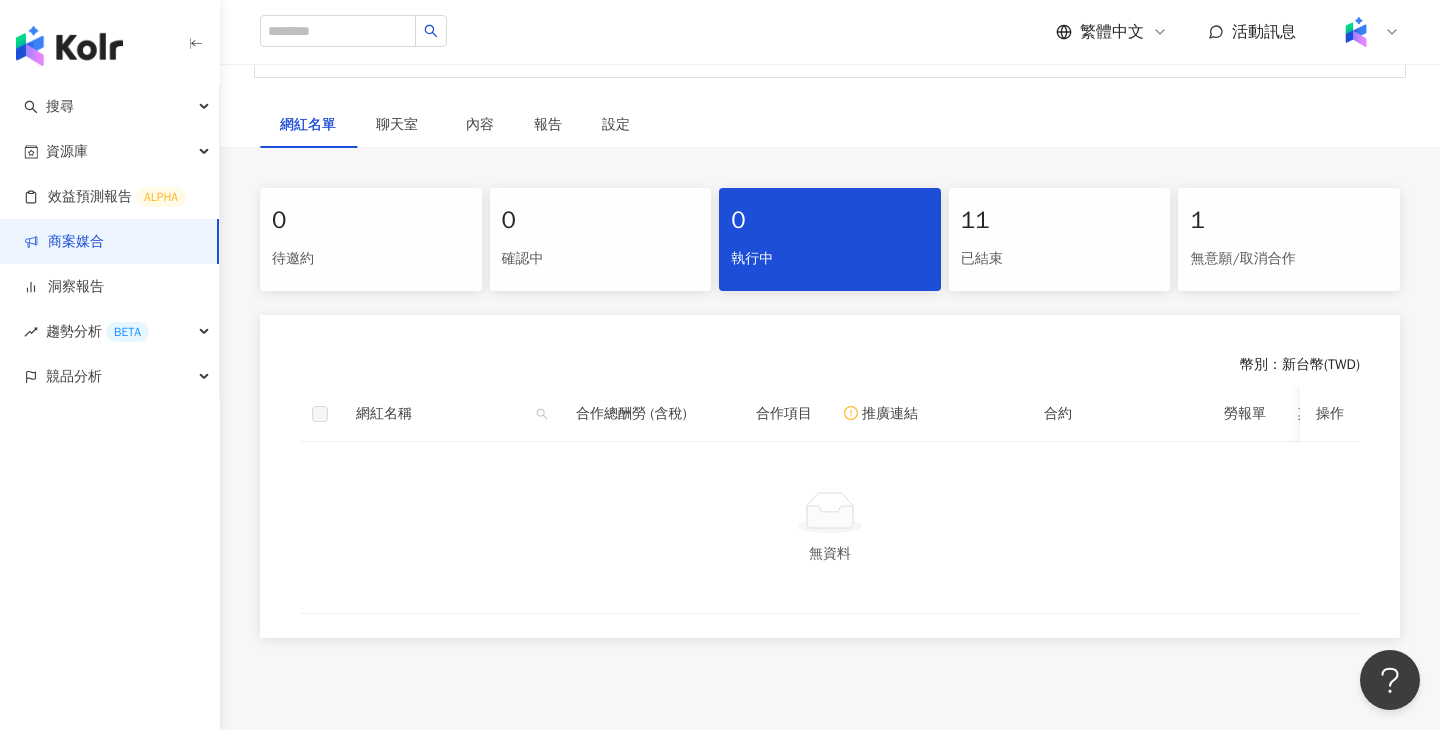 click on "已結束" at bounding box center [1060, 259] 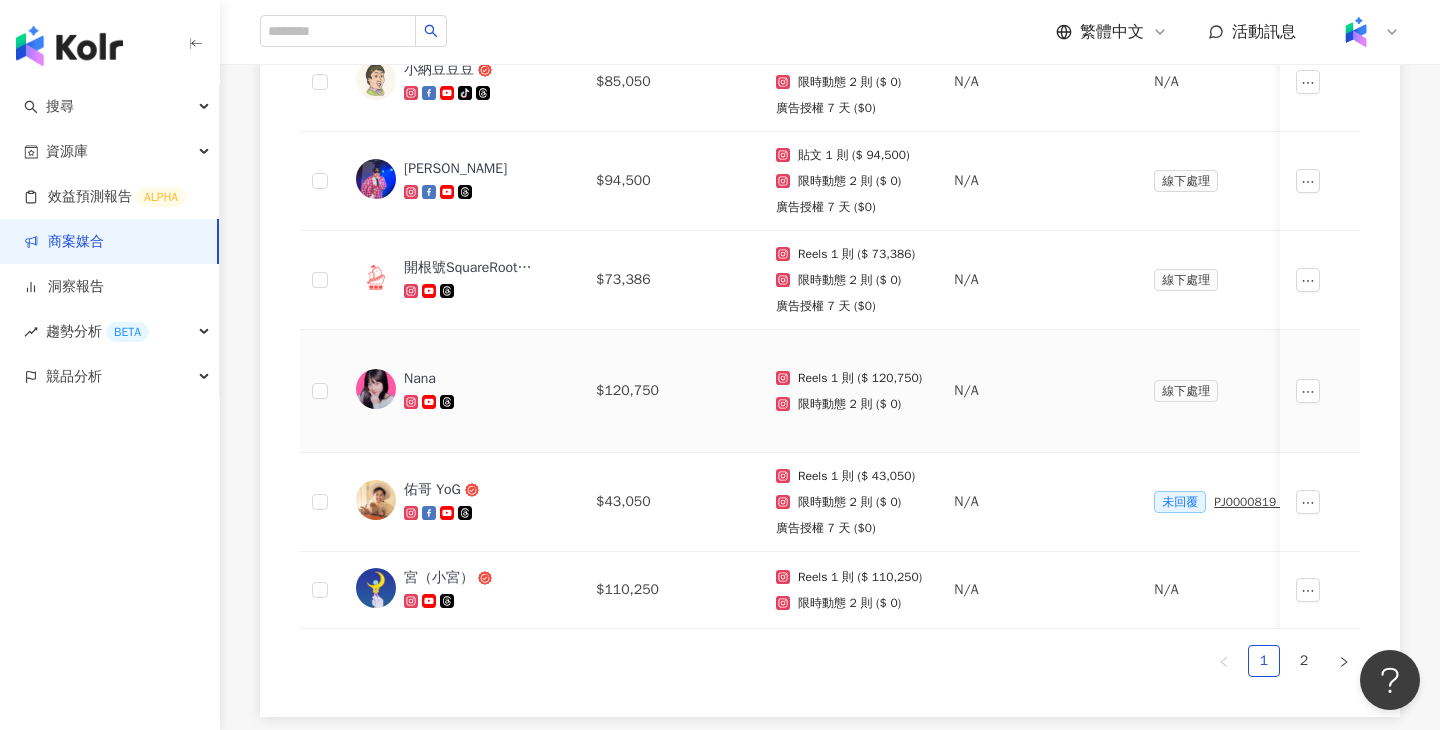 scroll, scrollTop: 1130, scrollLeft: 0, axis: vertical 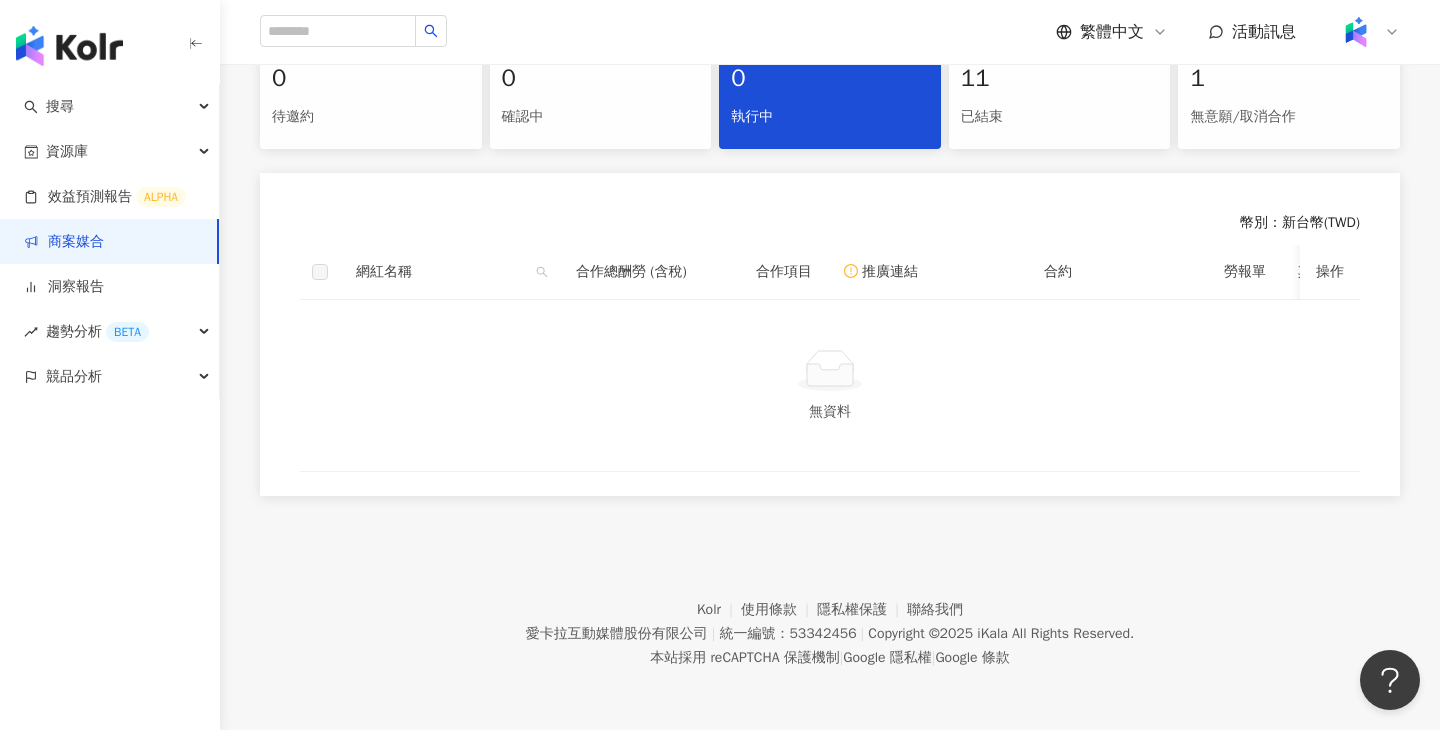 click on "已結束" at bounding box center (1060, 117) 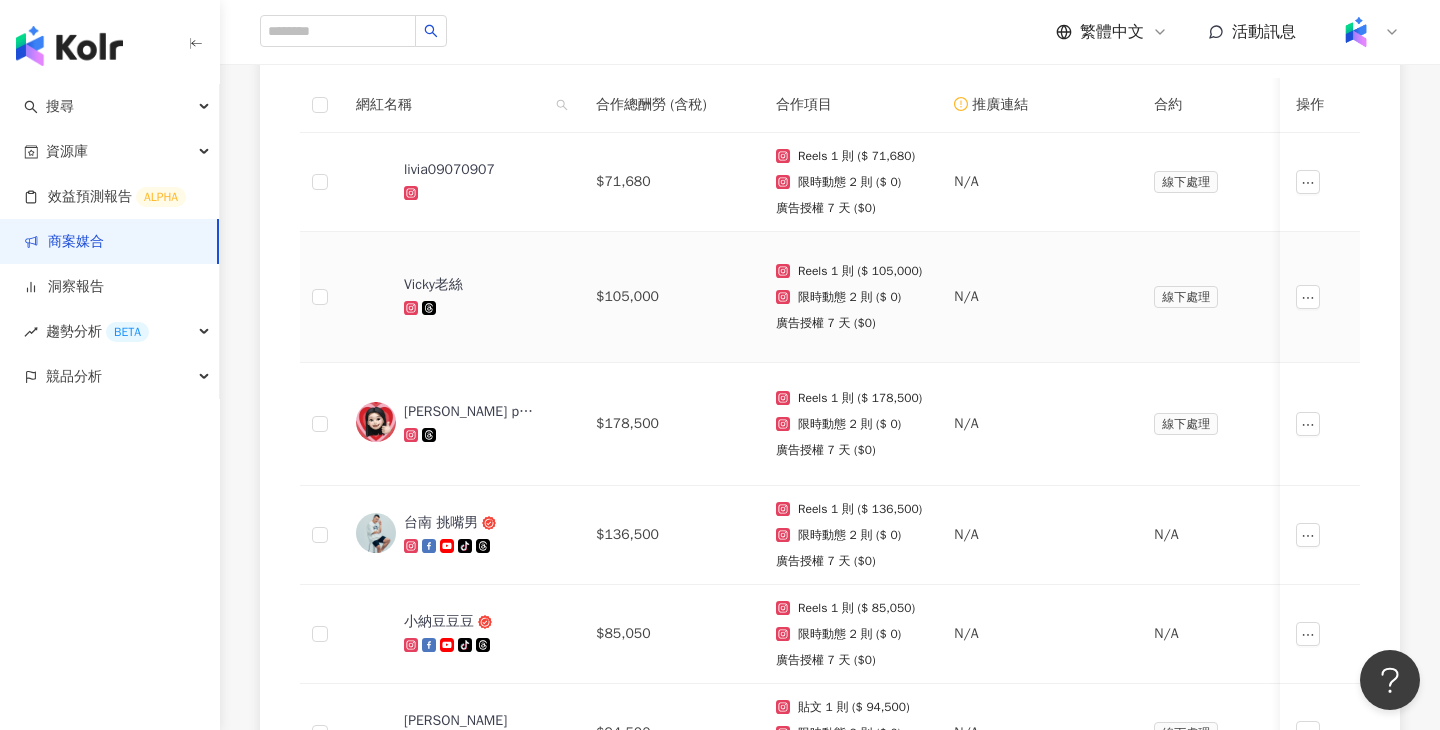 scroll, scrollTop: 680, scrollLeft: 0, axis: vertical 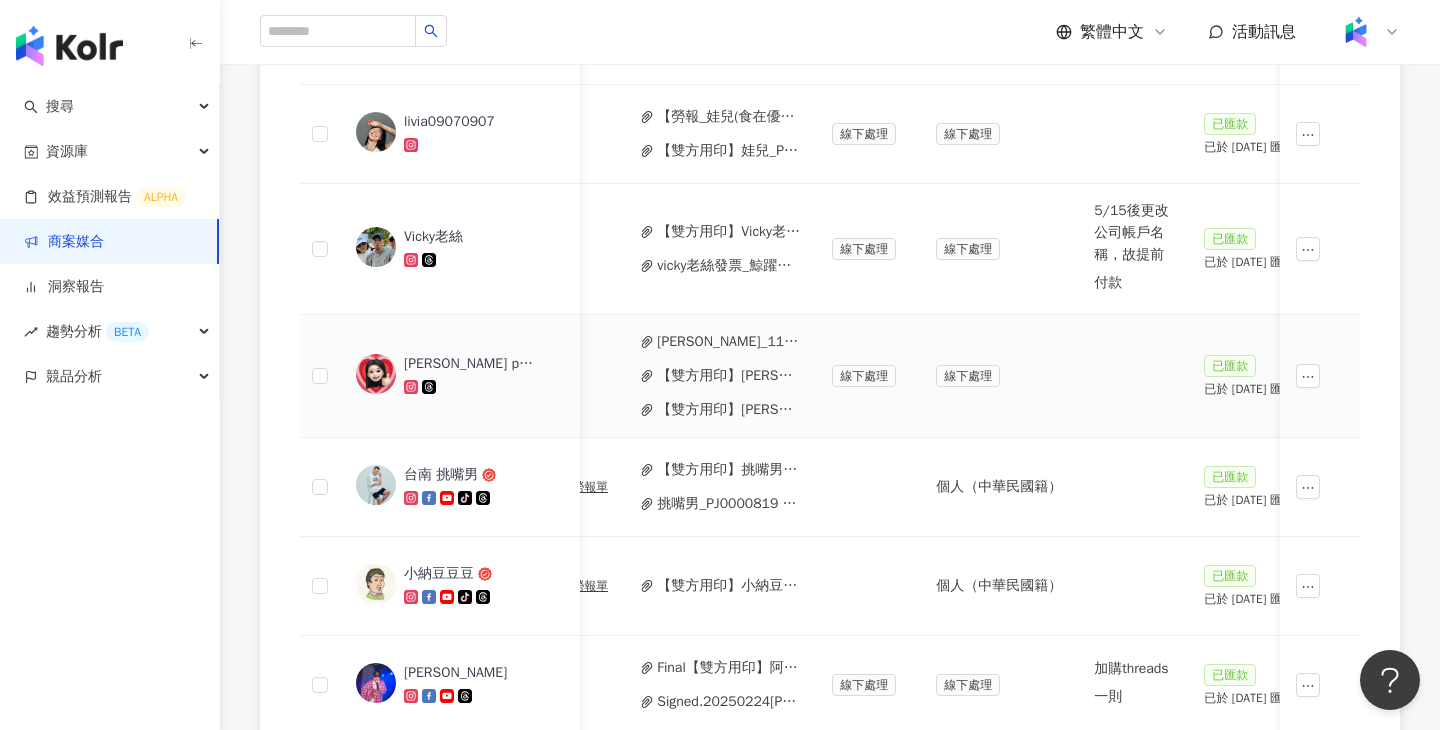 click on "【雙方用印】李欣_PJ0000819 Uber Eats_Co-Marketing_餐廳買一送一活動_KOL合作.pdf" at bounding box center [728, 410] 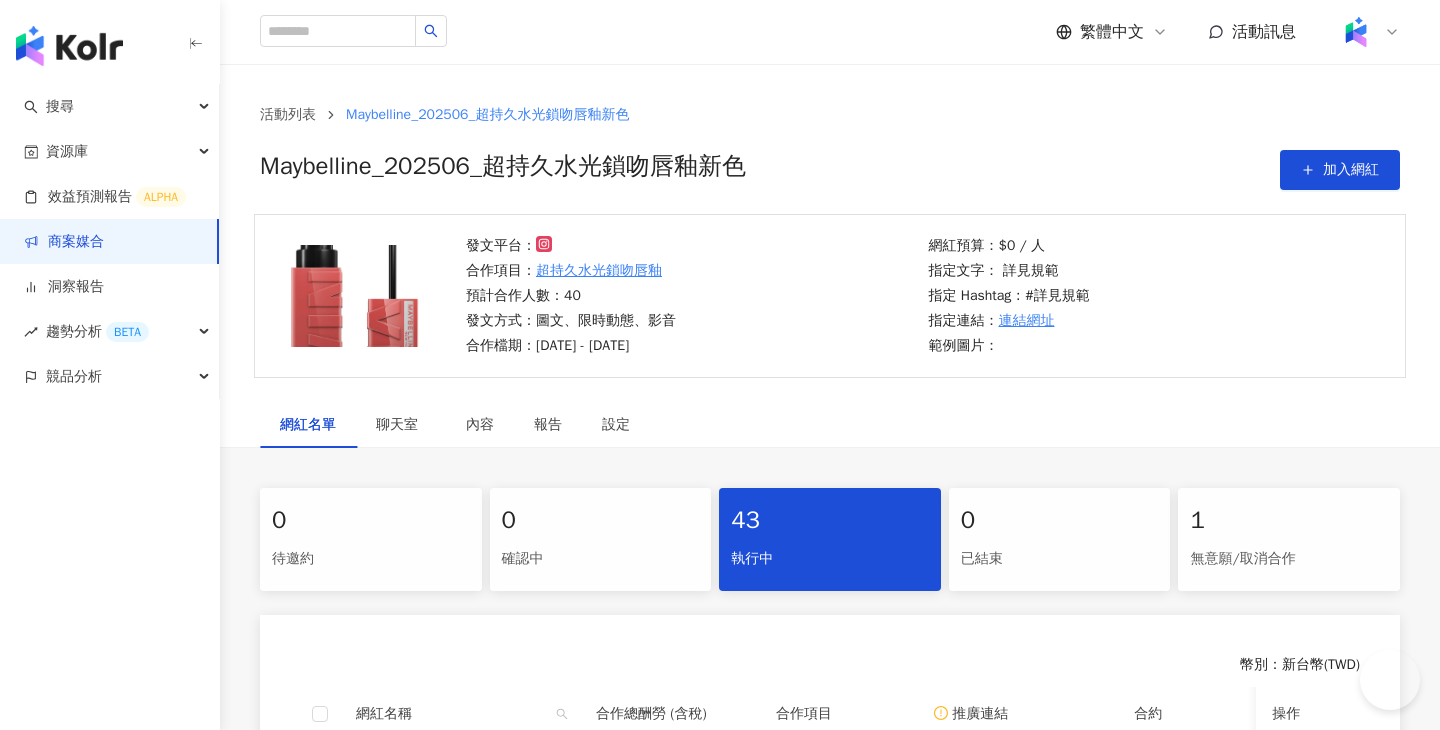 scroll, scrollTop: 78, scrollLeft: 0, axis: vertical 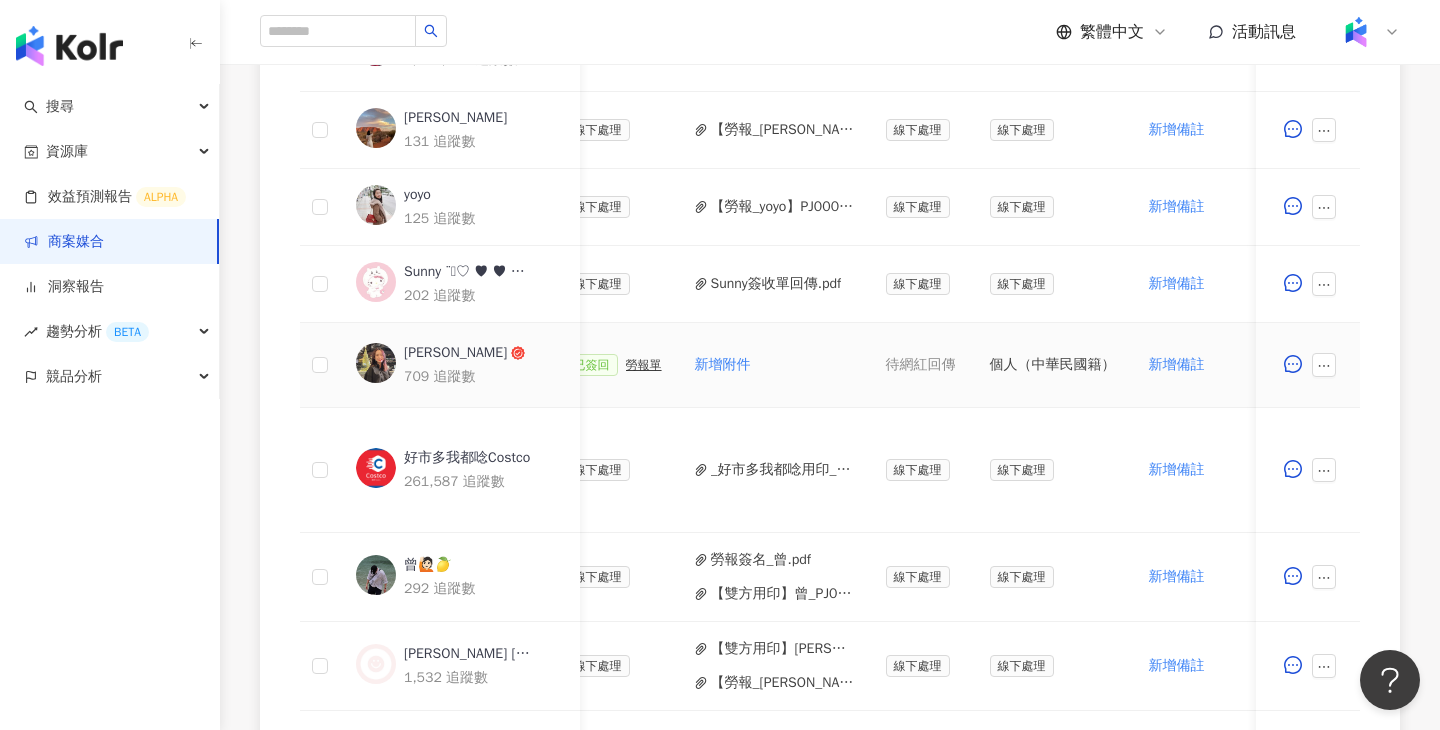 click on "勞報單" at bounding box center (644, 365) 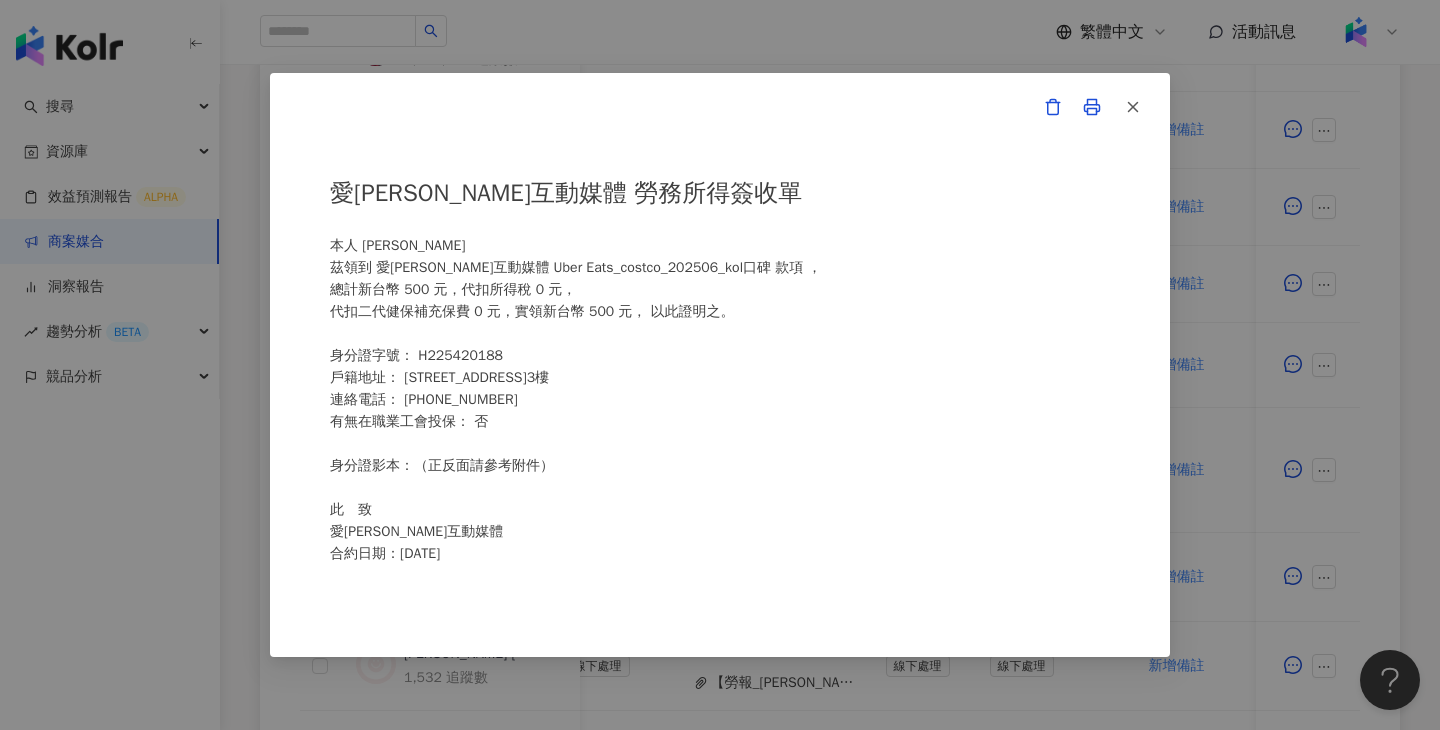 scroll, scrollTop: 24, scrollLeft: 0, axis: vertical 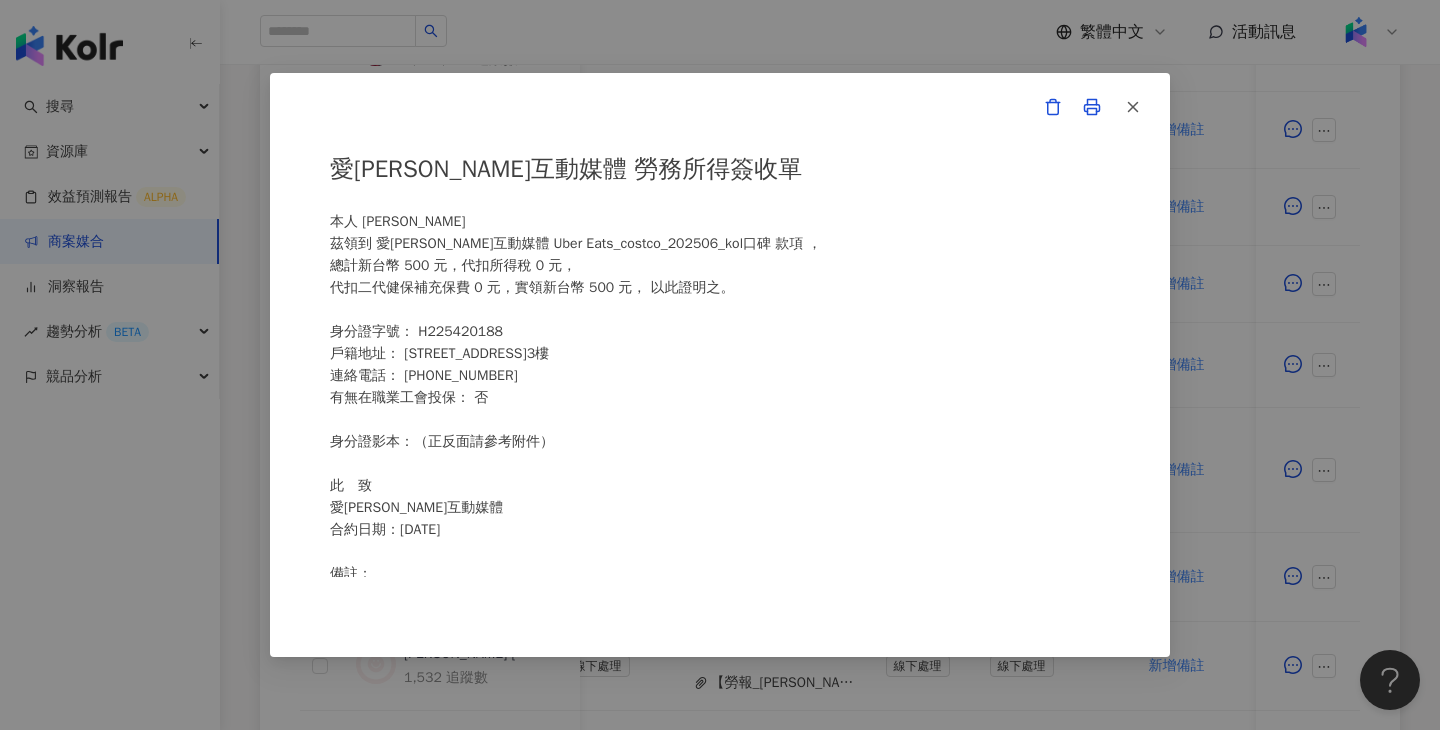 click on "愛卡拉互動媒體 勞務所得簽收單 本人 蔡佳軒 茲領到 愛卡拉互動媒體 Uber Eats_costco_202506_kol口碑 款項 ，  總計新台幣 500 元，代扣所得稅 0 元， 代扣二代健保補充保費 0 元，實領新台幣 500 元， 以此證明之。 身分證字號： H225420188 戶籍地址： 新北市永和區保生路22巷19弄18號3樓 連絡電話： 0979618438 有無在職業工會投保： 否 身分證影本：（正反面請參考附件） 此　致 愛卡拉互動媒體 合約日期：114 年 7 月 10 日 備註： 一、愛卡拉互動媒體將依個人資料保護法之要求妥善保管您的個人資料，並於合法取得之前提下善意使用，以上個人資料之提供為本公司為您申報個人所得使用。 二、勞務所得人之簽名務必填具全名。 三、本國人每次給付所得金額達 NT$20,001元，必須代扣繳所得稅10% ; 單次給付金額達NT$20,000元，必須代扣 2.11% 二代健保補充保險費。 身分證正面" at bounding box center [720, 365] 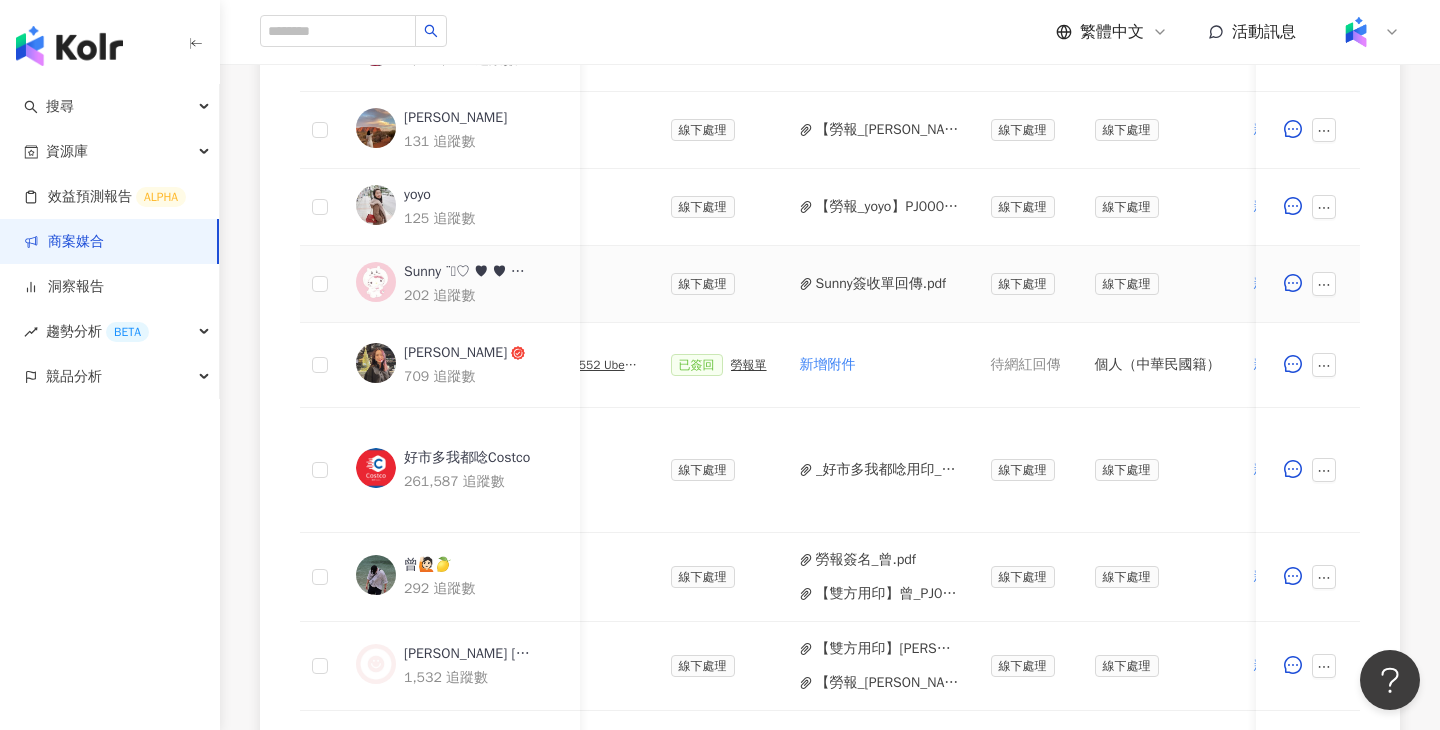 scroll, scrollTop: 0, scrollLeft: 559, axis: horizontal 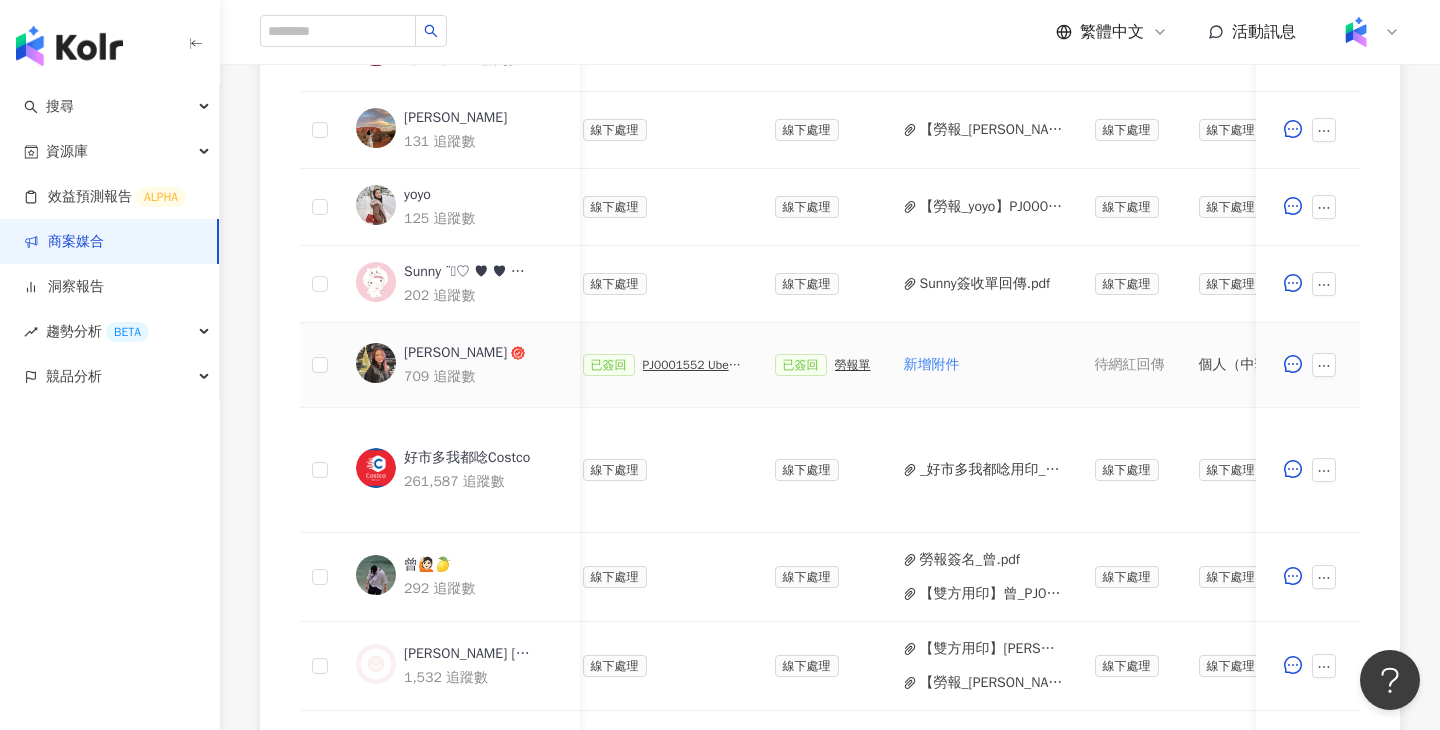click on "已簽回 PJ0001552 Uber Eats_costco_202506_活動確認單" at bounding box center [663, 365] 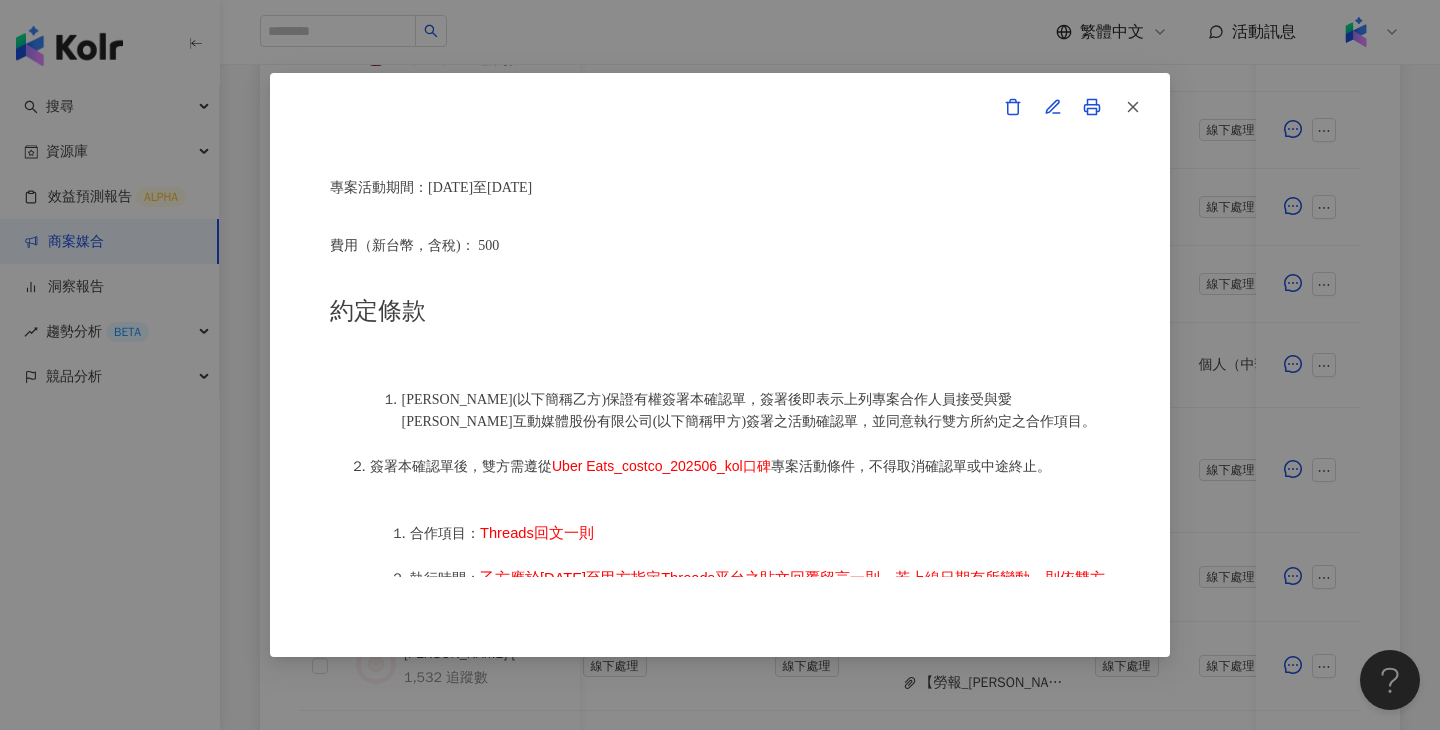 scroll, scrollTop: 732, scrollLeft: 0, axis: vertical 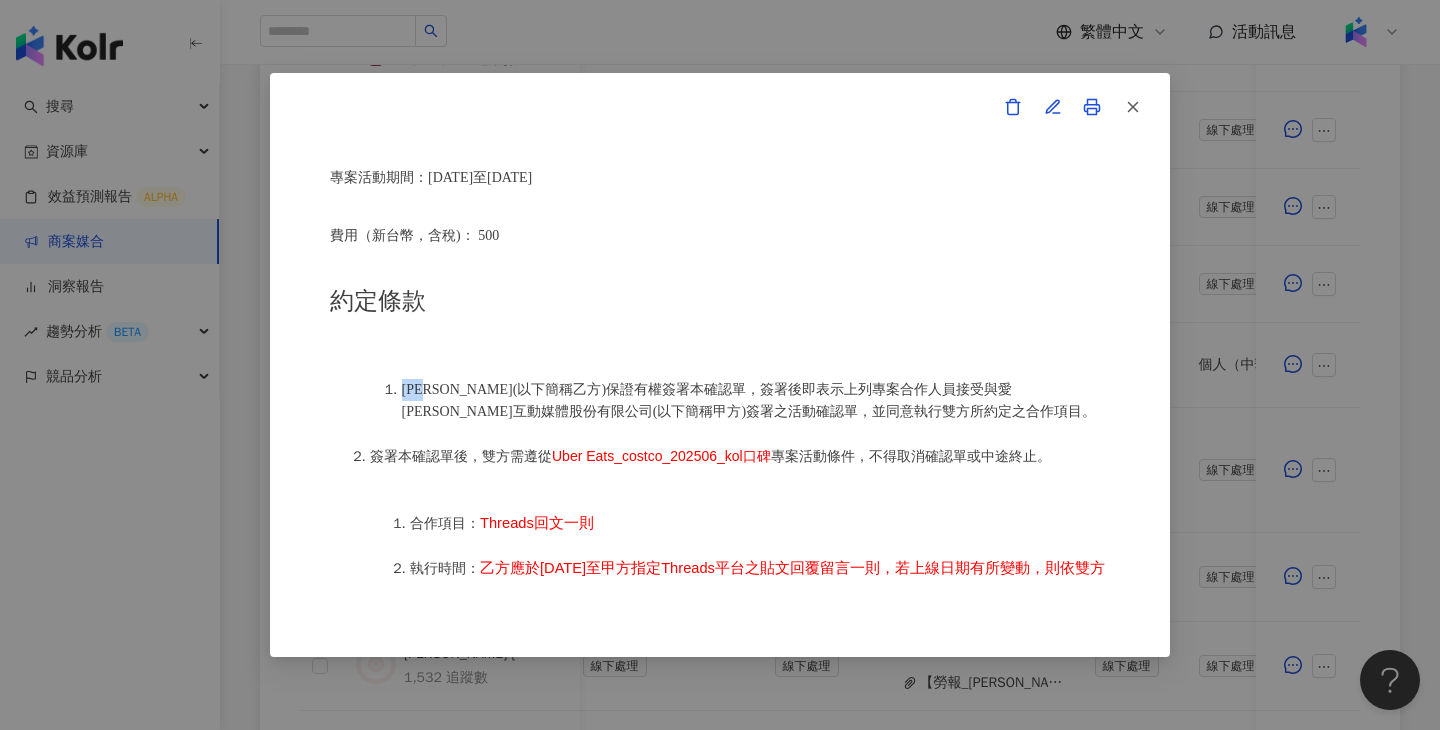 drag, startPoint x: 441, startPoint y: 388, endPoint x: 402, endPoint y: 391, distance: 39.115215 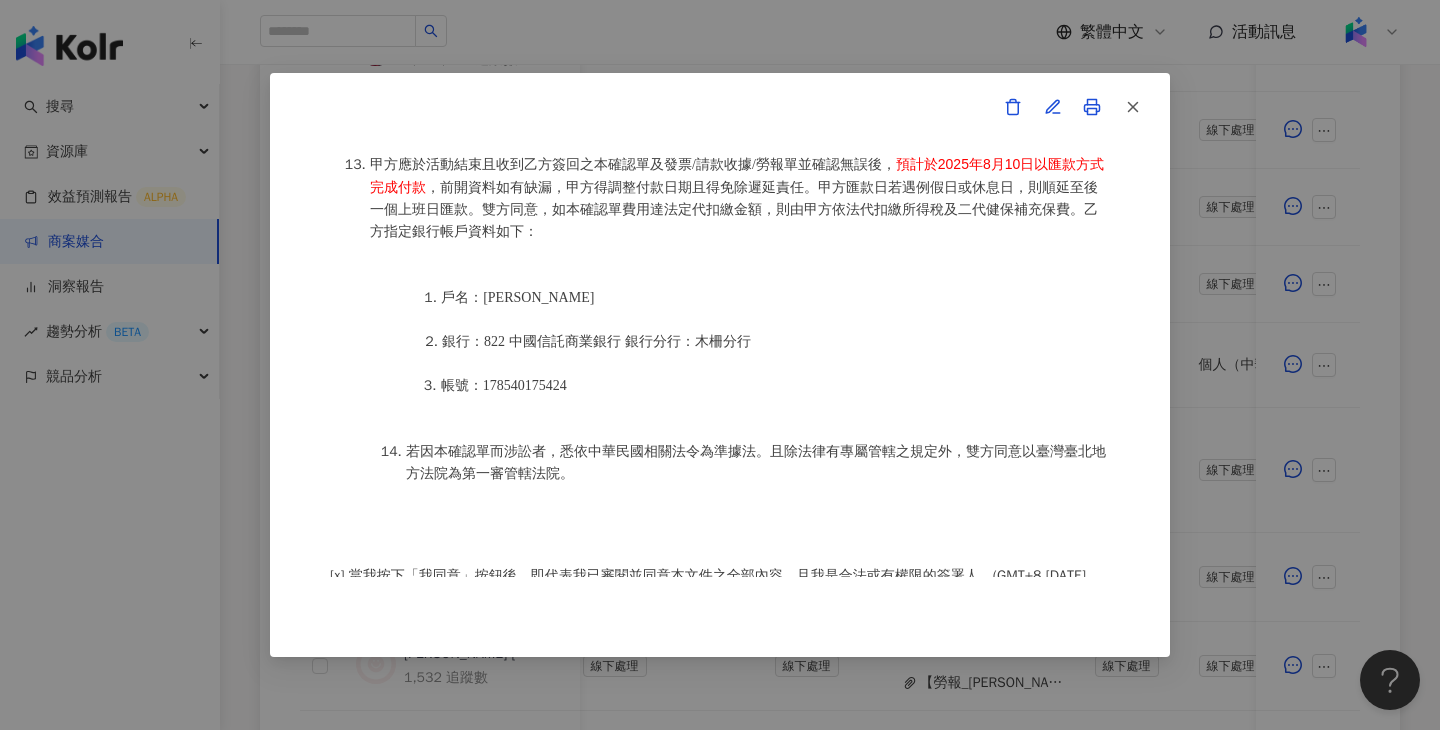 scroll, scrollTop: 2557, scrollLeft: 0, axis: vertical 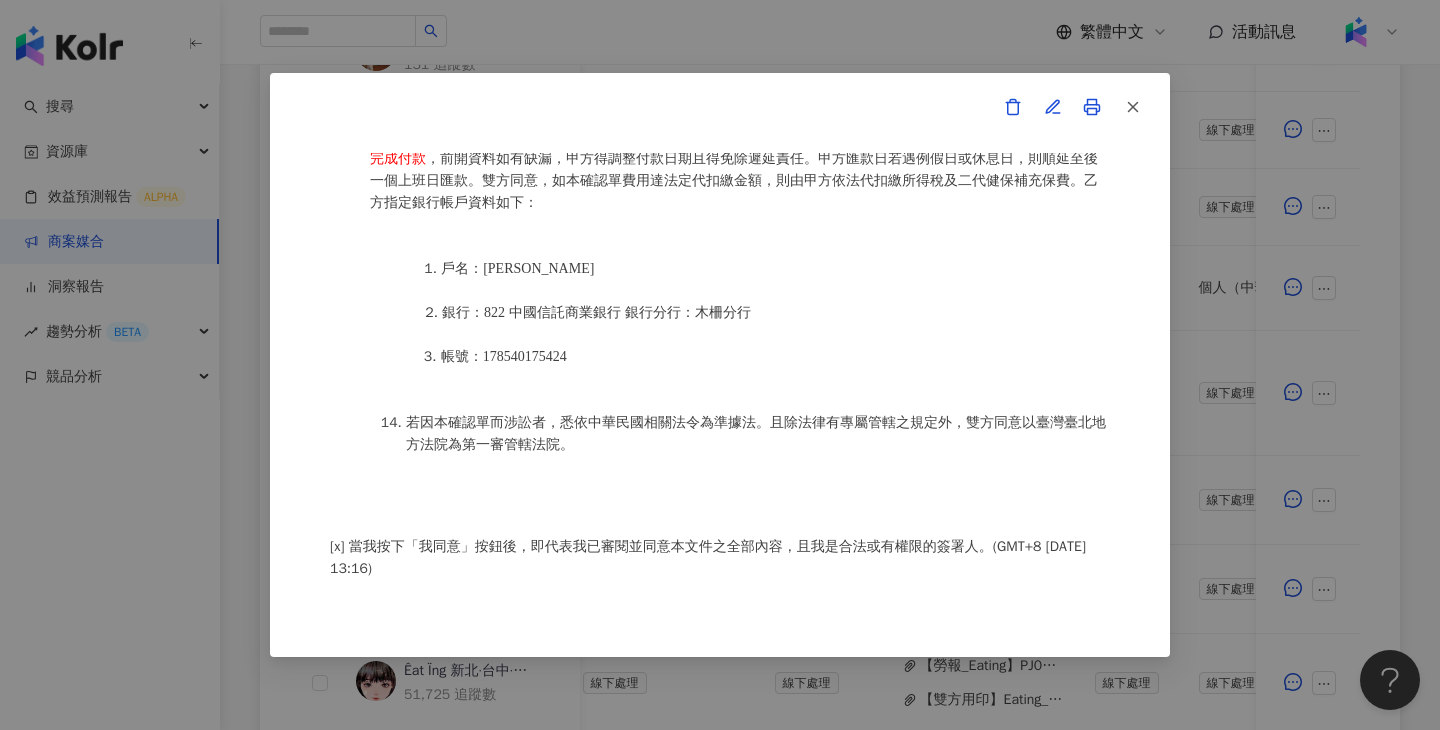 click on "活動確認單
約定雙方
甲方名稱：愛卡拉互動媒體股份有限公司
甲方負責人：程世嘉
甲方統一編號：53342456
甲方地址：104 台北市中山區南京東路二段167號8樓
甲方專案負責人：鄭采妮
甲方專案負責人電話：02 8768 1110
甲方專案負責人 Email：isla.cheng@ikala.ai
乙方名稱：蔡佳軒
乙方地址：新北市永和區保生路22巷19弄18號3樓
乙方統一編號/身分證字號：H225420188
專案活動期間：2025年06月26日至2025年06月30日
費用（新台幣，含稅)： 500
約定條款
蔡佳軒(以下簡稱乙方)保證有權簽署本確認單，簽署後即表示上列專案合作人員接受與愛卡拉互動媒體股份有限公司(以下簡稱甲方)簽署之活動確認單，並同意執行雙方所約定之合作項目。
簽署本確認單後，雙方需遵從 Uber Eats_costco_202506_kol口碑 專案活動條件，不得取消確認單或中途終止。
合作項目：" at bounding box center [720, 365] 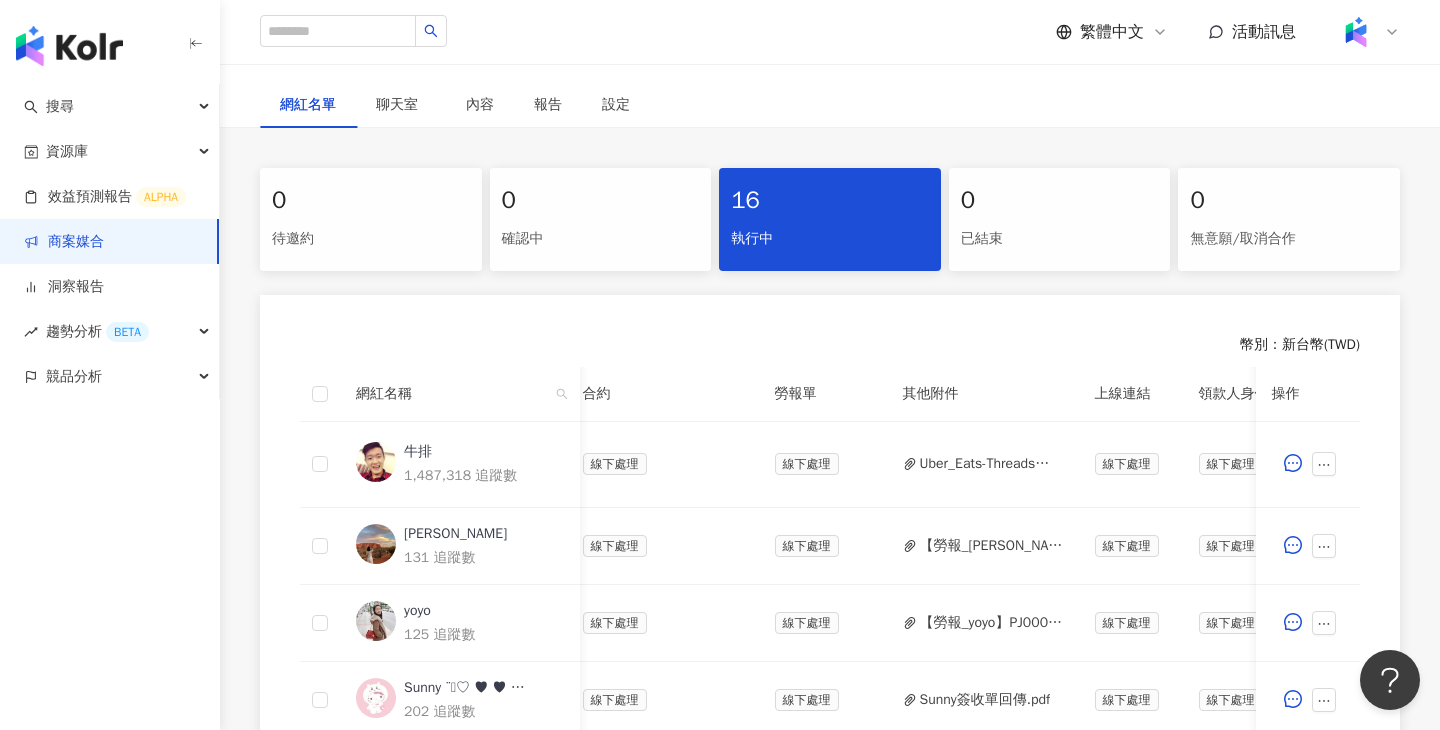 scroll, scrollTop: 0, scrollLeft: 0, axis: both 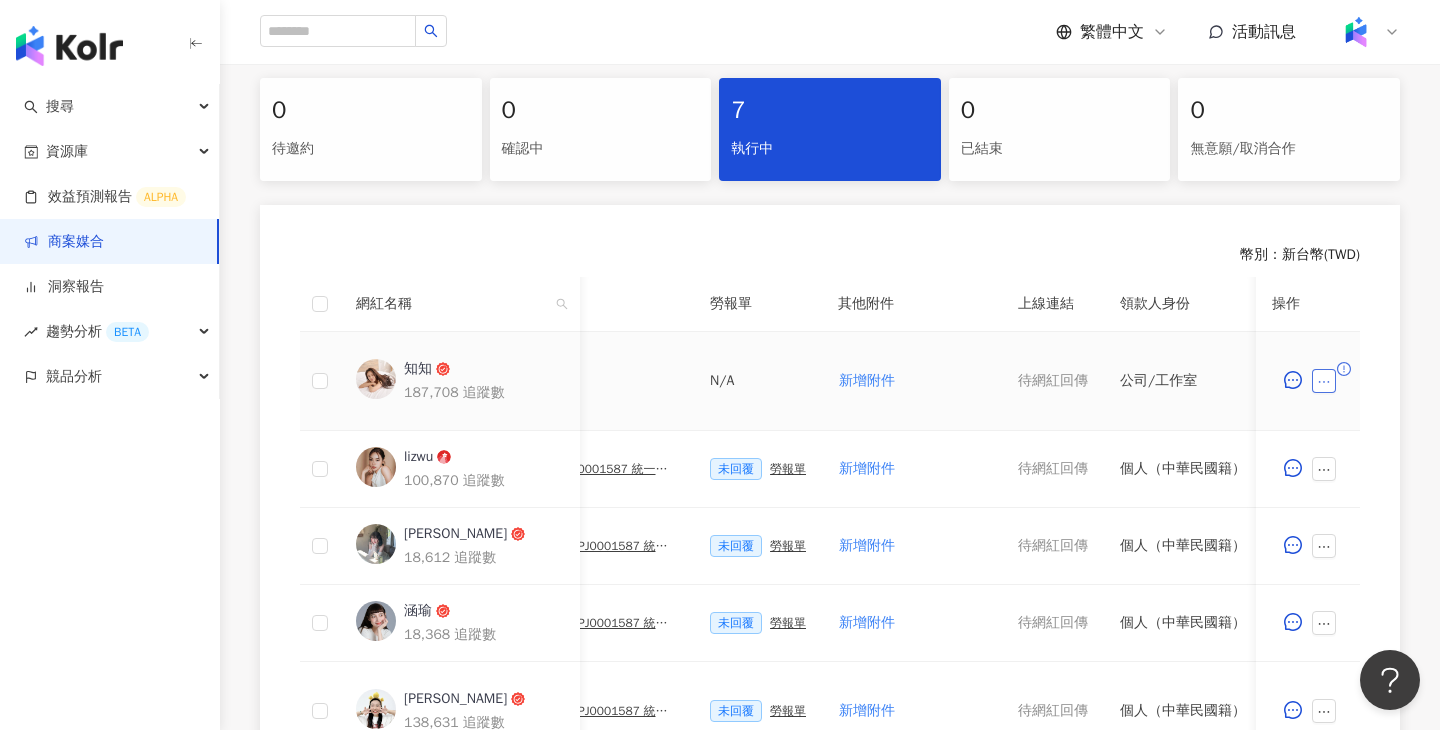 click 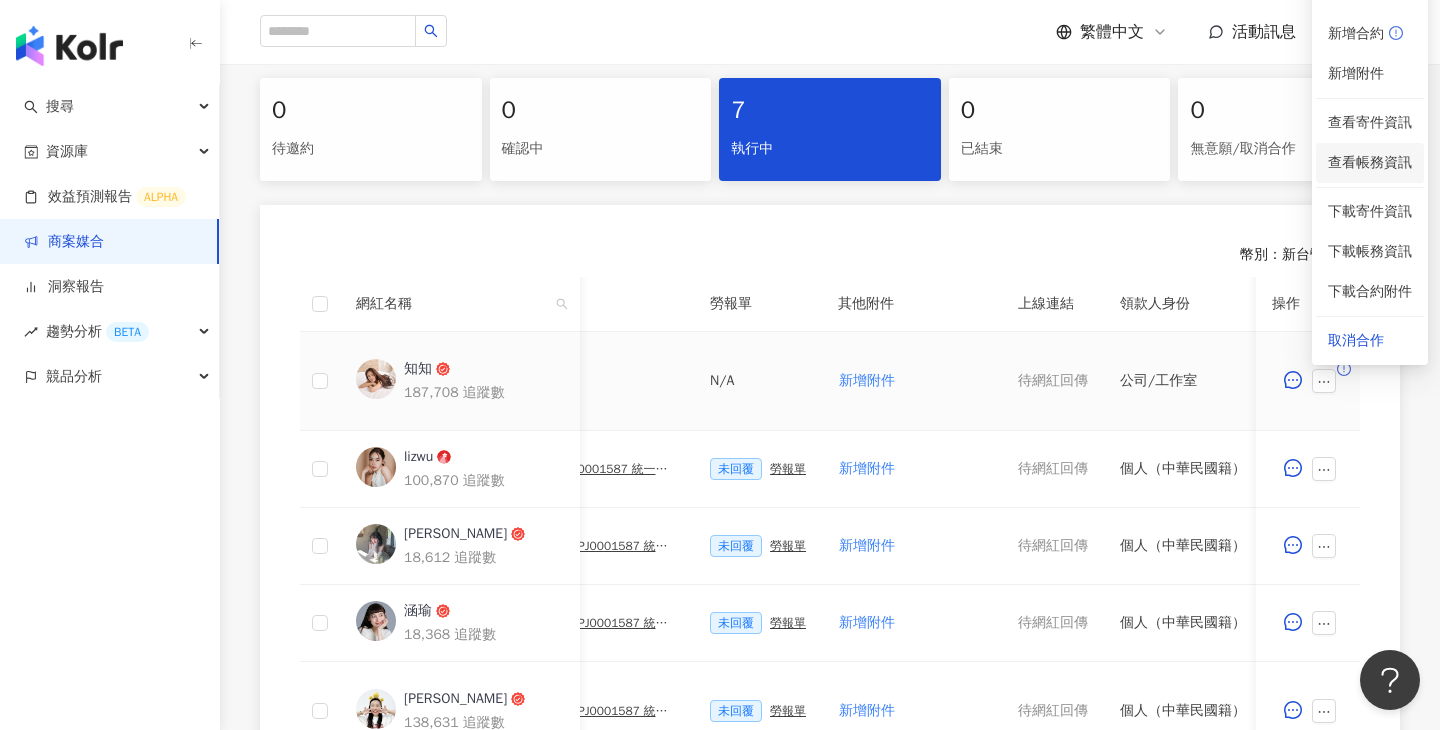 click on "查看帳務資訊" at bounding box center [1370, 163] 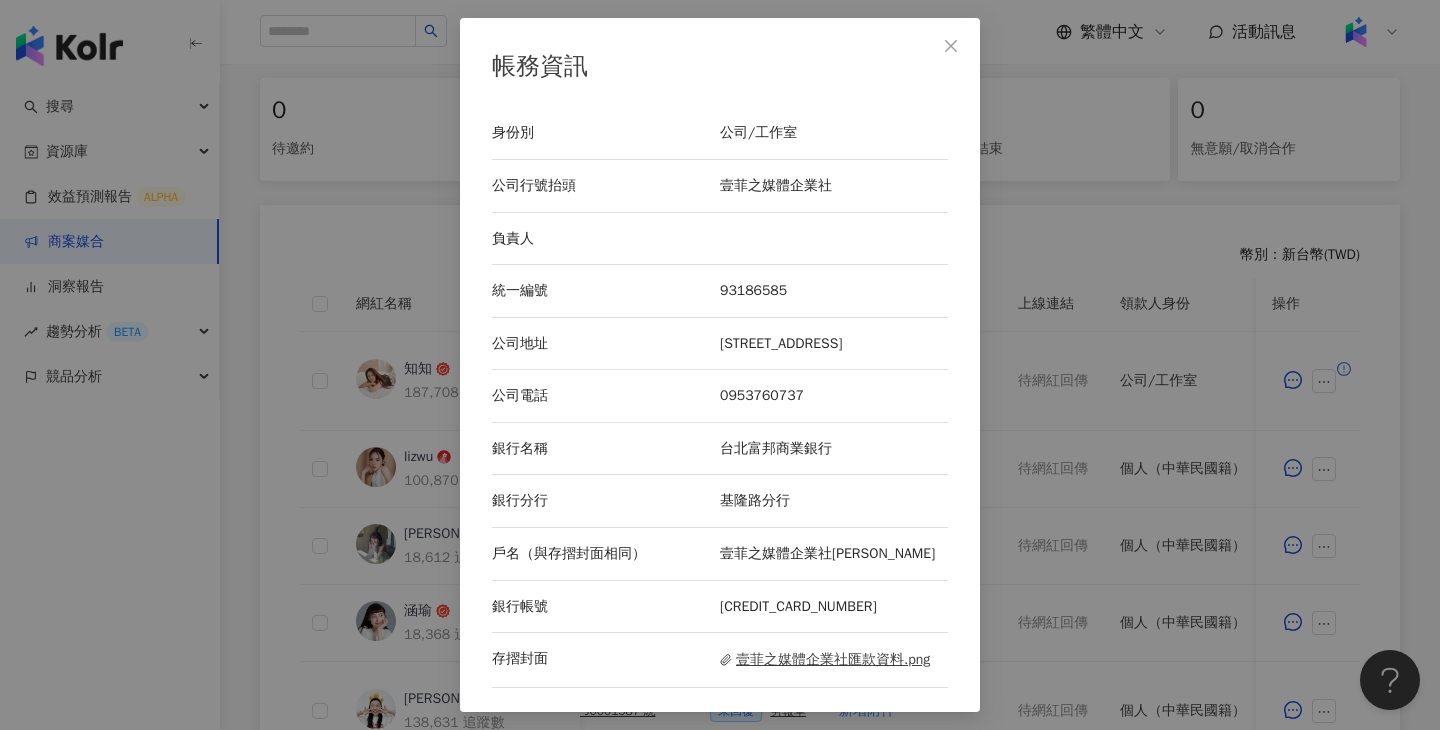 click on "壹菲之媒體企業社匯款資料.png" at bounding box center [825, 660] 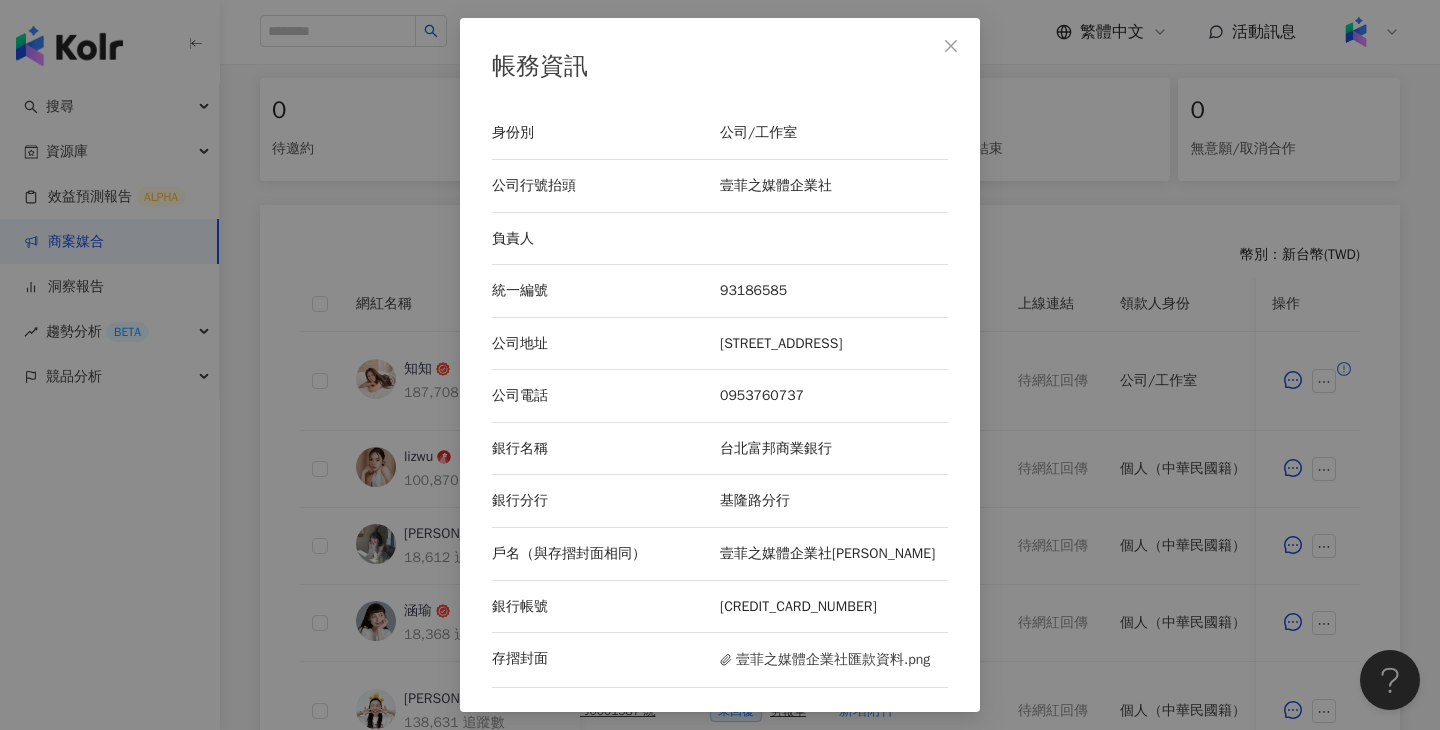 click on "帳務資訊 身份別 公司/工作室 公司行號抬頭 壹菲之媒體企業社 負責人 統一編號 93186585 公司地址 臺北市大安區和平東路一段198號6樓 公司電話 0953760737 銀行名稱 台北富邦商業銀行 銀行分行 基隆路分行 戶名（與存摺封面相同） 壹菲之媒體企業社陳雲龍 銀行帳號 82120000167848 存摺封面  壹菲之媒體企業社匯款資料.png" at bounding box center [720, 365] 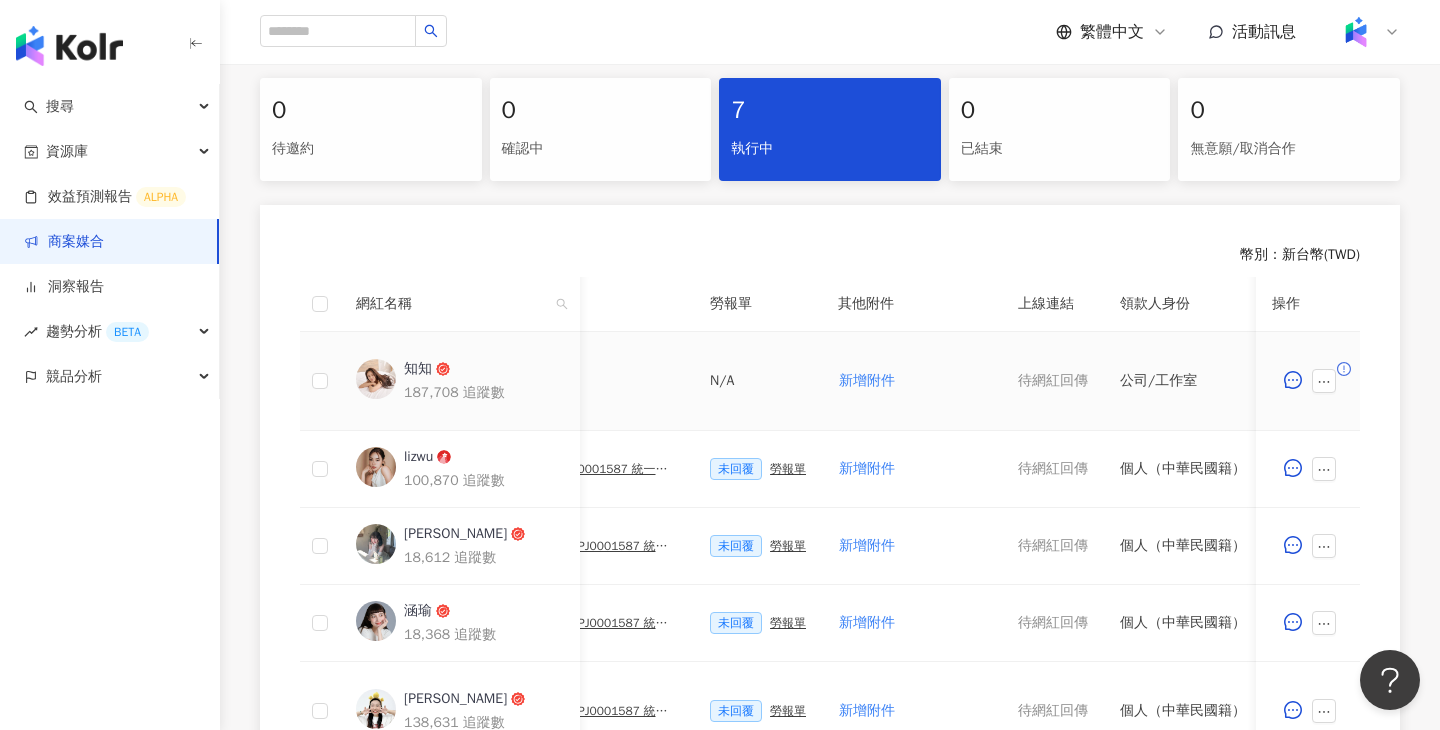 scroll, scrollTop: 0, scrollLeft: 313, axis: horizontal 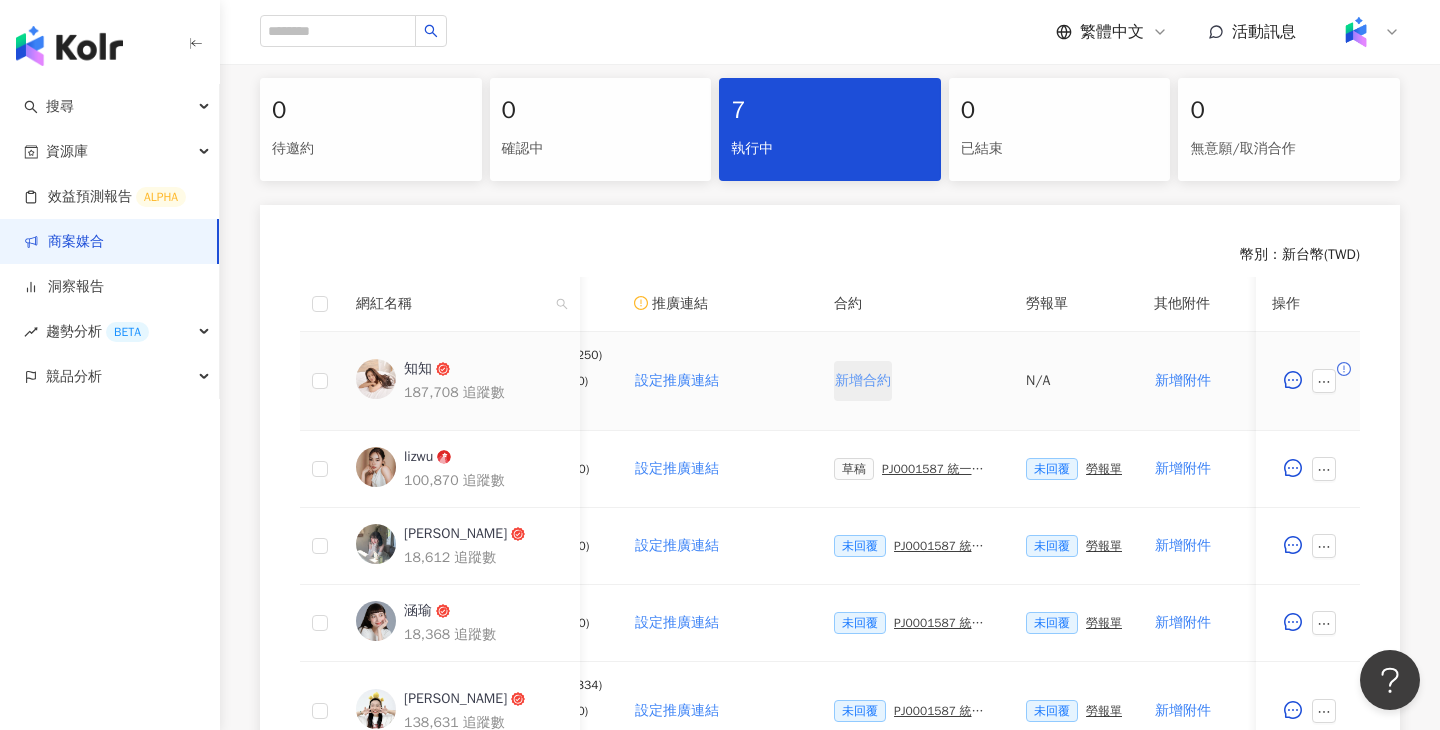 click on "新增合約" at bounding box center (863, 381) 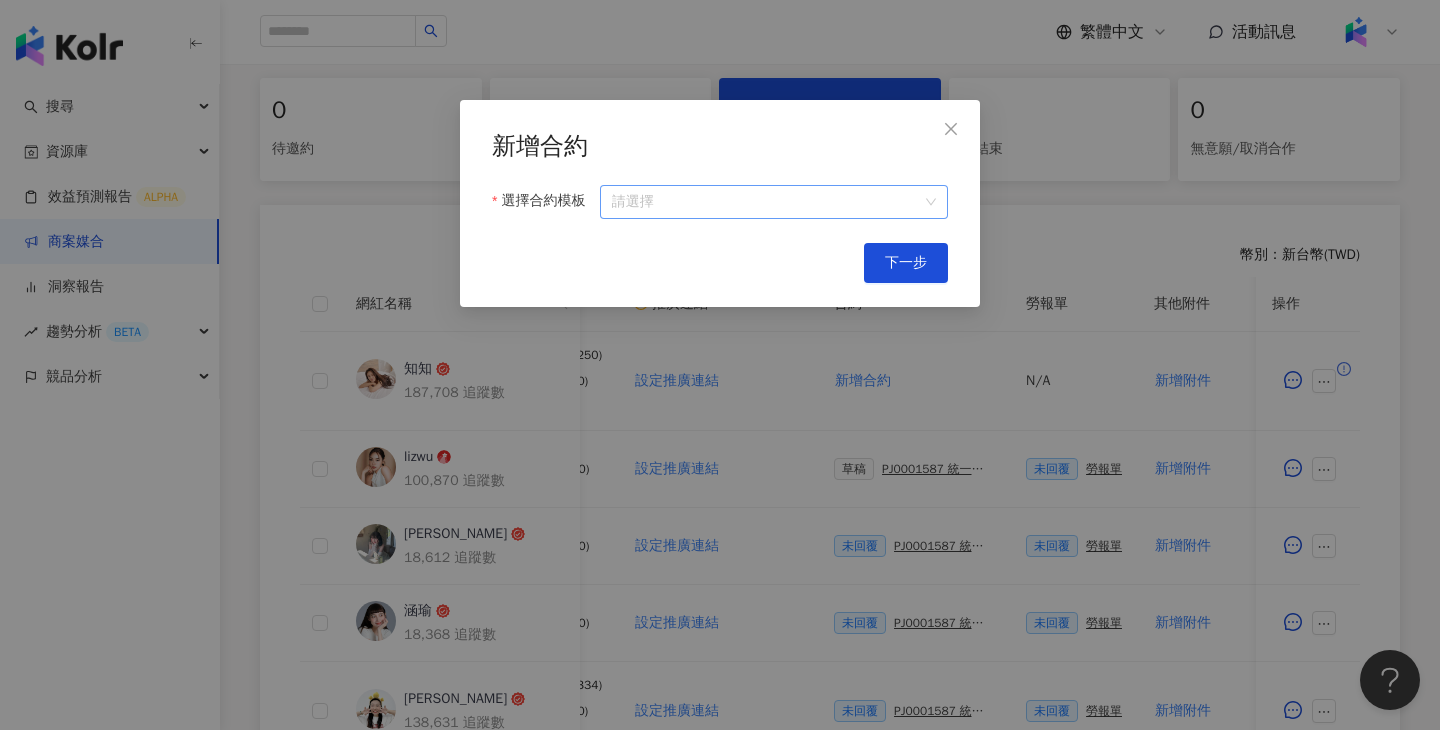 click on "選擇合約模板" at bounding box center [774, 202] 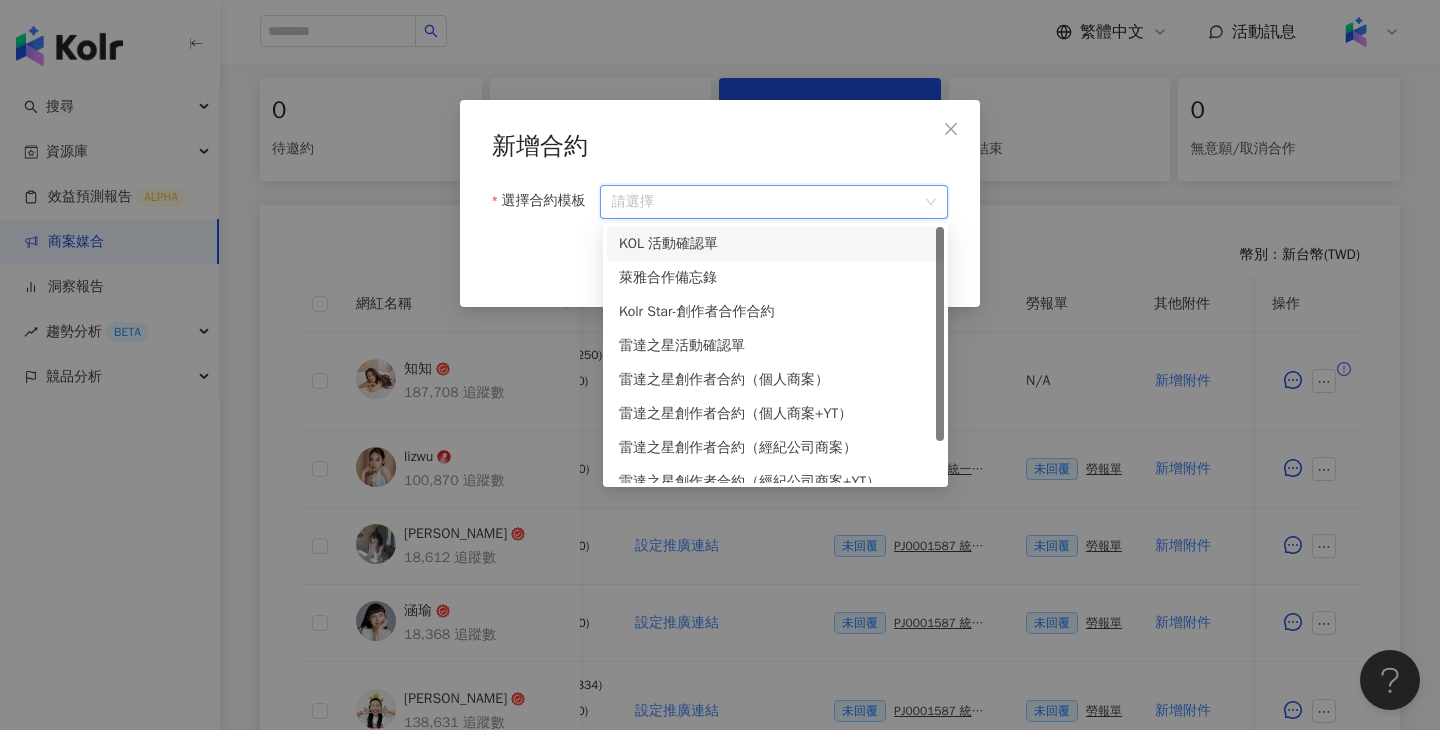click on "KOL 活動確認單" at bounding box center (775, 244) 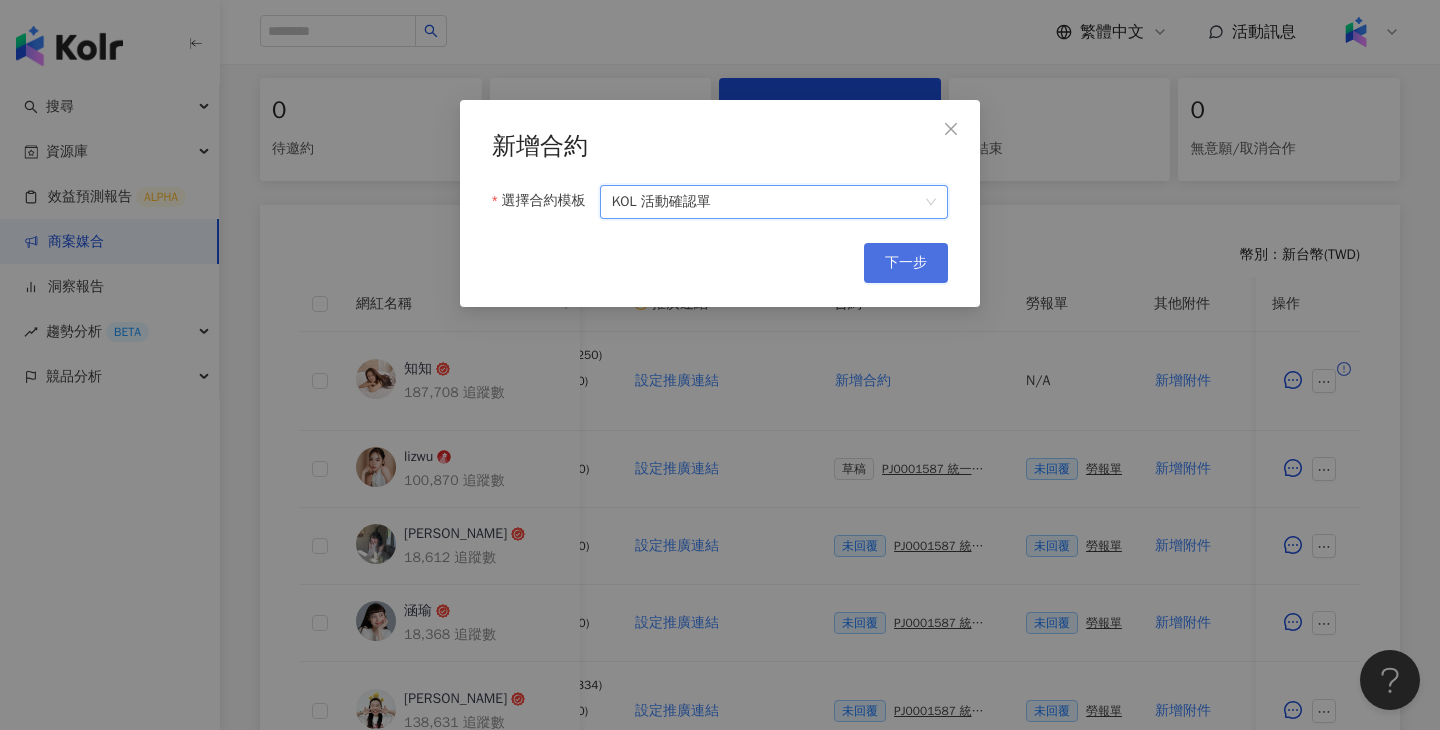 click on "下一步" at bounding box center [906, 263] 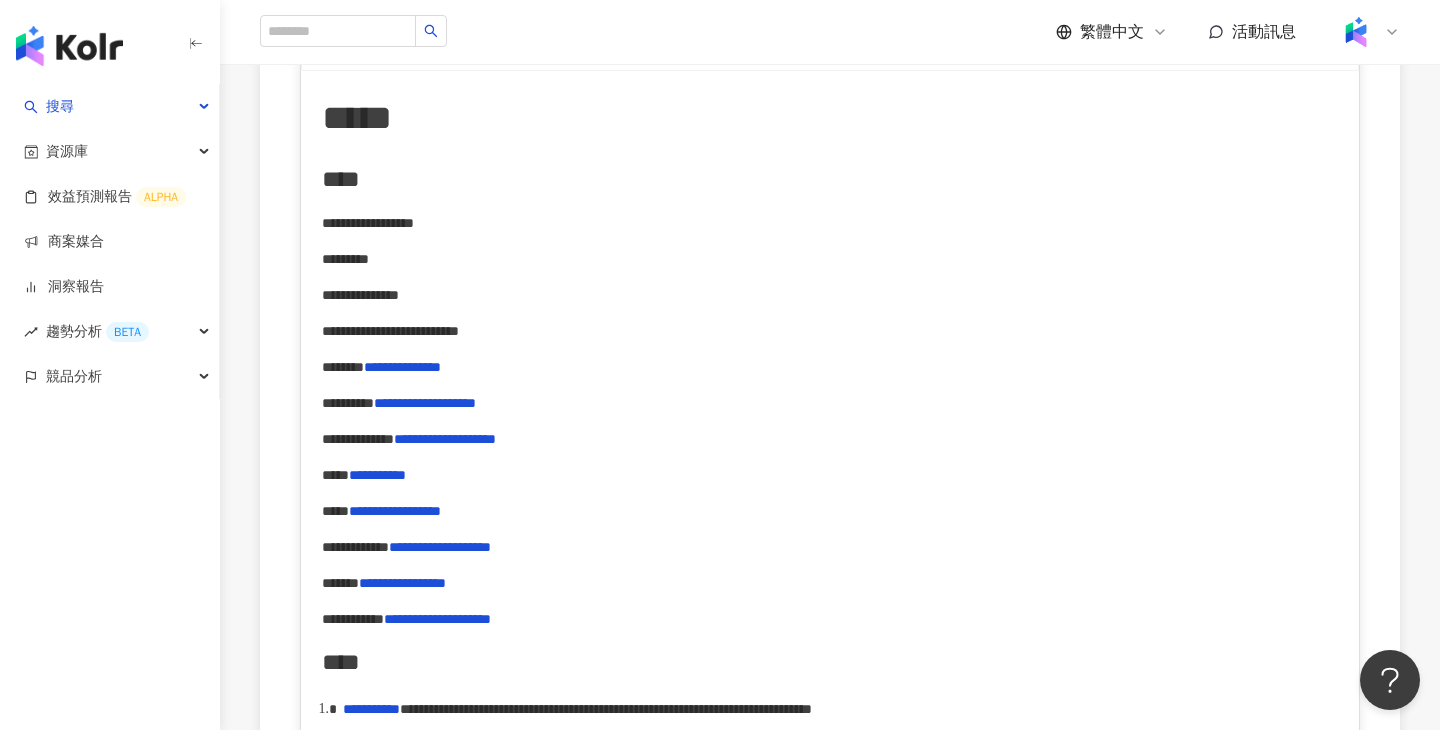 scroll, scrollTop: 0, scrollLeft: 0, axis: both 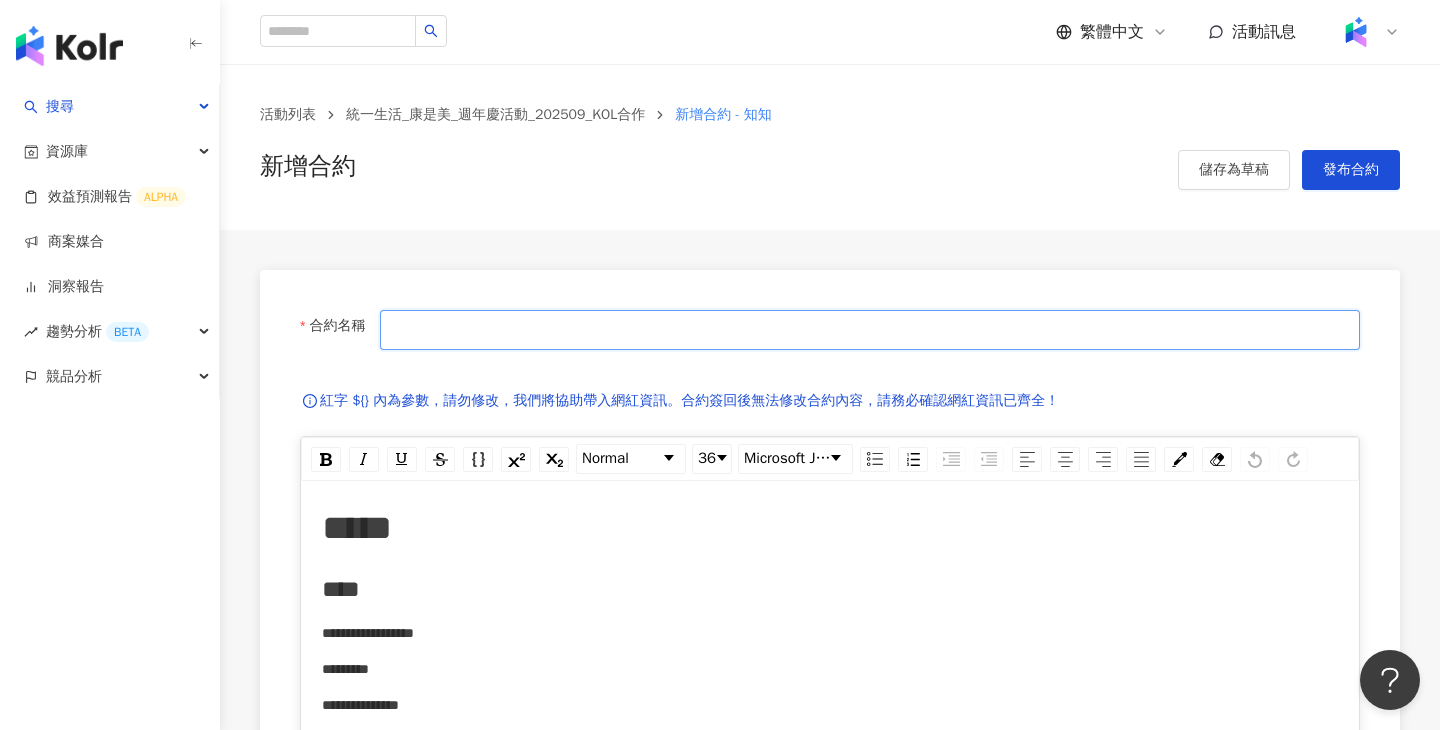 click on "合約名稱" at bounding box center (870, 330) 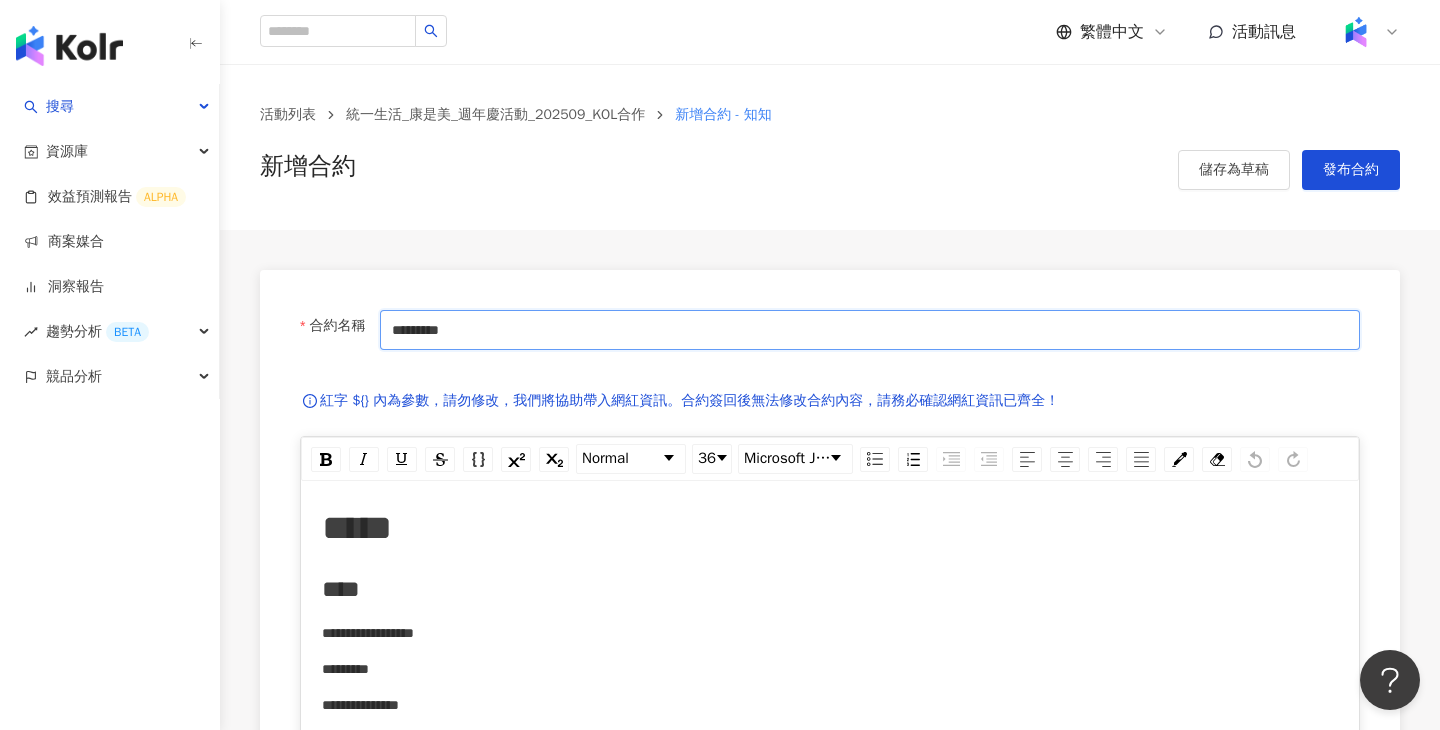 type on "**********" 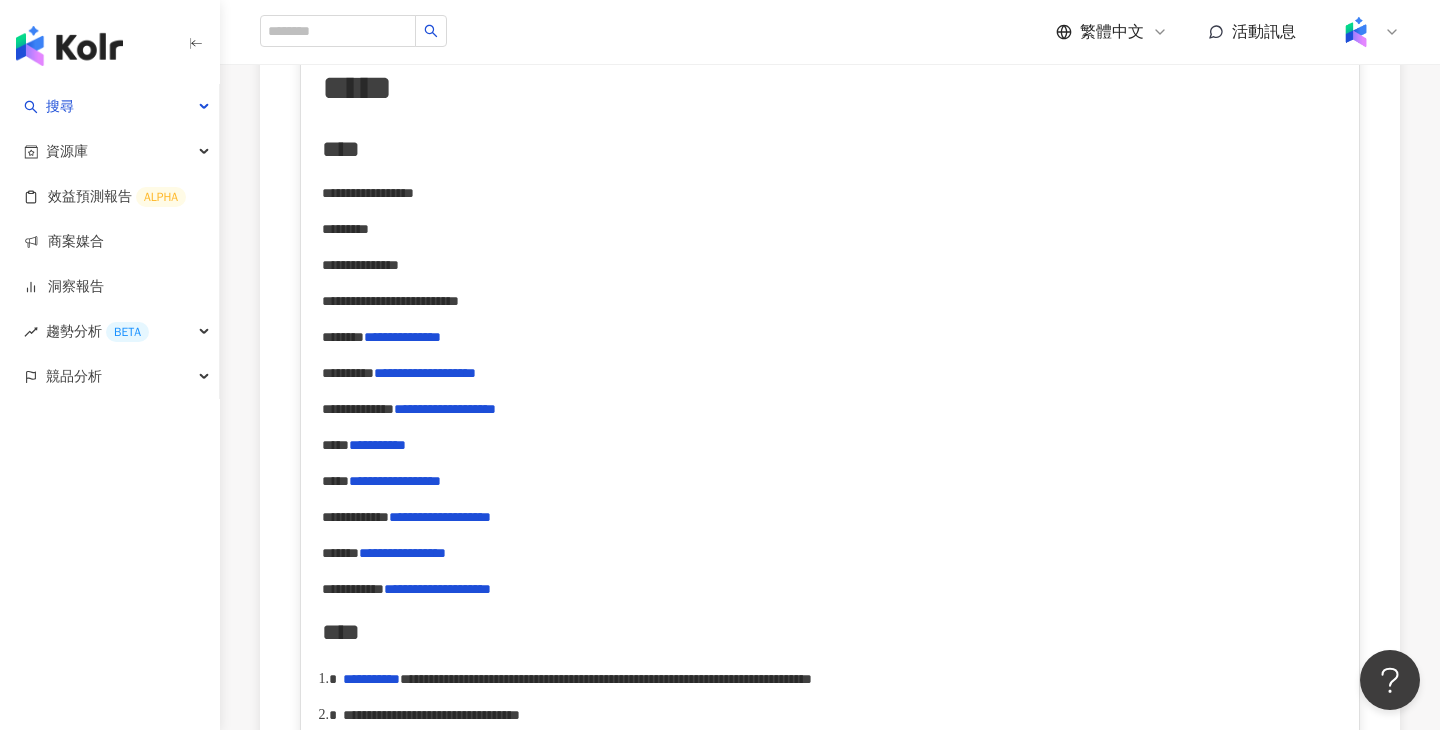 scroll, scrollTop: 872, scrollLeft: 0, axis: vertical 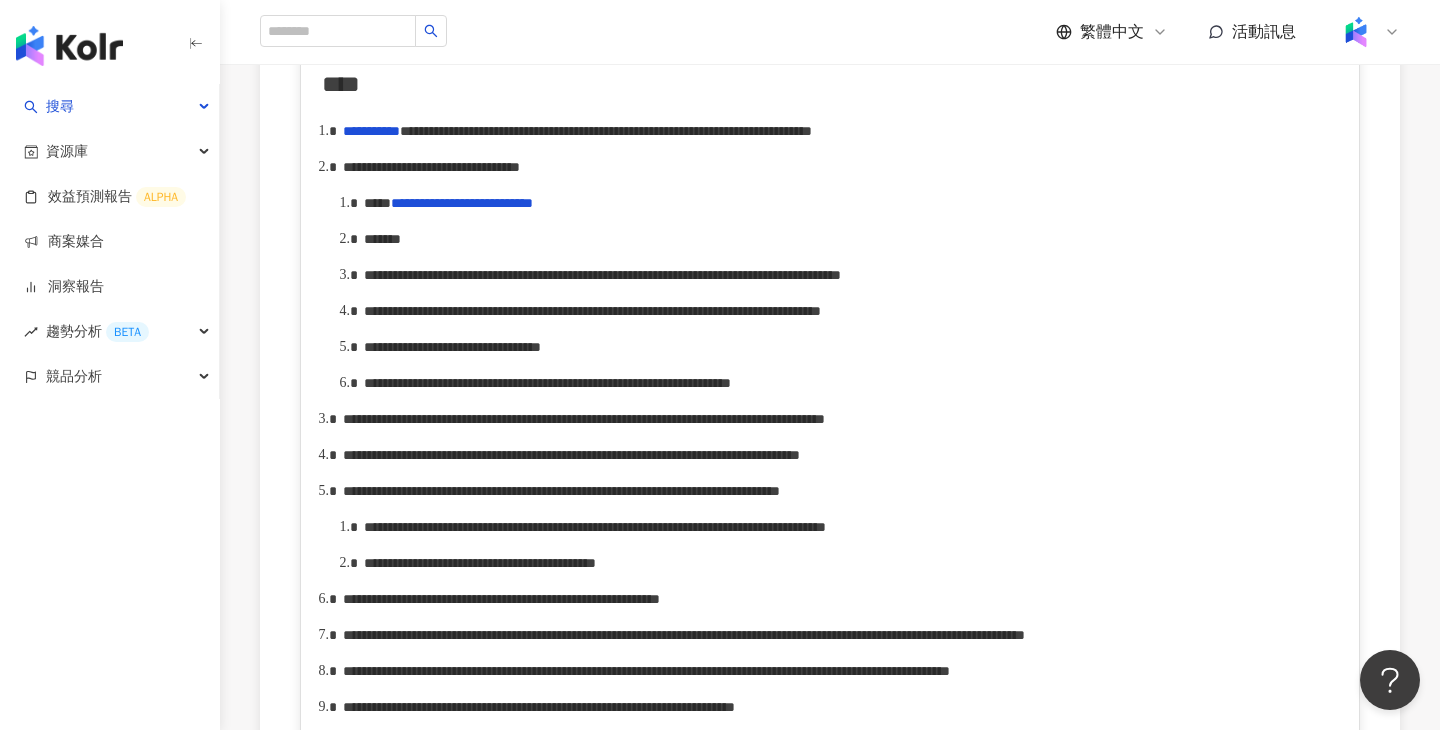 click on "**********" at bounding box center (851, 383) 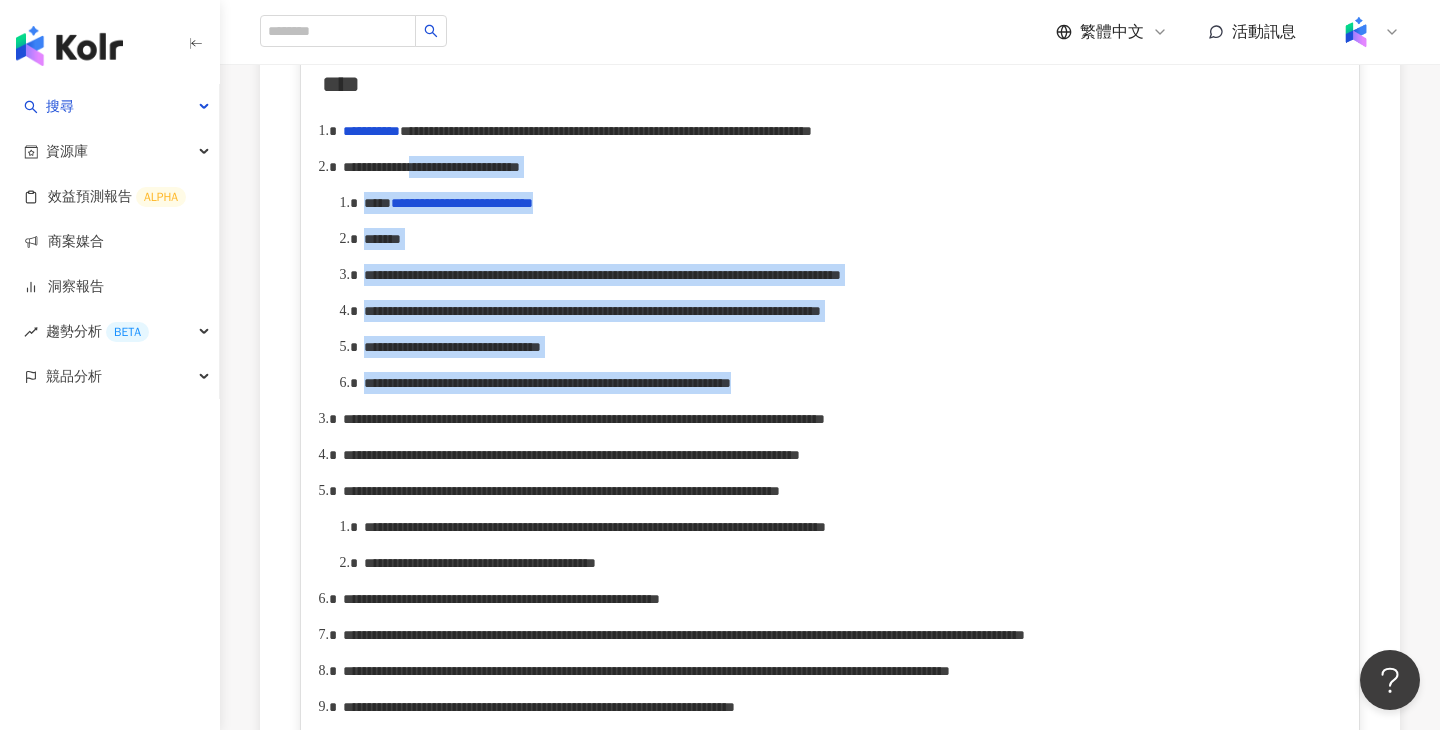 click on "**********" at bounding box center [431, 167] 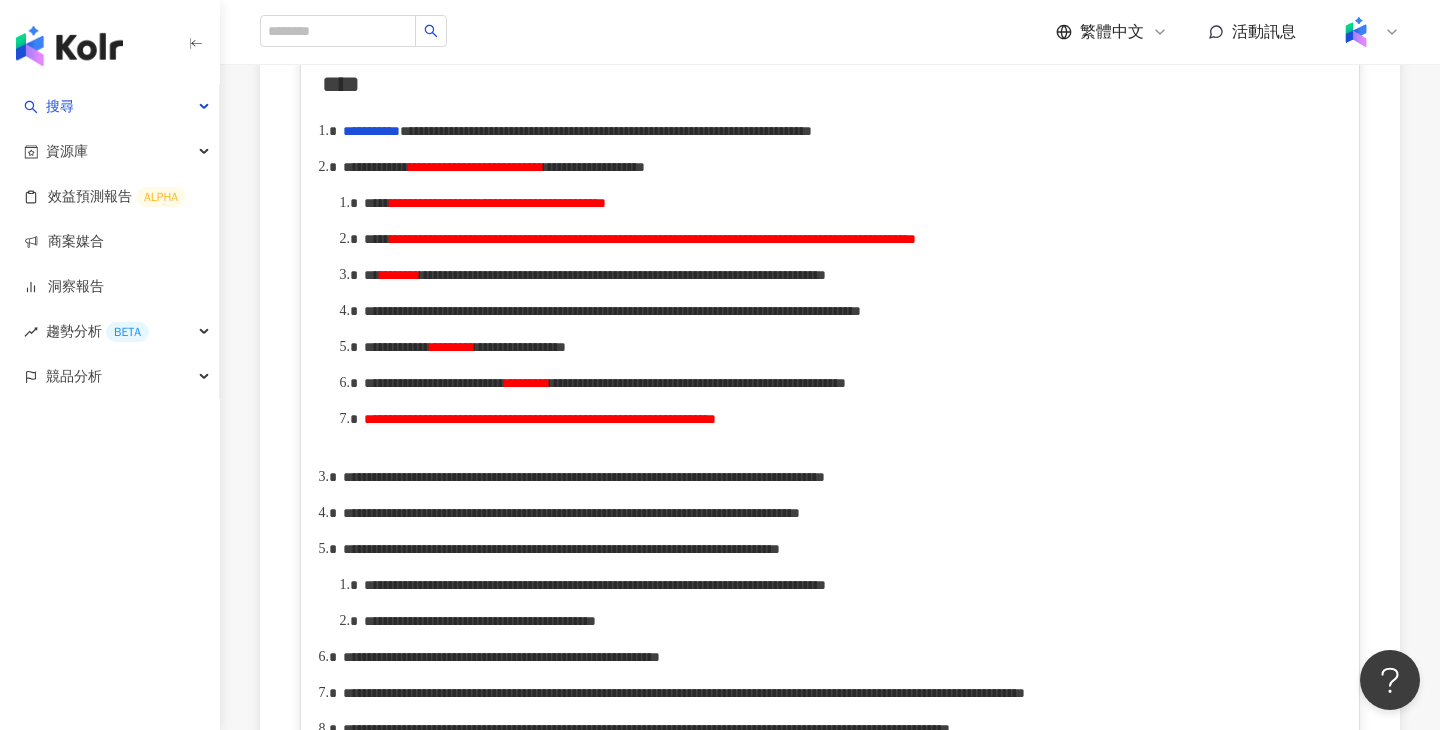 click on "**********" at bounding box center (851, 239) 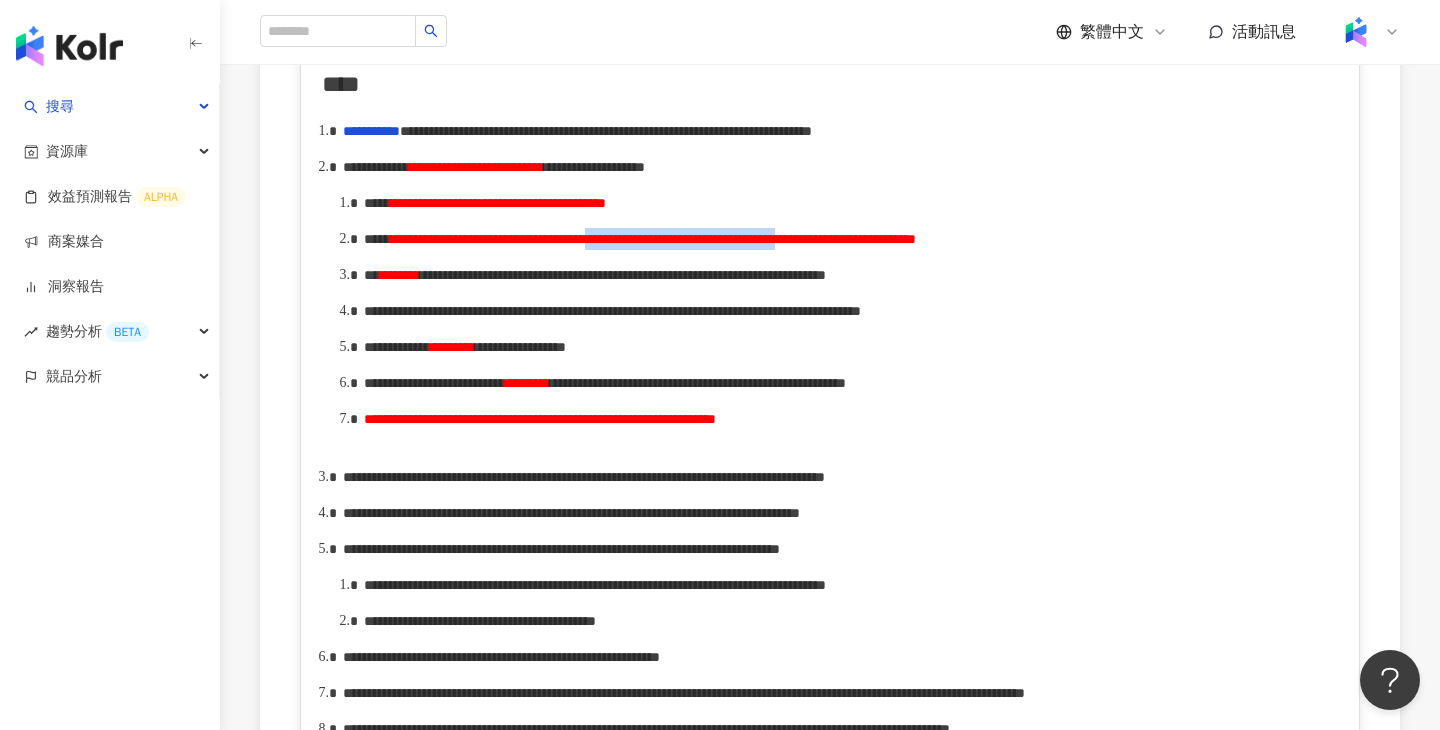 click on "**********" at bounding box center (653, 239) 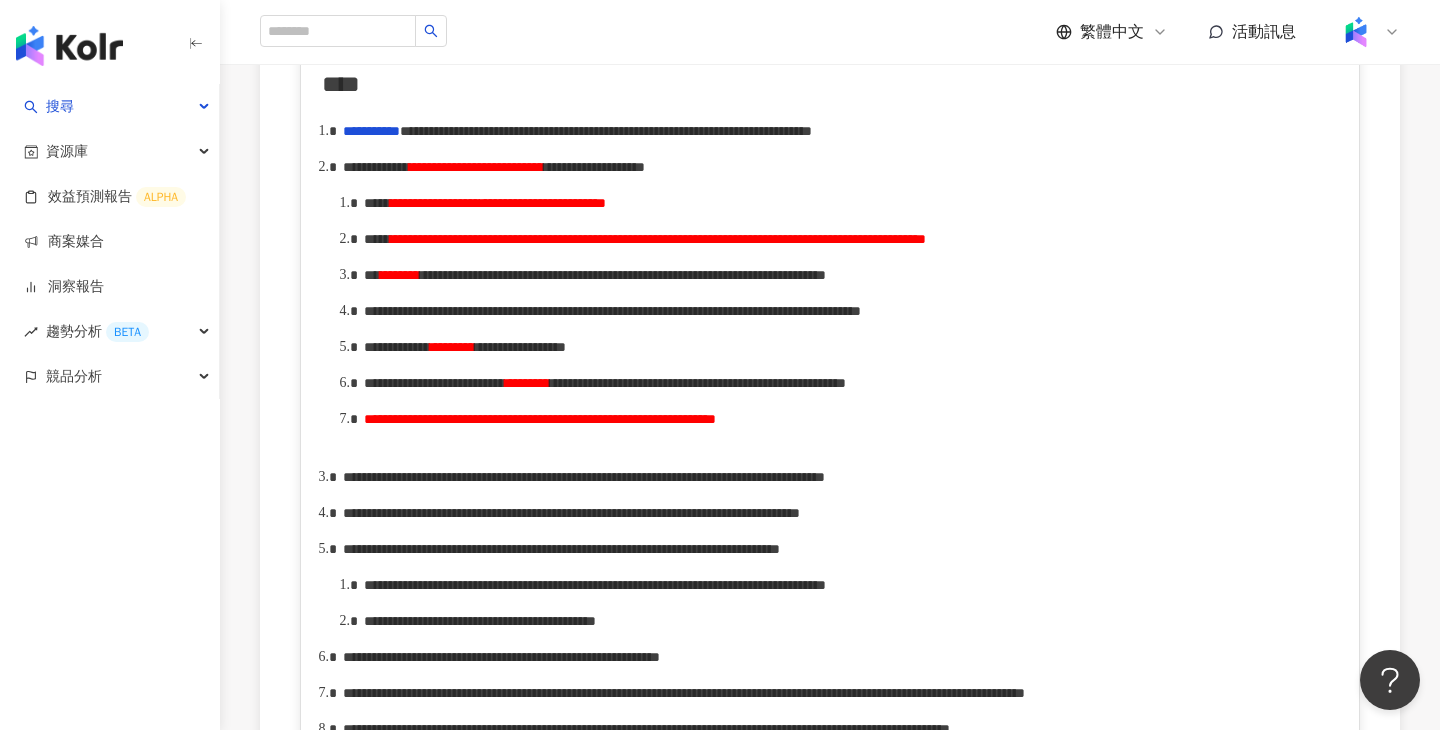 click on "**********" at bounding box center (851, 430) 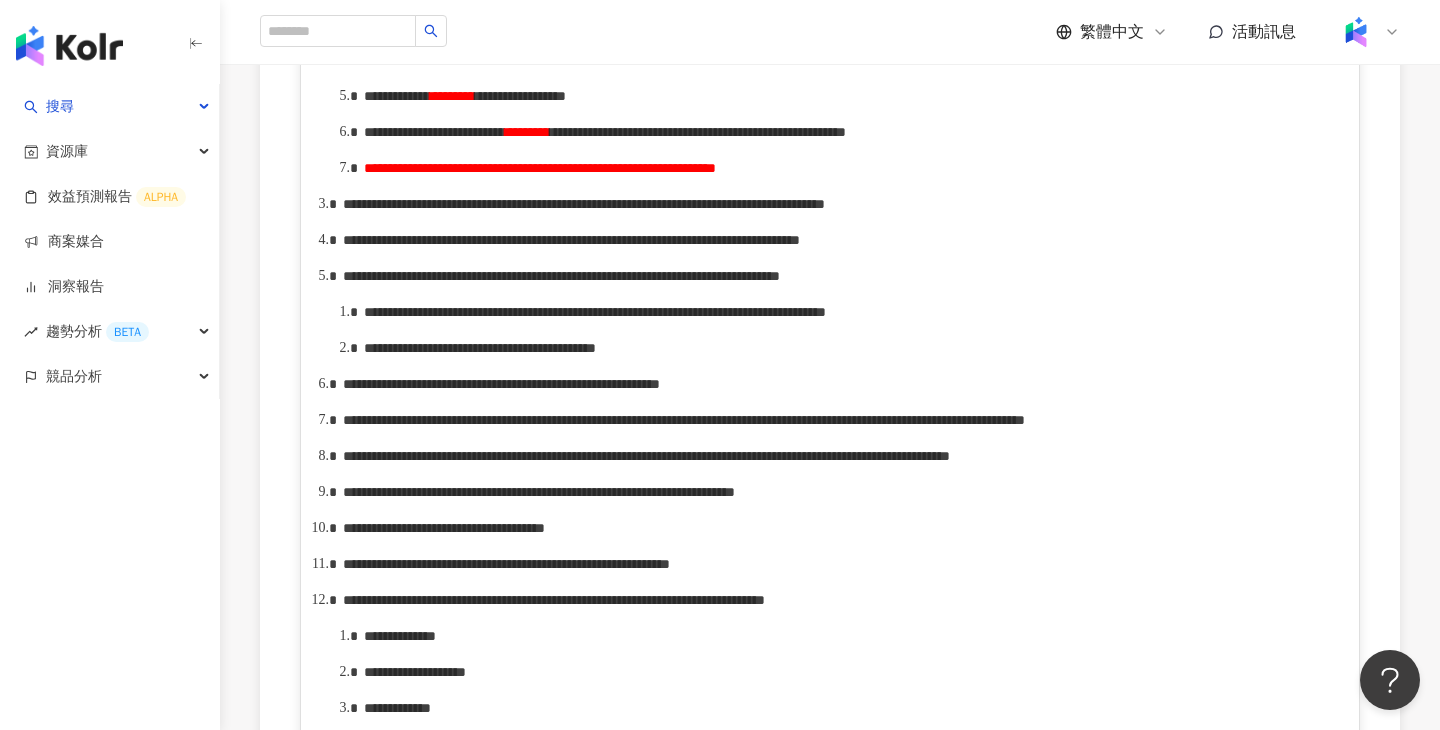 scroll, scrollTop: 1240, scrollLeft: 0, axis: vertical 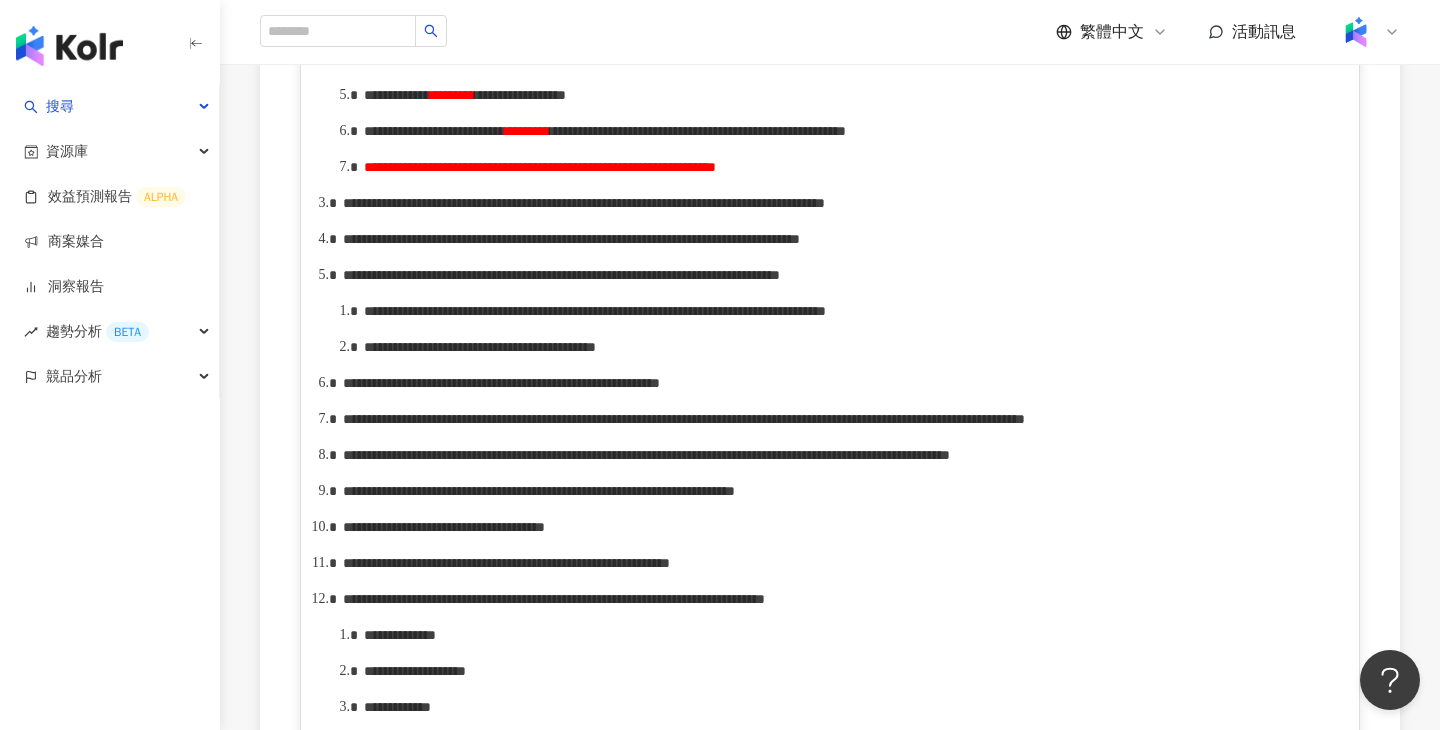 click on "**********" at bounding box center [841, 275] 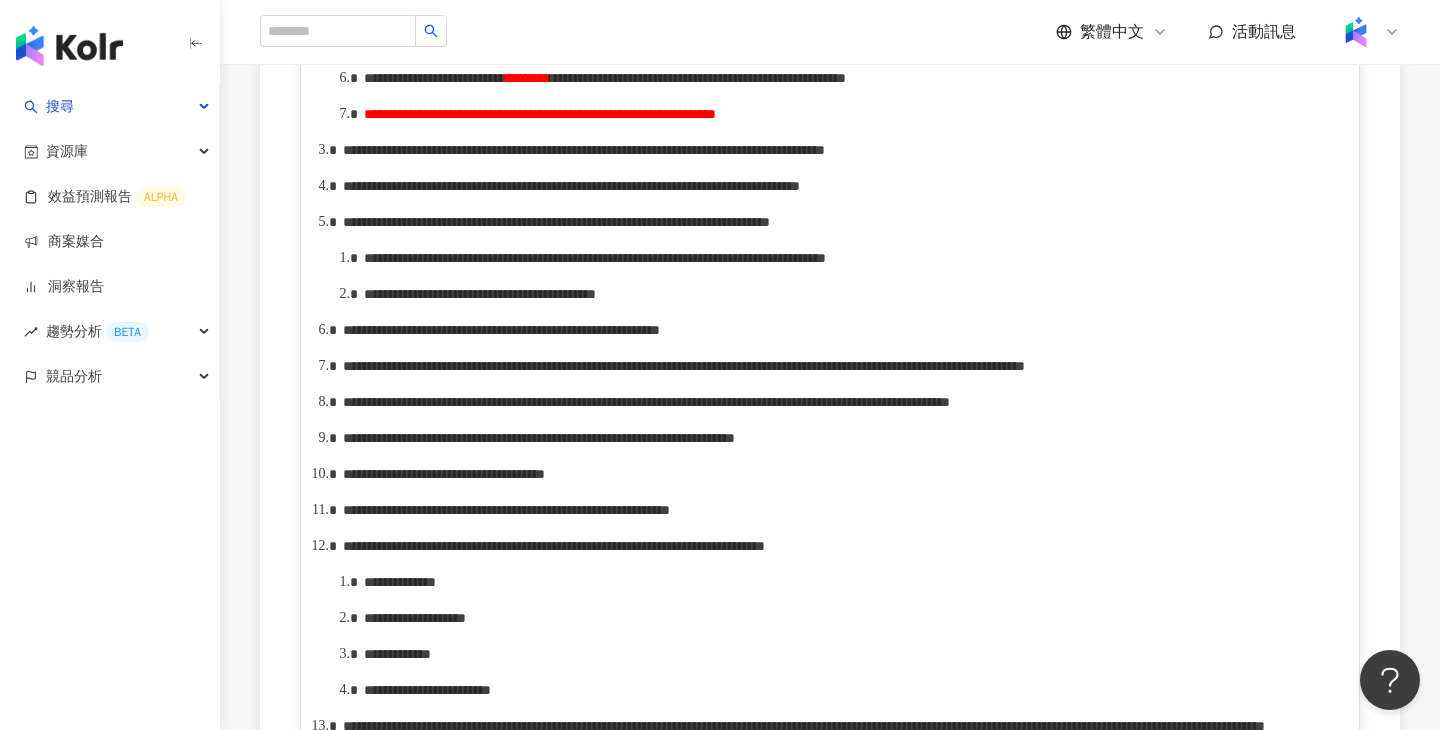 scroll, scrollTop: 1872, scrollLeft: 0, axis: vertical 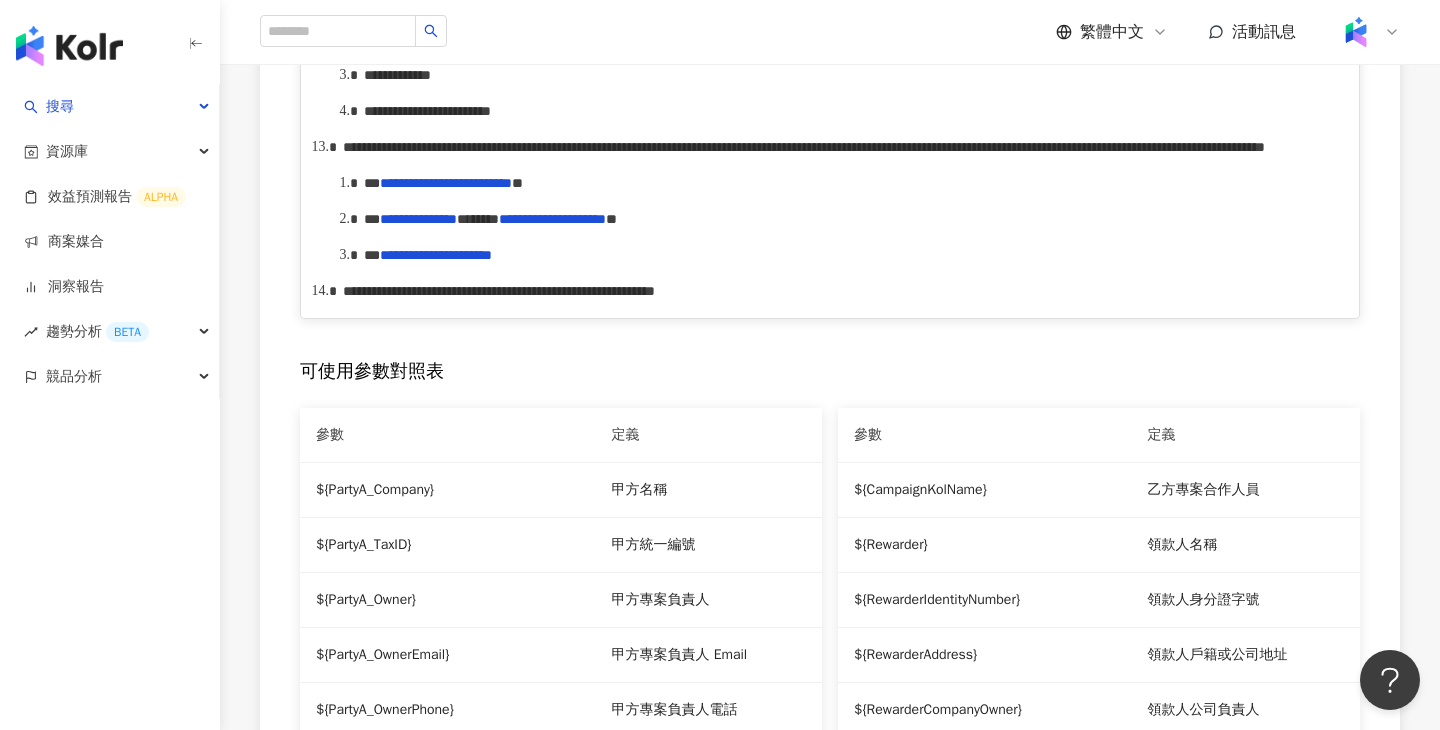 click on "**********" at bounding box center (841, -33) 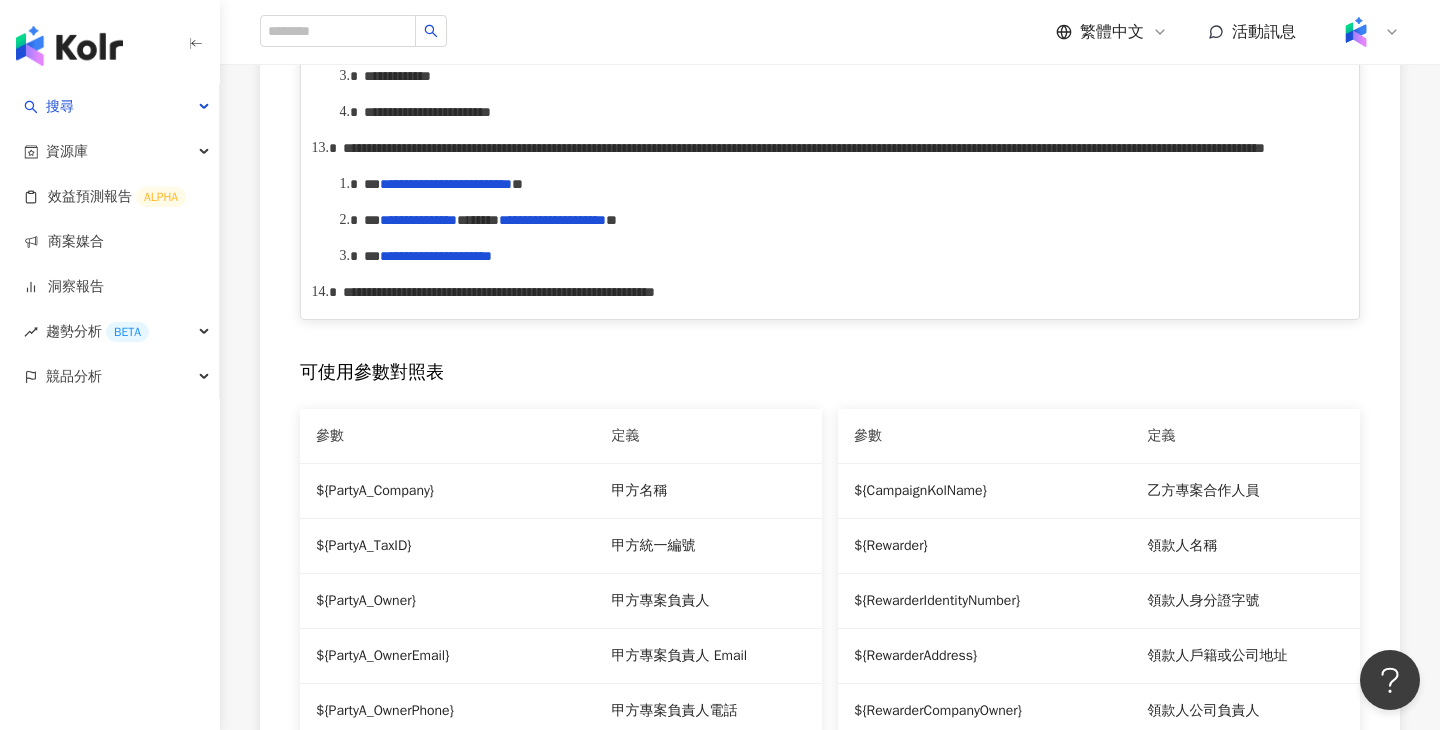 click on "**********" at bounding box center (422, -33) 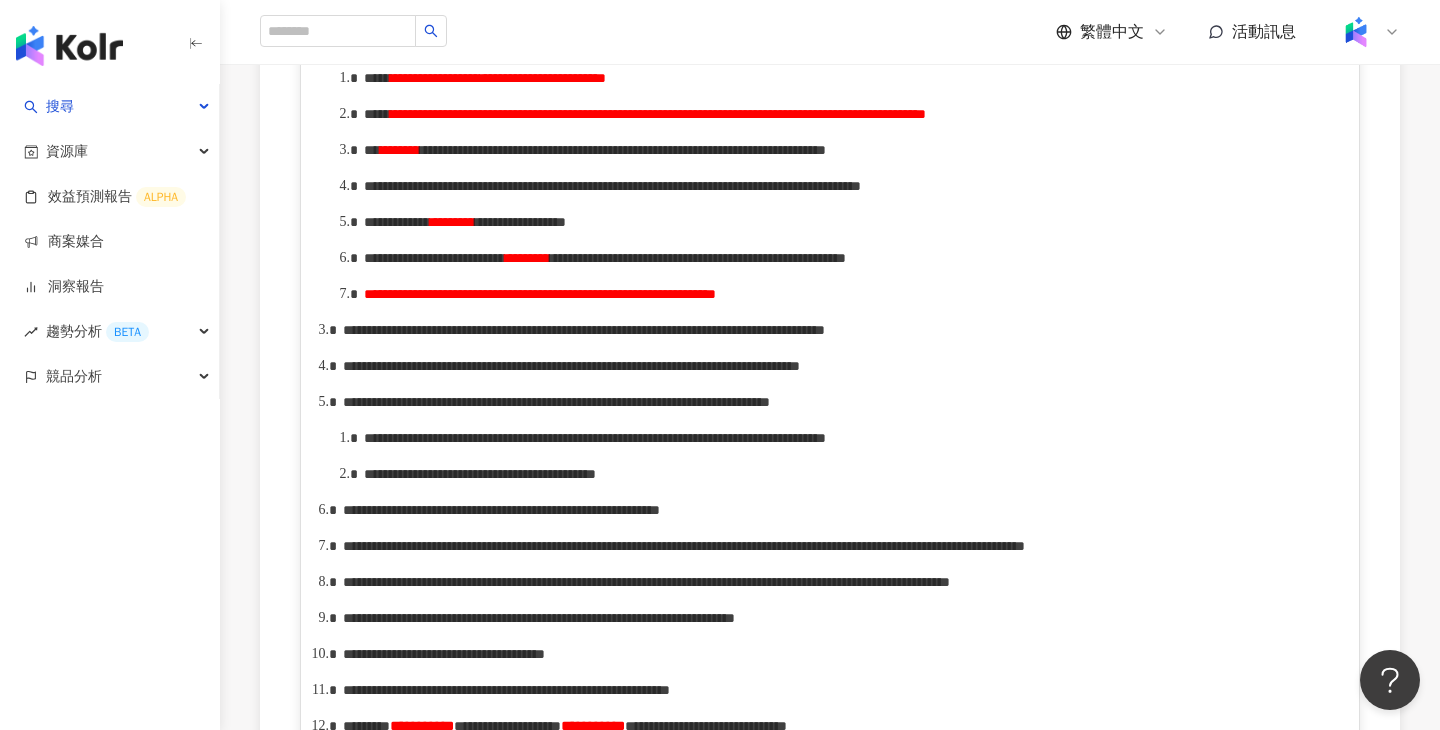 scroll, scrollTop: 1111, scrollLeft: 0, axis: vertical 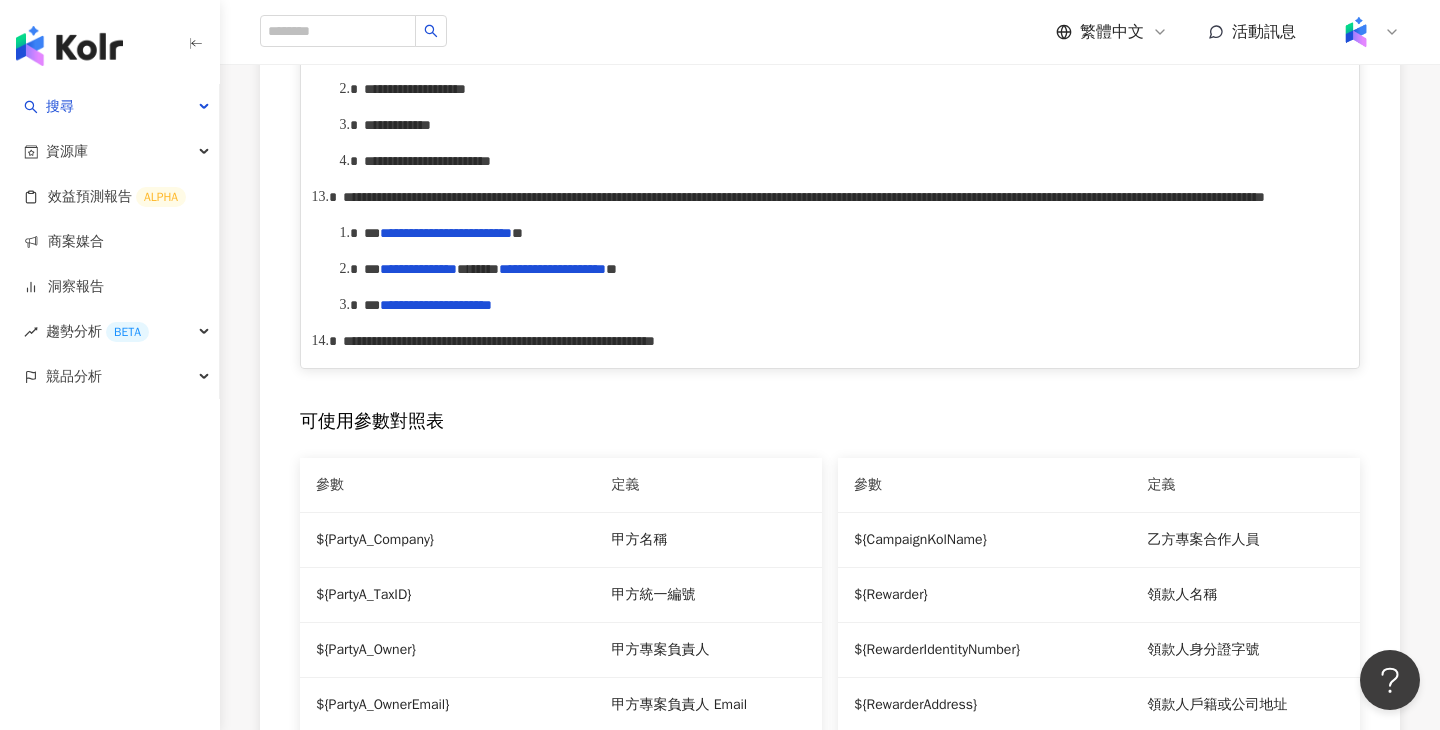 click on "**********" at bounding box center [841, 16] 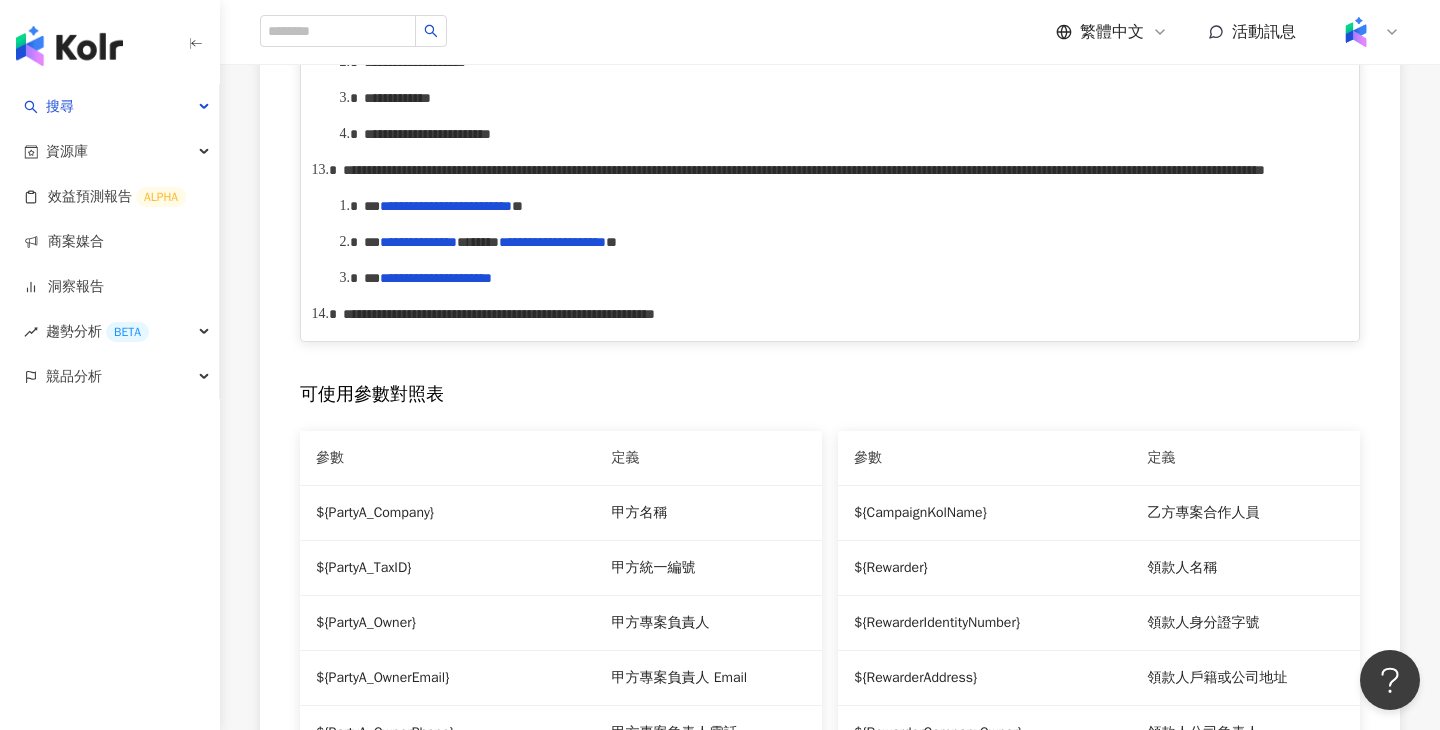 scroll, scrollTop: 1856, scrollLeft: 0, axis: vertical 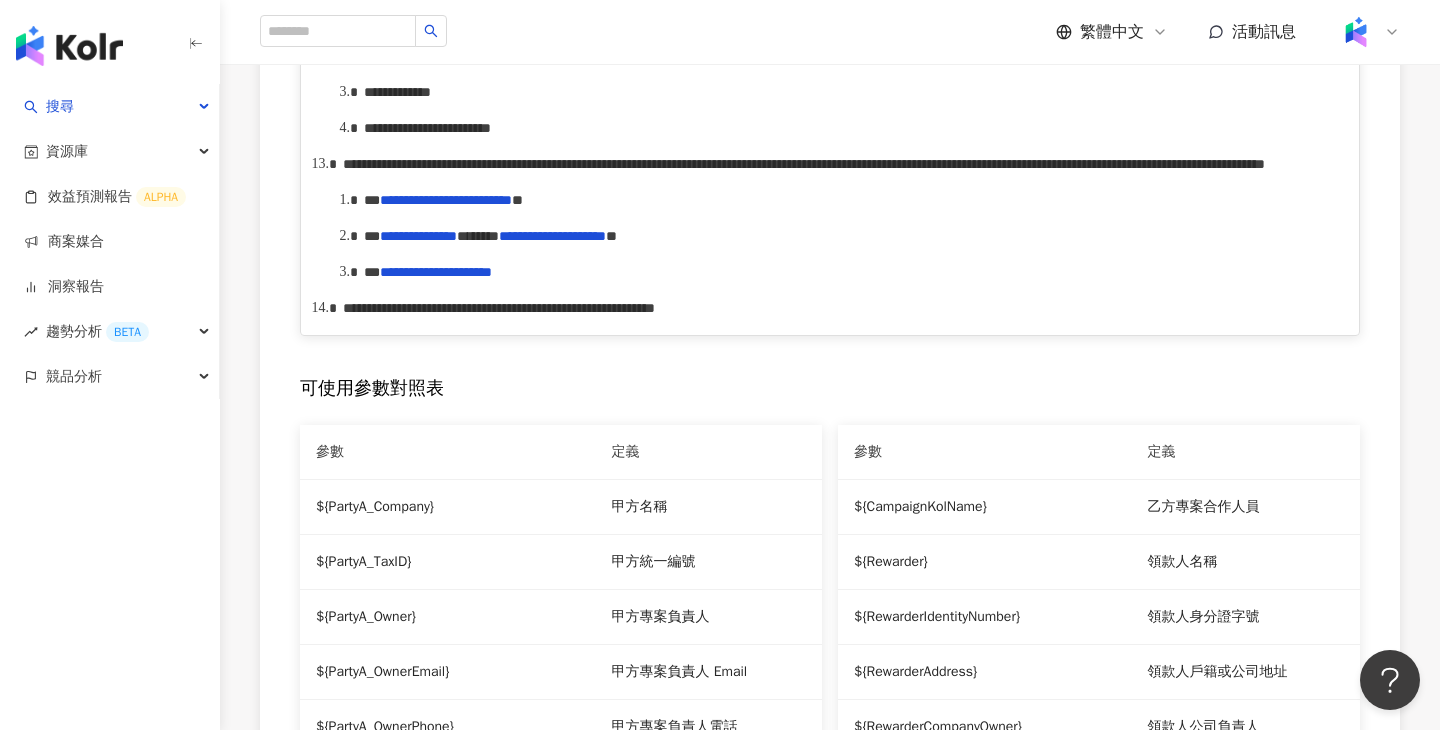 click on "**********" at bounding box center (804, 164) 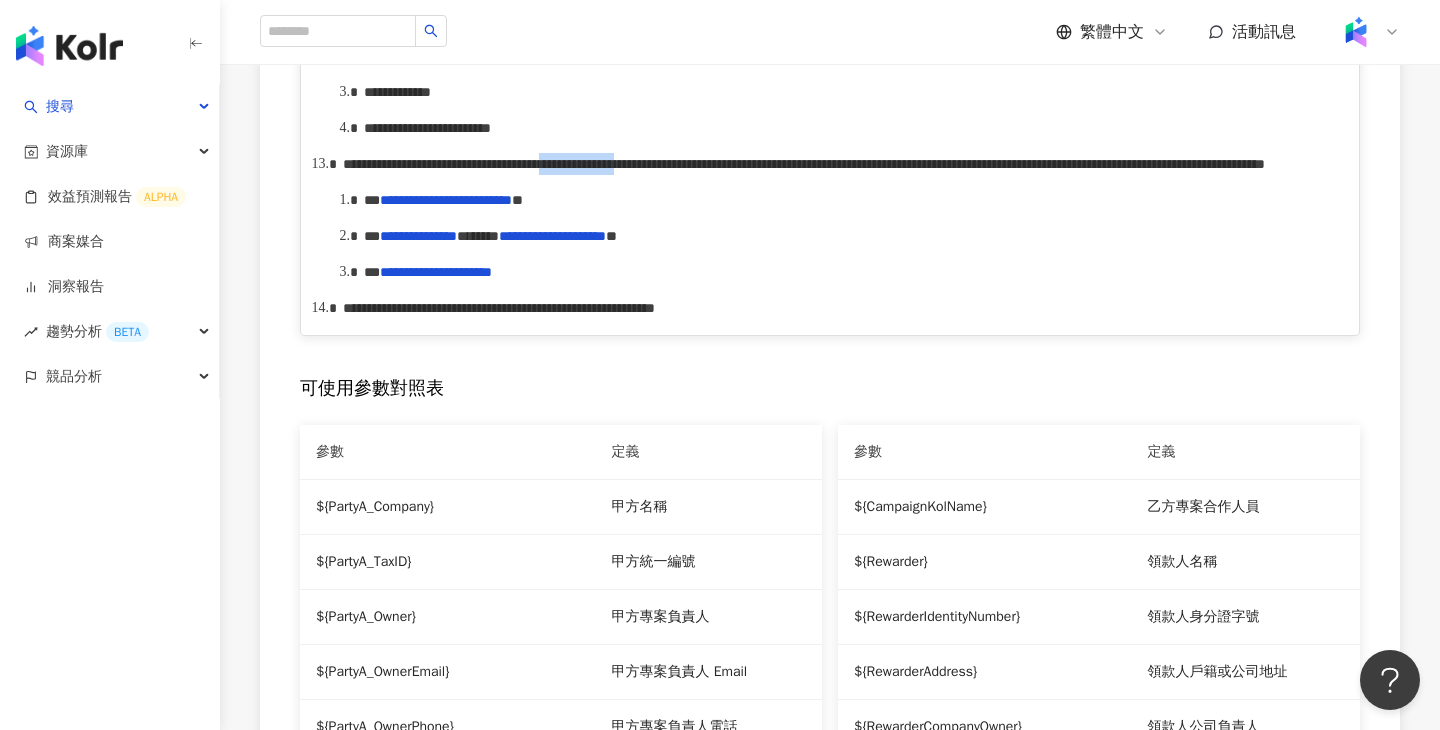 click on "**********" at bounding box center (804, 164) 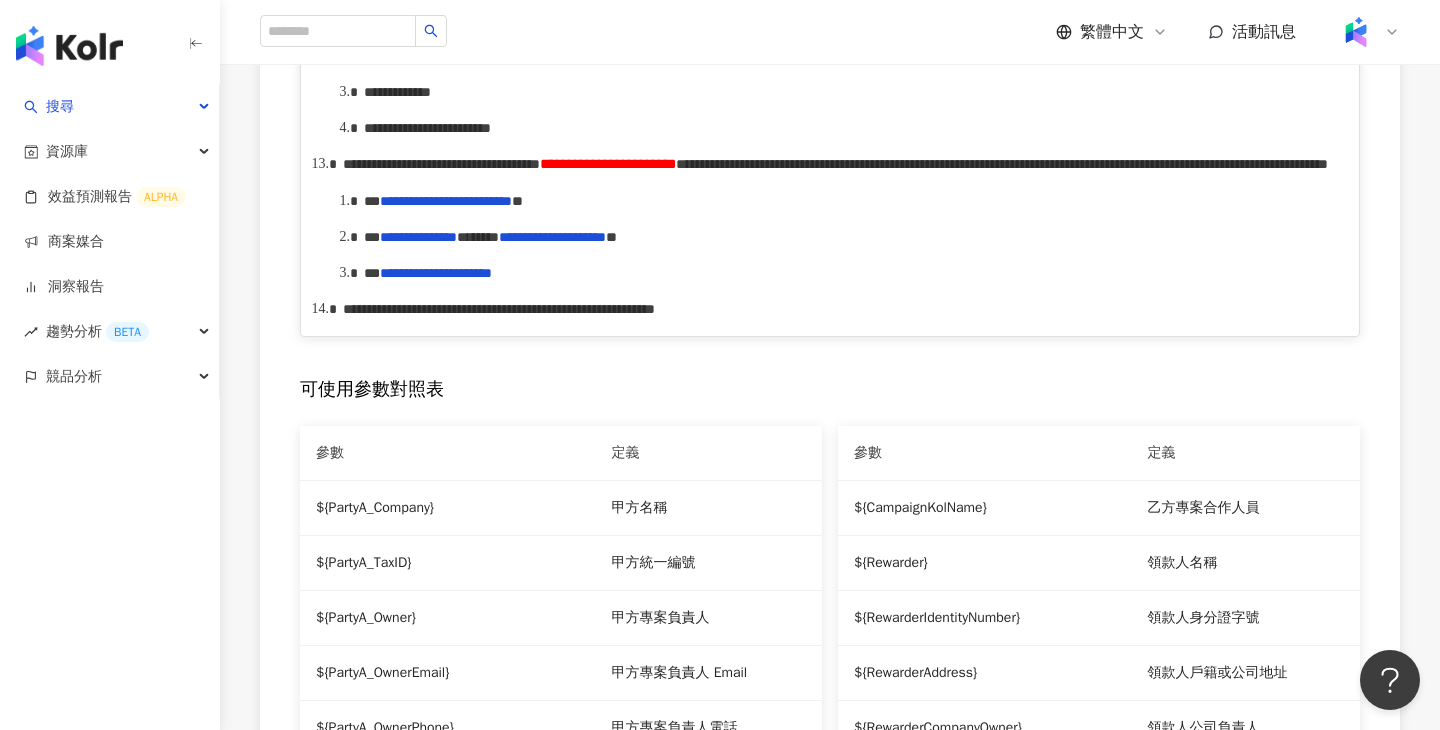click on "**********" at bounding box center (608, 164) 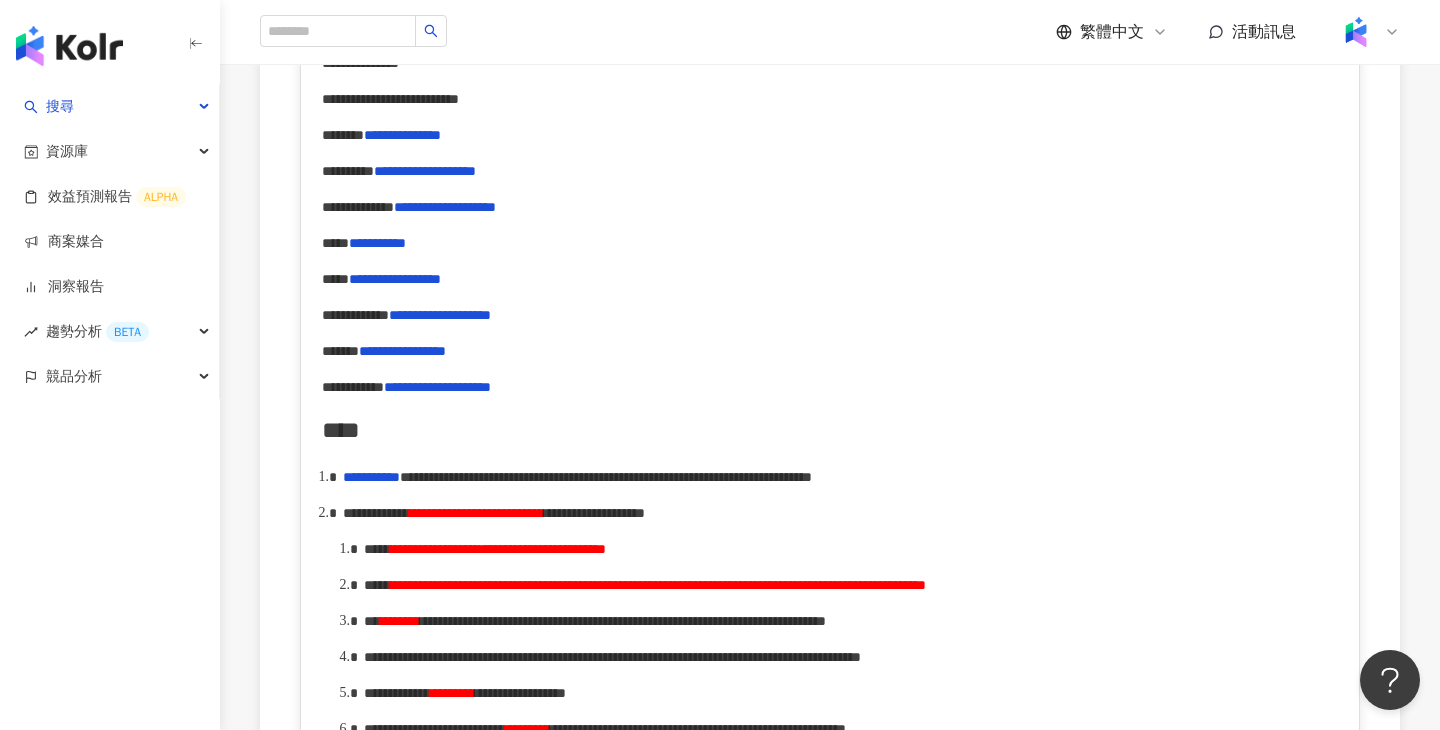 scroll, scrollTop: 0, scrollLeft: 0, axis: both 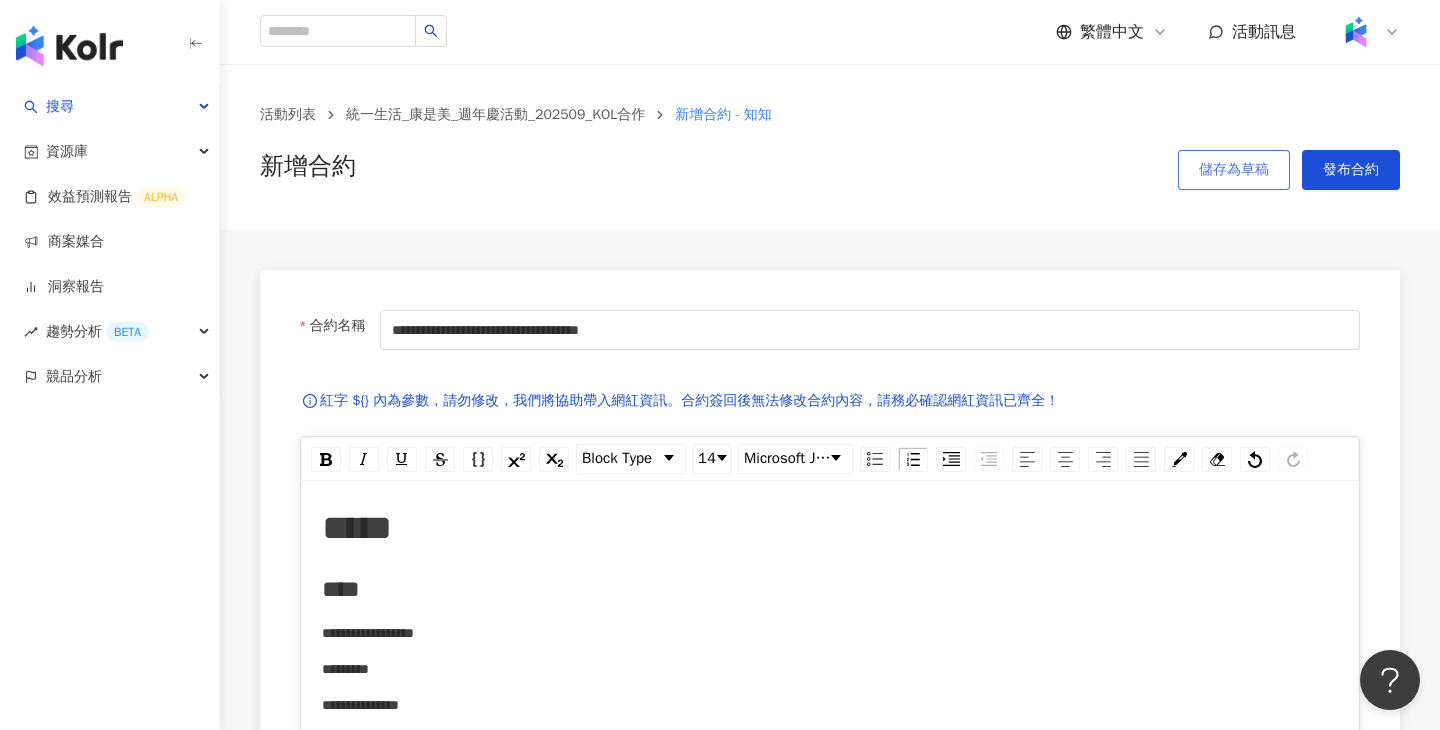 click on "儲存為草稿" at bounding box center [1234, 170] 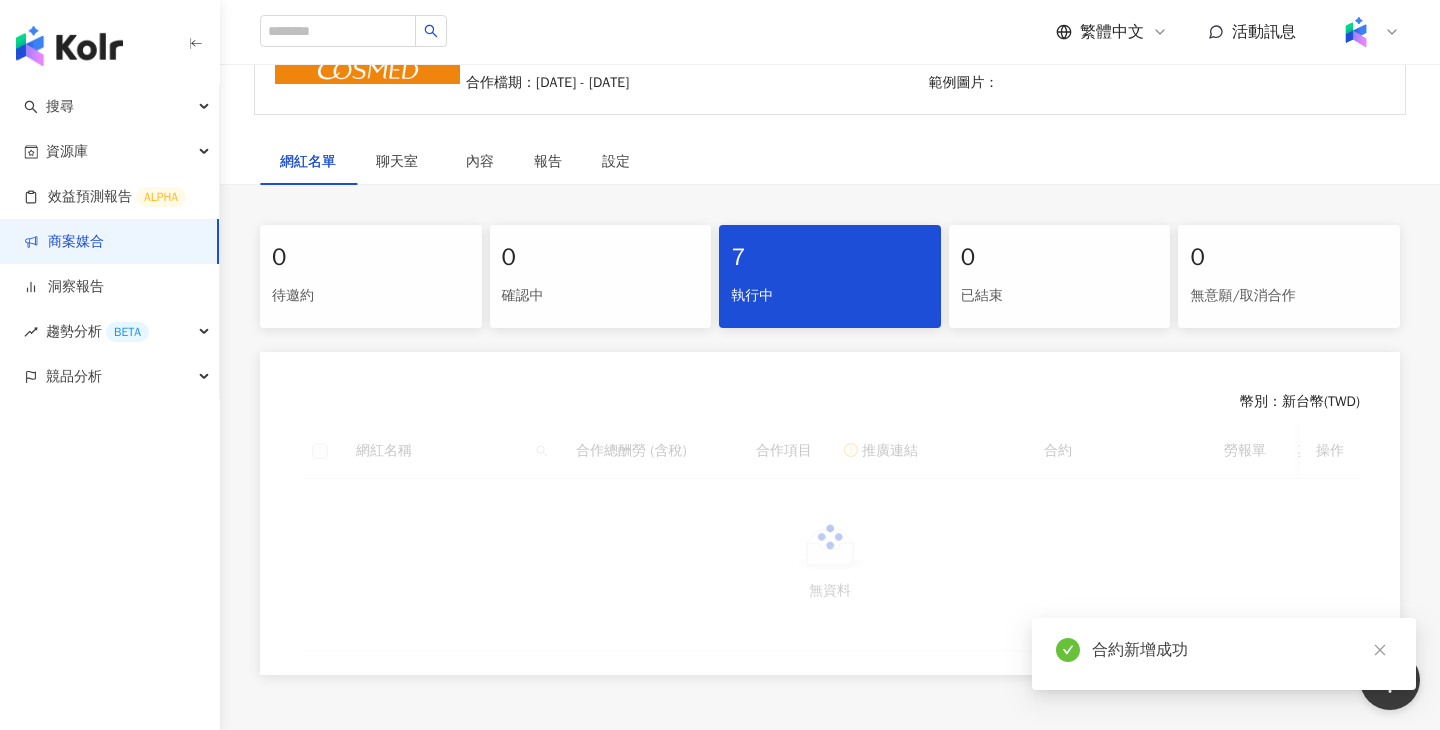 scroll, scrollTop: 416, scrollLeft: 0, axis: vertical 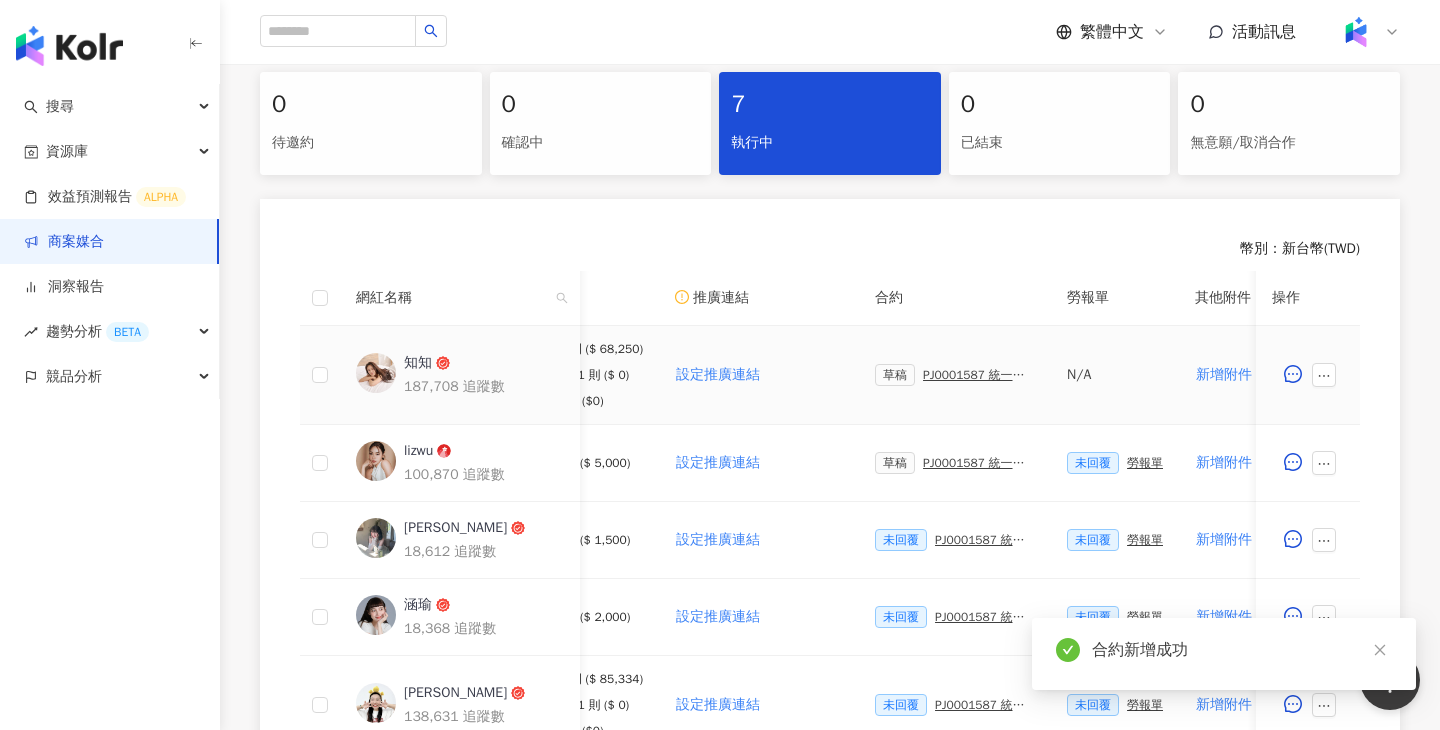 click on "PJ0001587 統一生活_康是美_週年慶活動_202509_活動確認單" at bounding box center [979, 375] 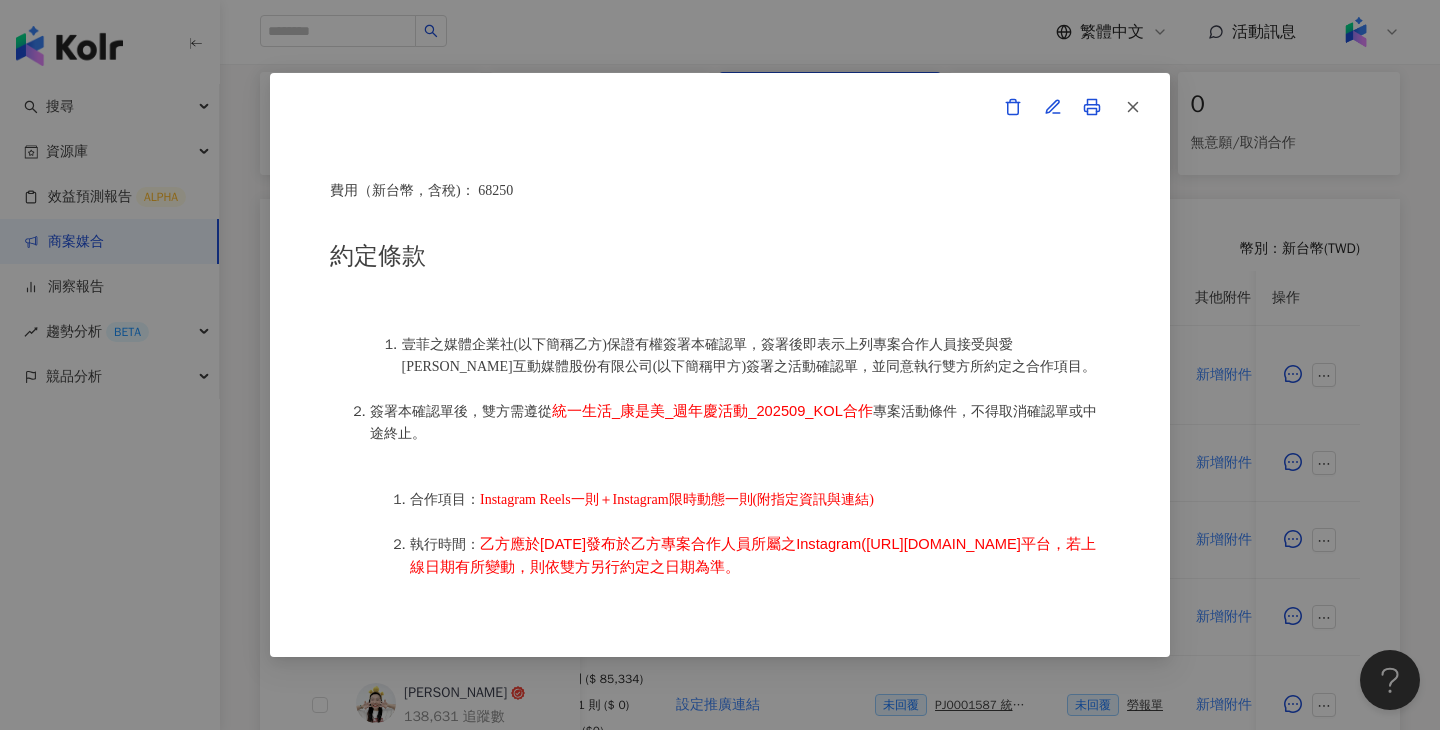 scroll, scrollTop: 779, scrollLeft: 0, axis: vertical 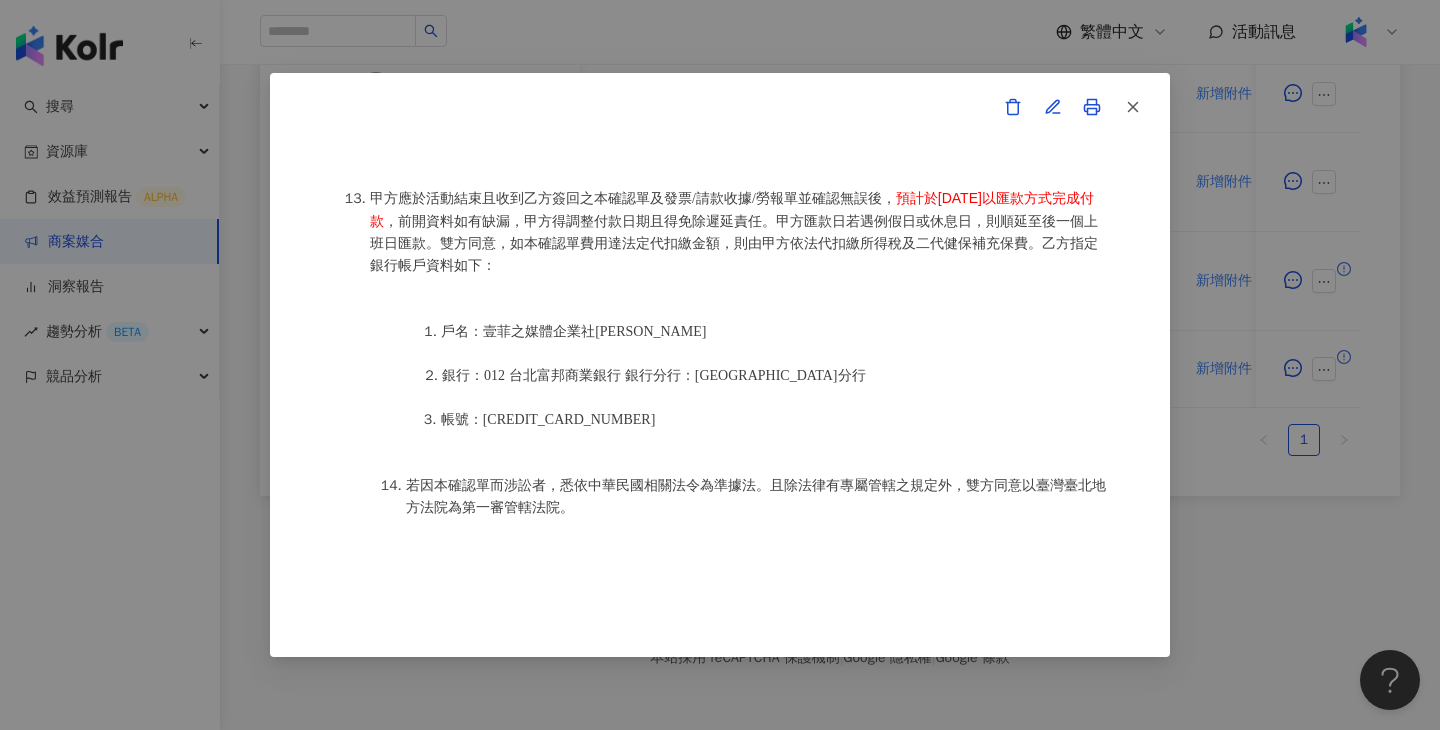 click on "活動確認單
約定雙方
甲方名稱：愛卡拉互動媒體股份有限公司
甲方負責人：程世嘉
甲方統一編號：53342456
甲方地址：104 台北市中山區南京東路二段167號8樓
甲方專案負責人：鄭采妮
甲方專案負責人電話：02 8768 1110
甲方專案負責人 Email：isla.cheng@ikala.ai
乙方名稱：壹菲之媒體企業社
乙方地址：臺北市大安區和平東路一段198號6樓
乙方統一編號/身分證字號：93186585
專案活動期間：2025年09月24日至2025年10月10日
費用（新台幣，含稅)： 68250
約定條款
壹菲之媒體企業社(以下簡稱乙方)保證有權簽署本確認單，簽署後即表示上列專案合作人員接受與愛卡拉互動媒體股份有限公司(以下簡稱甲方)簽署之活動確認單，並同意執行雙方所約定之合作項目。
簽署本確認單後，雙方需遵從 統一生活_康是美_週年慶活動_202509_KOL合作
合作項目：
執行時間：" at bounding box center [720, 365] 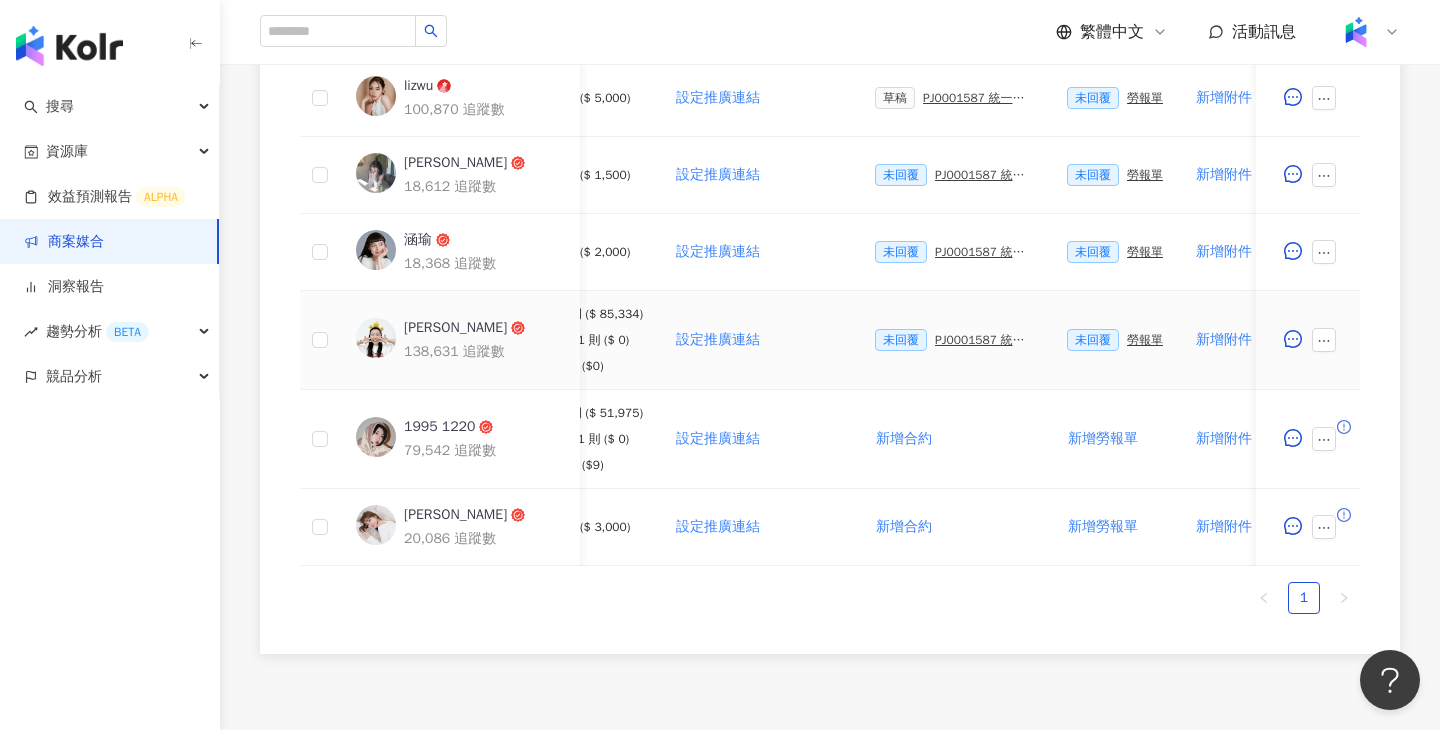 scroll, scrollTop: 566, scrollLeft: 0, axis: vertical 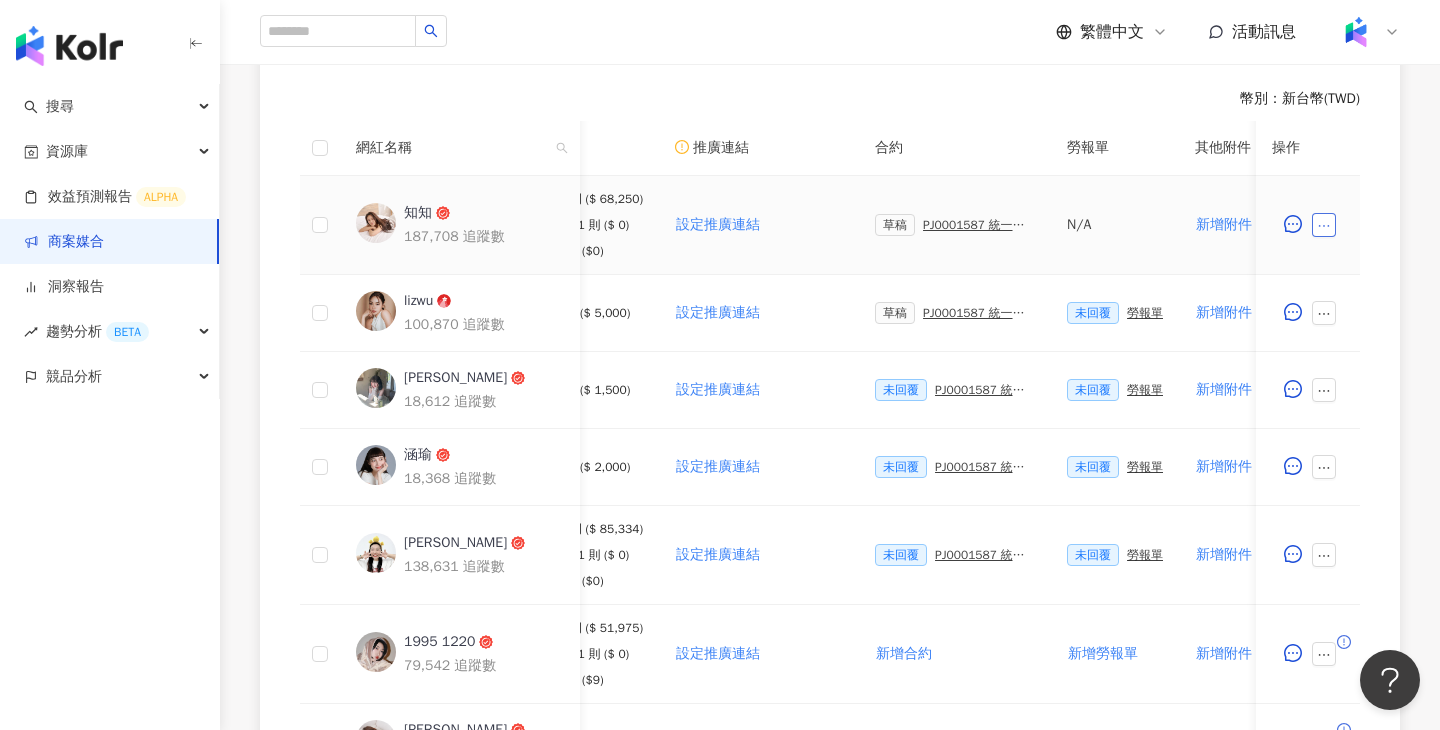 click 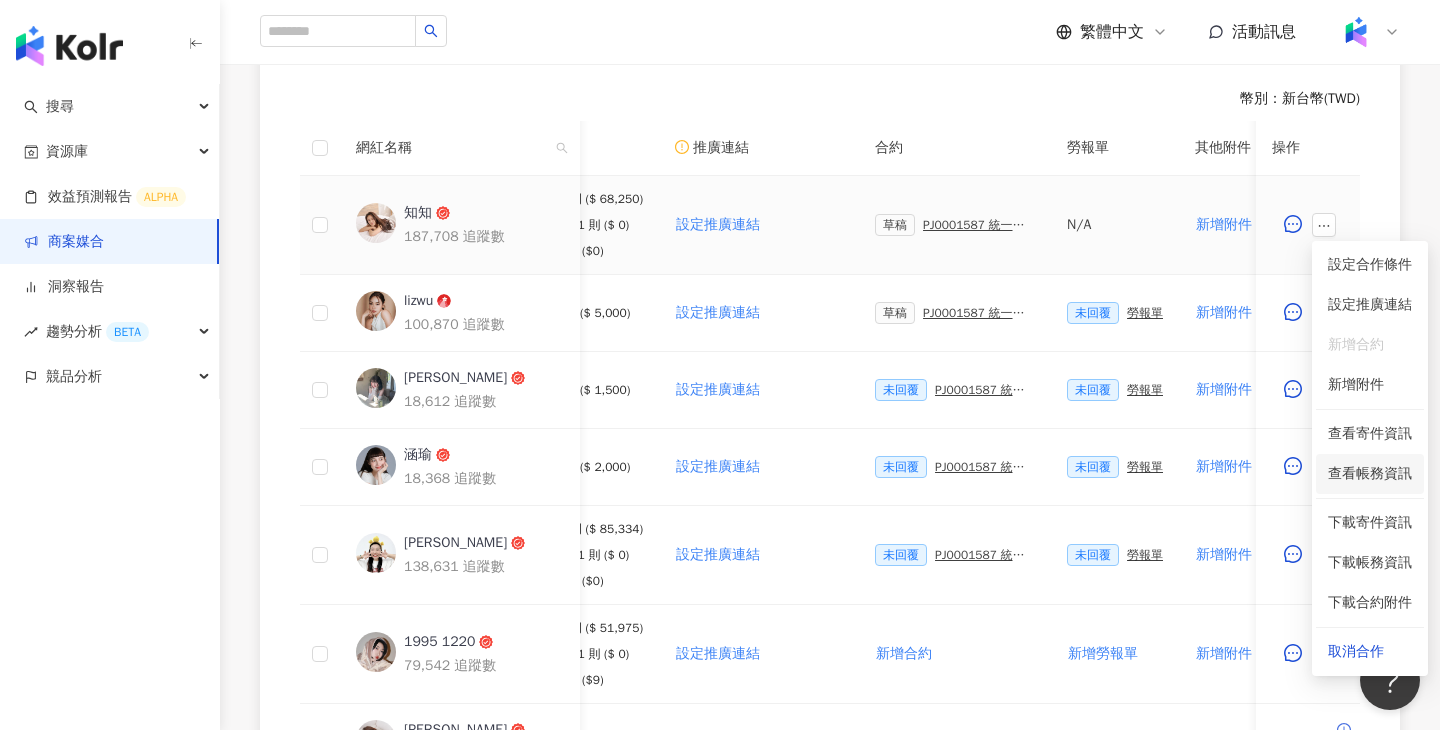 click on "查看帳務資訊" at bounding box center (1370, 474) 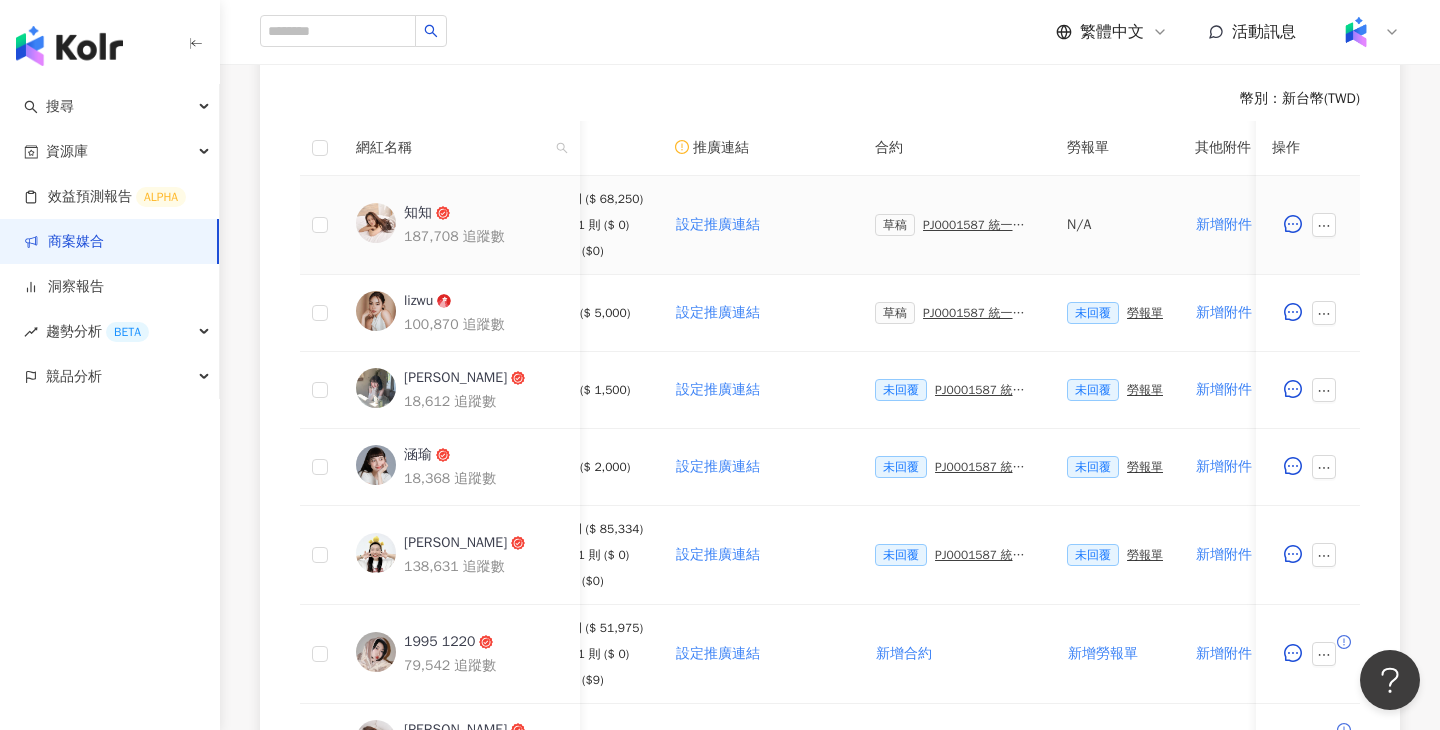 scroll, scrollTop: 0, scrollLeft: 939, axis: horizontal 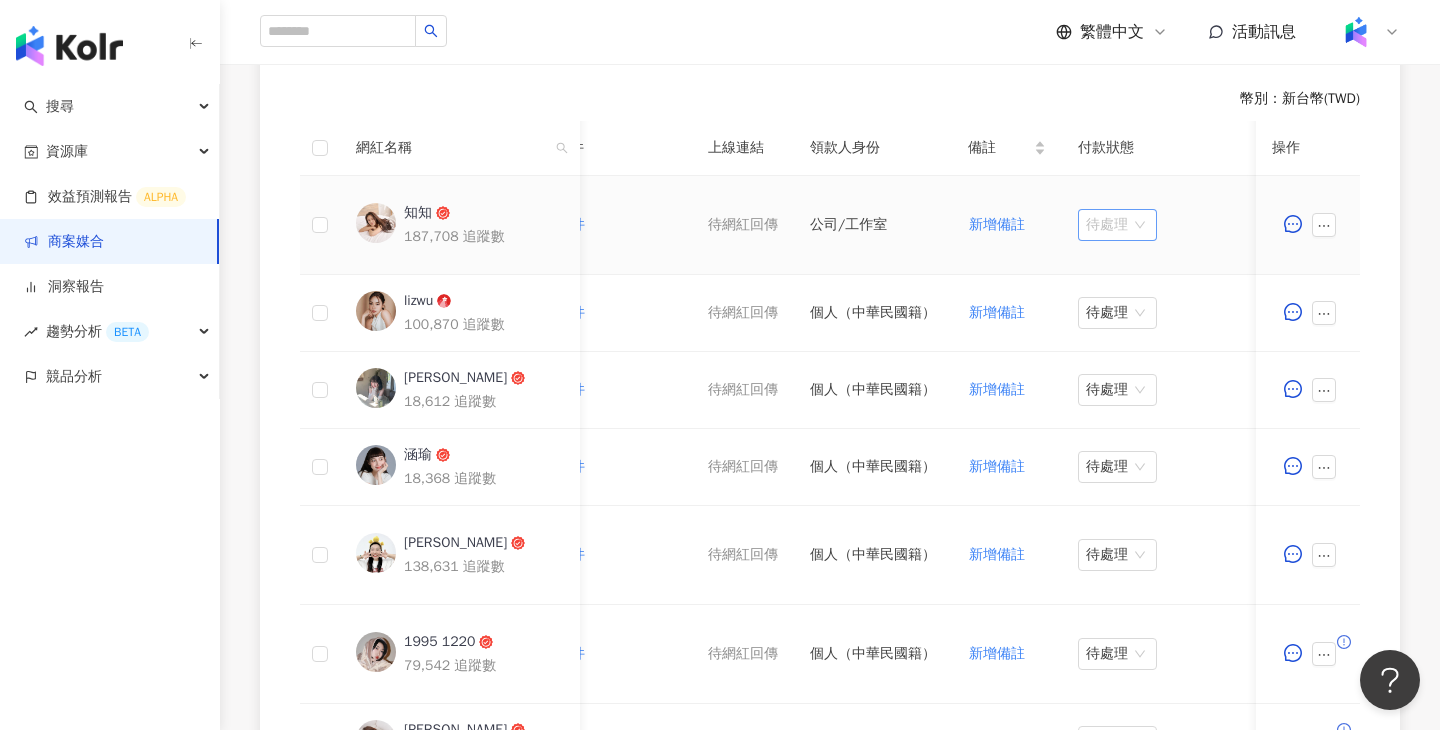 click on "待處理" at bounding box center [1117, 225] 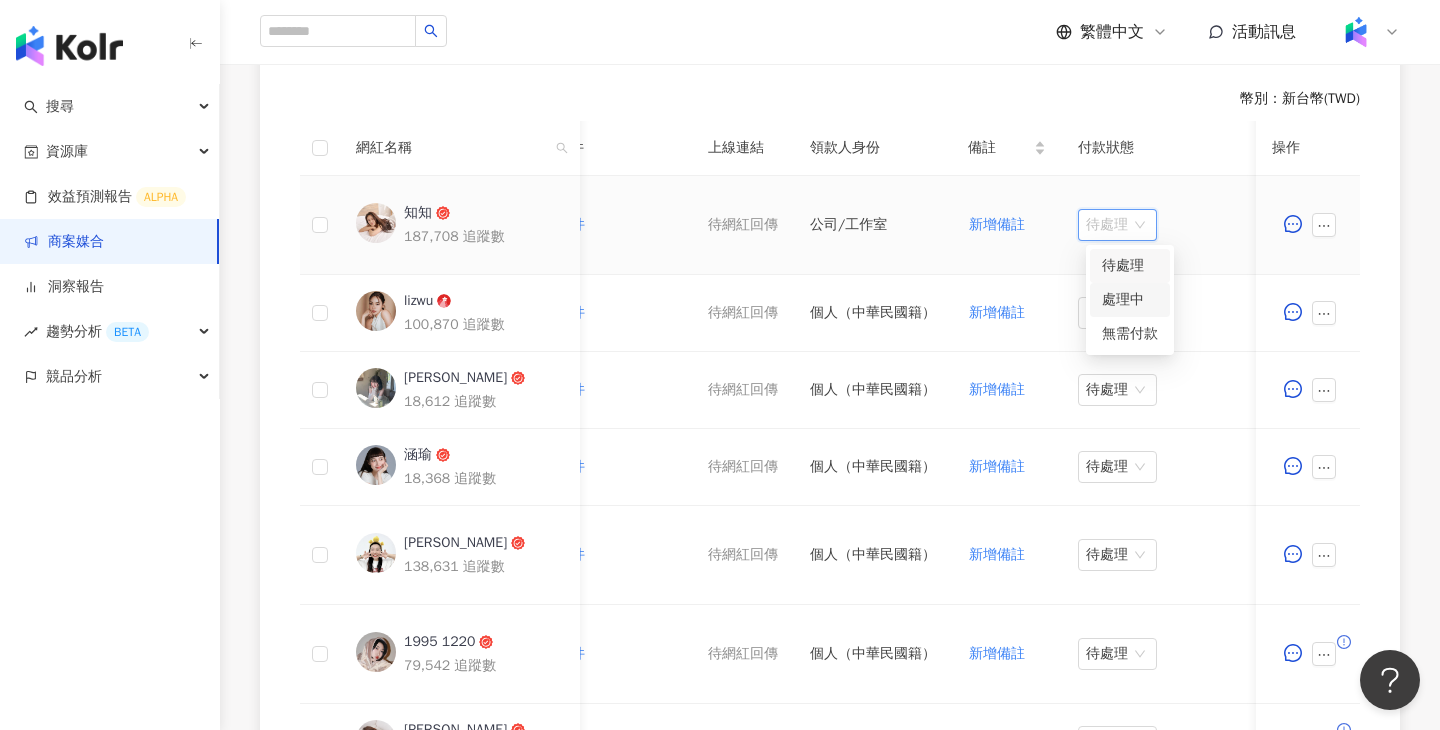 click on "處理中" at bounding box center [1130, 300] 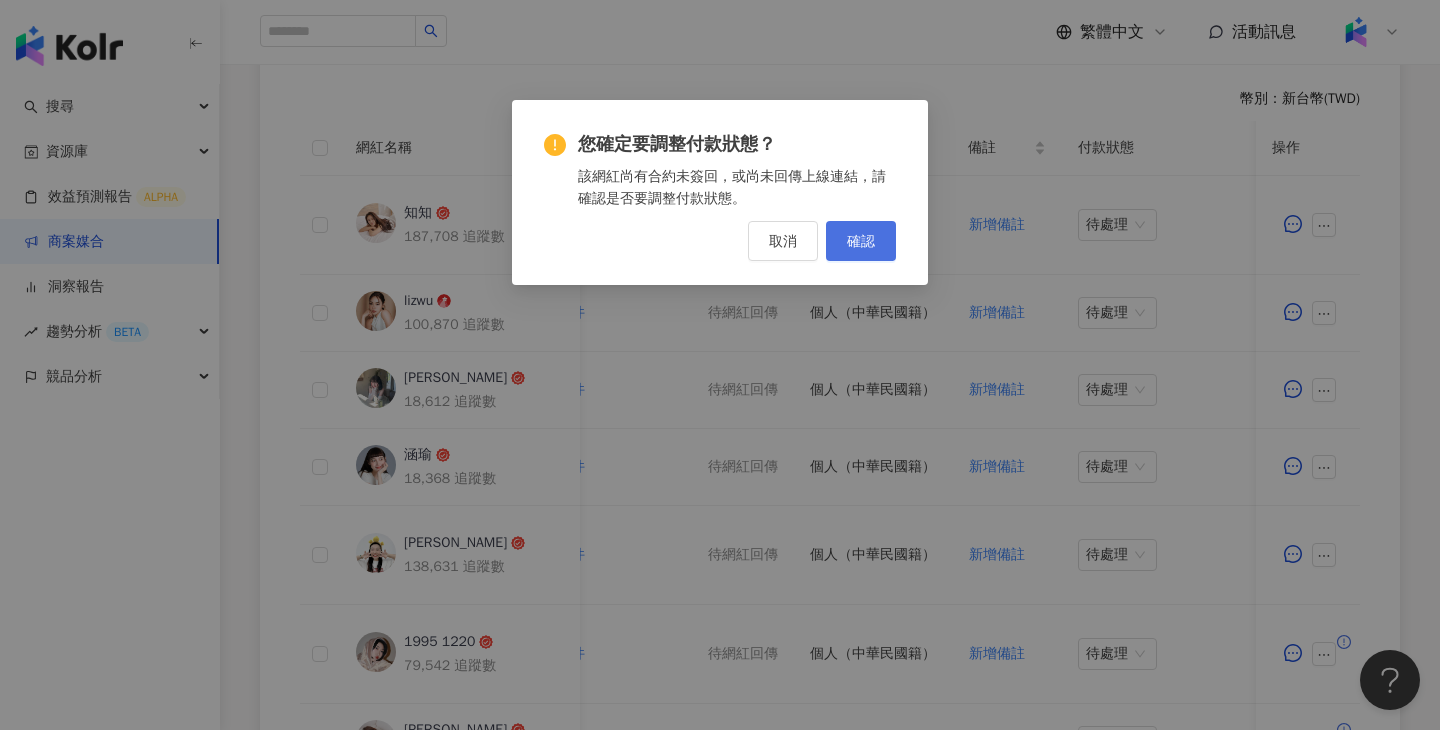 click on "確認" at bounding box center [861, 241] 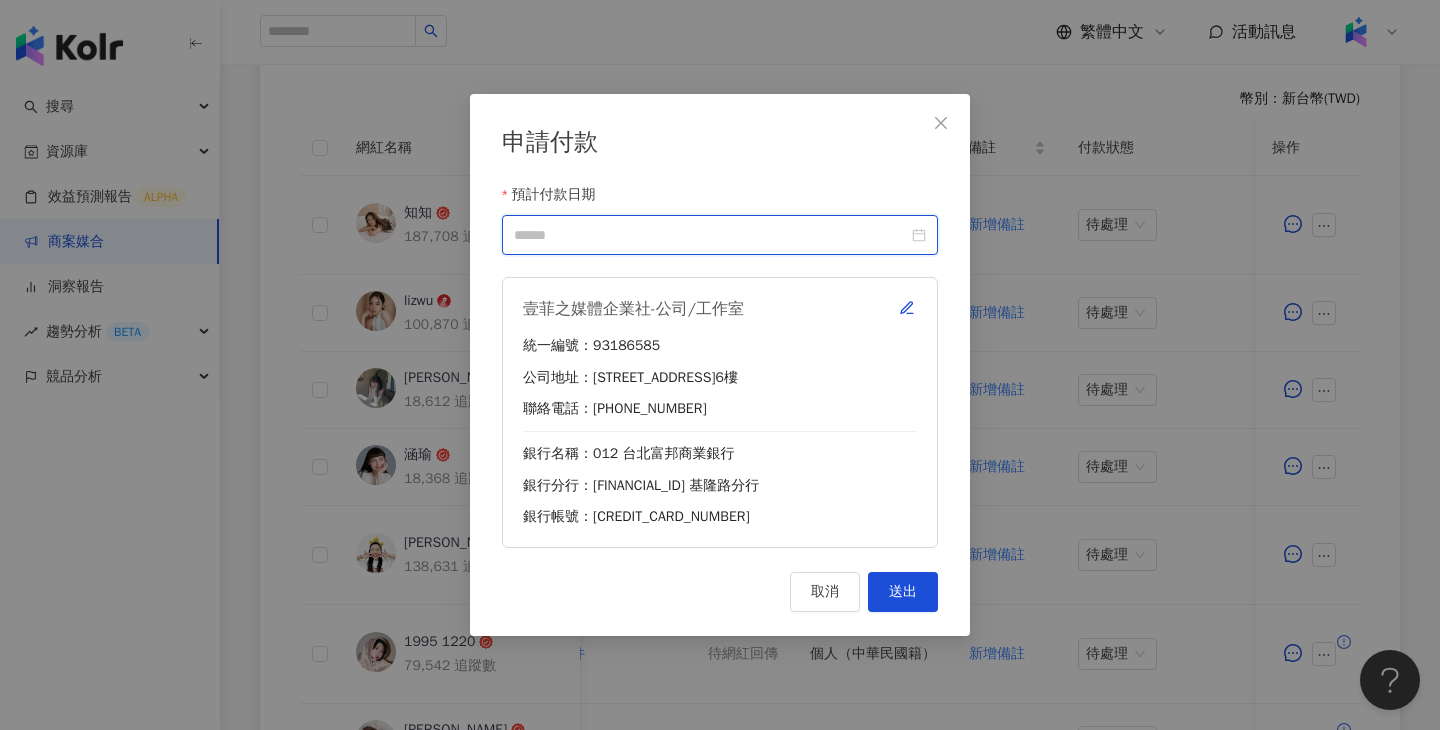 click on "預計付款日期" at bounding box center [711, 235] 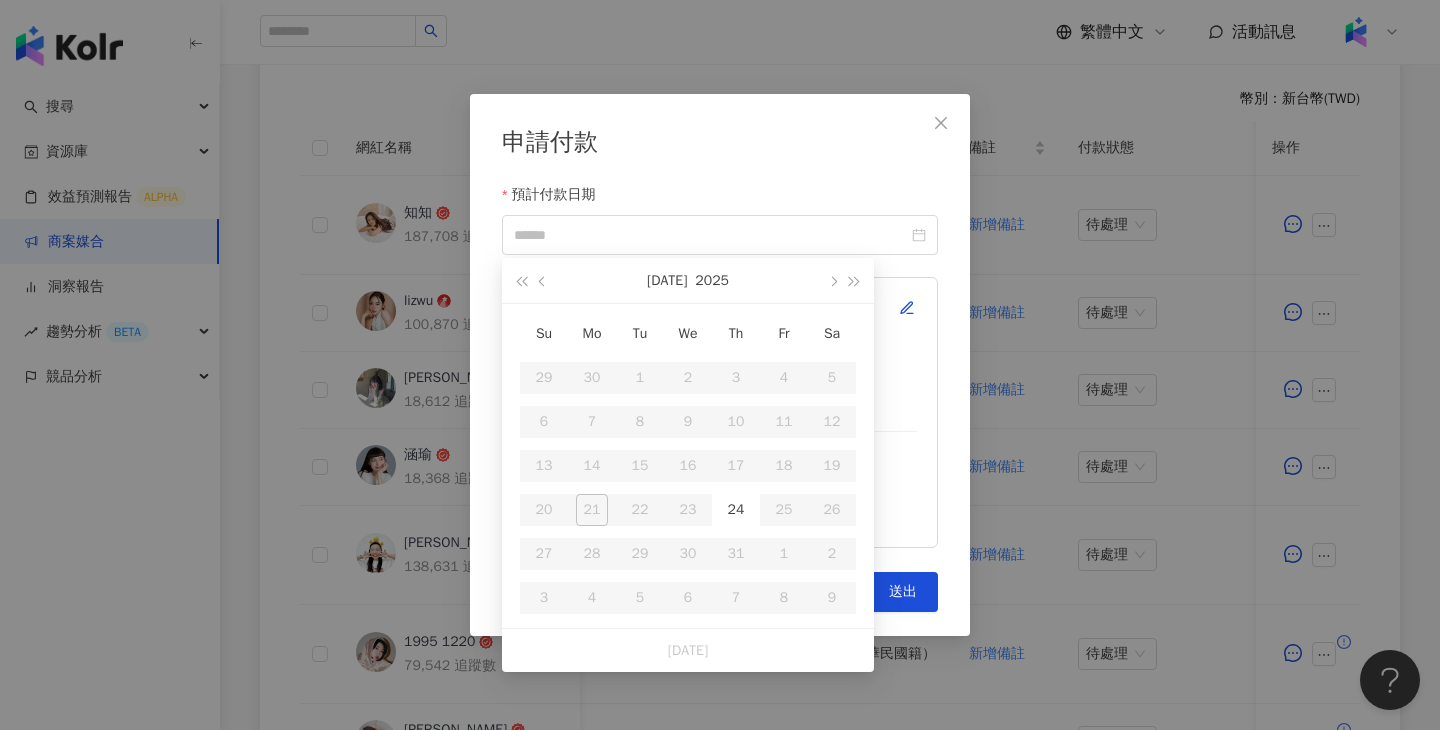 click on "申請付款" at bounding box center (720, 143) 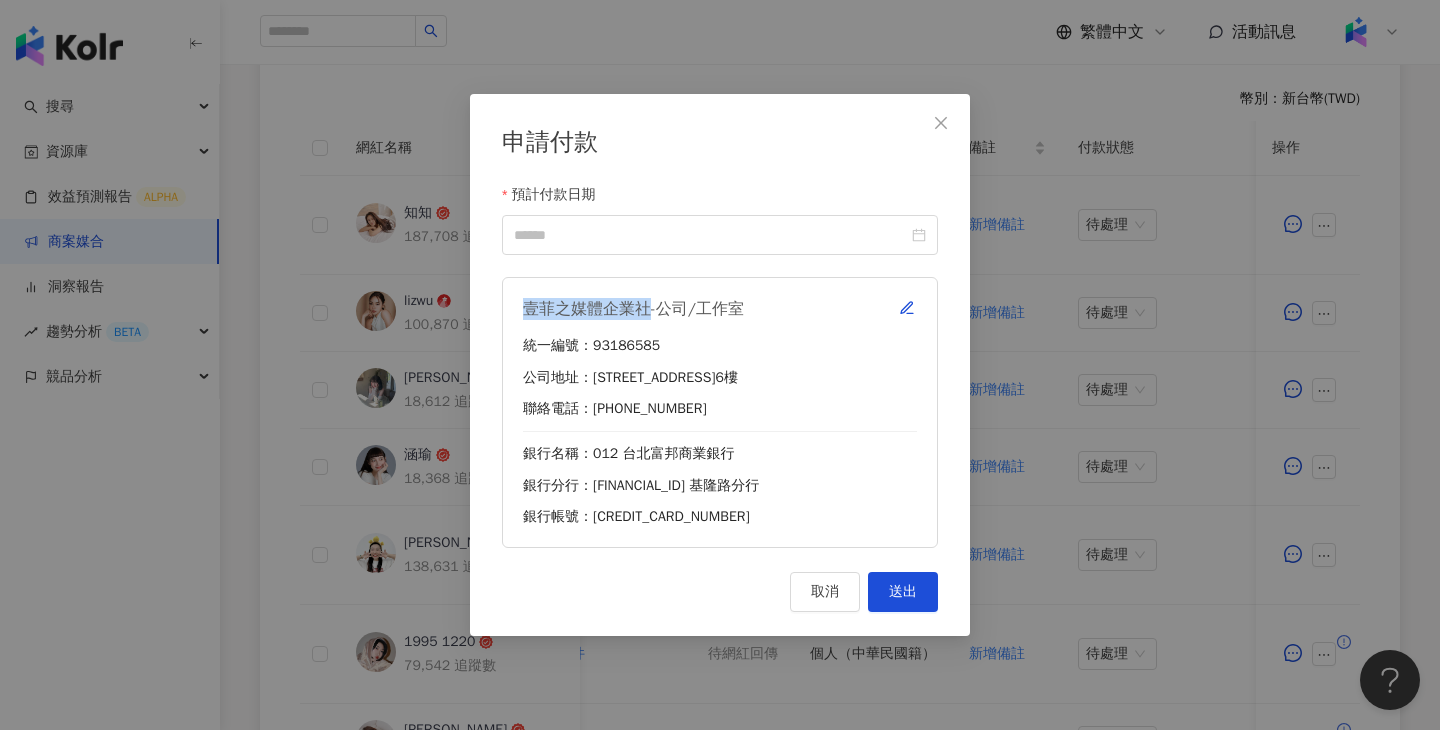 drag, startPoint x: 650, startPoint y: 306, endPoint x: 520, endPoint y: 303, distance: 130.0346 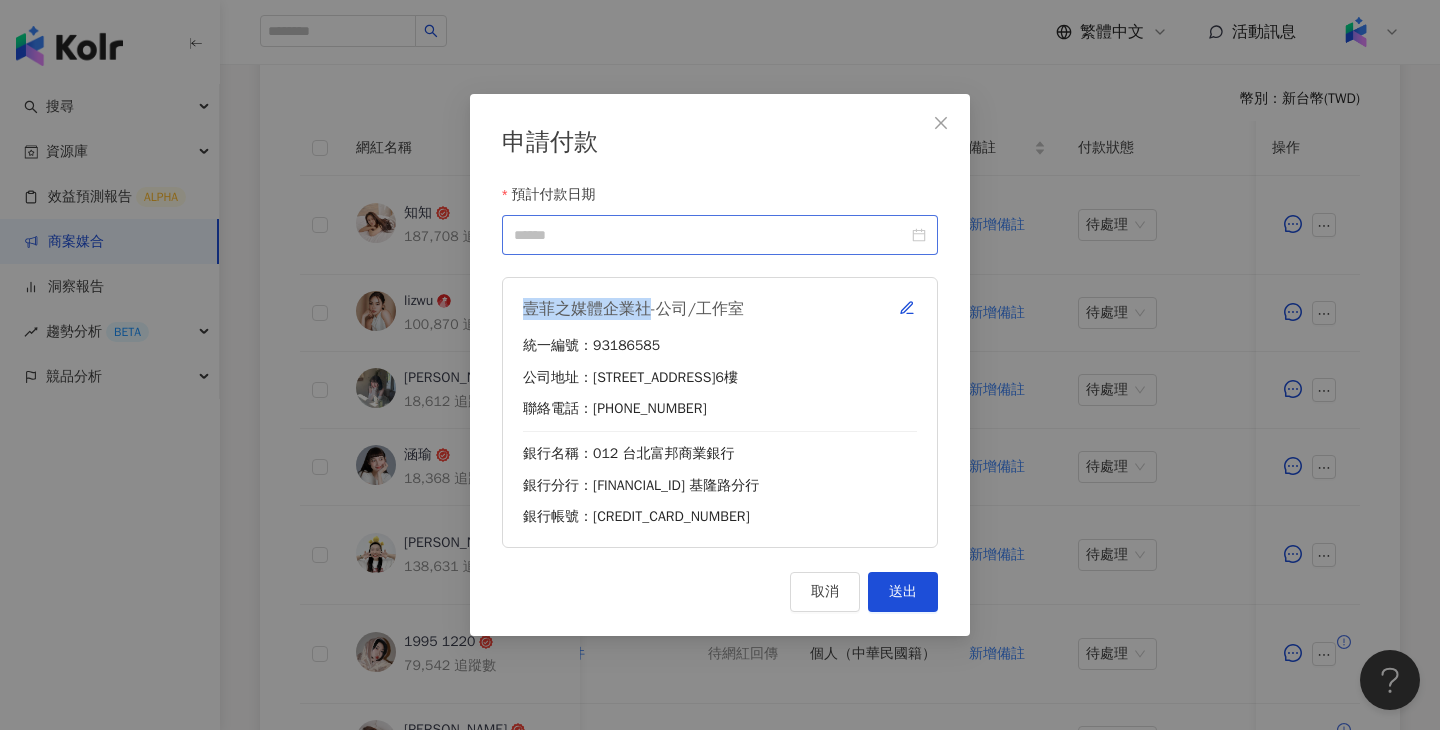click at bounding box center [720, 235] 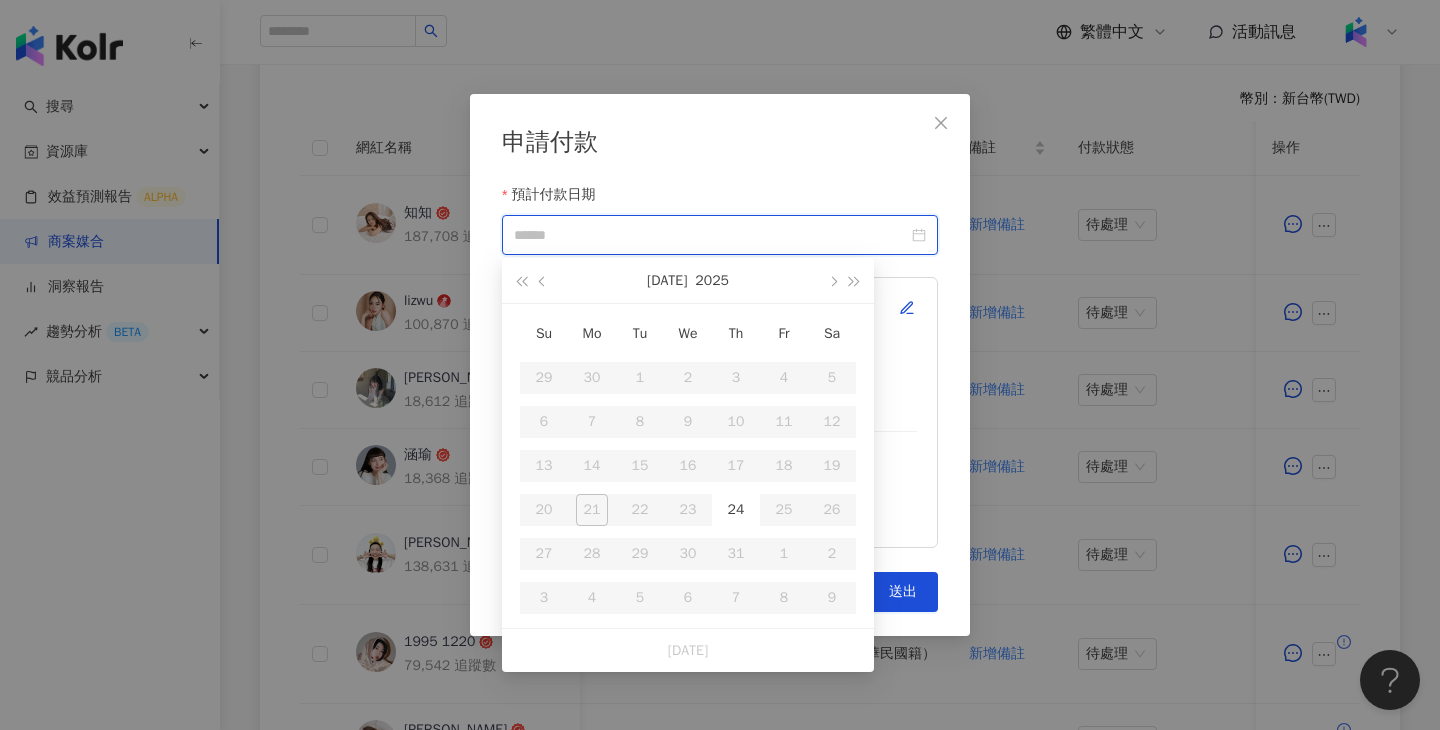 type on "**********" 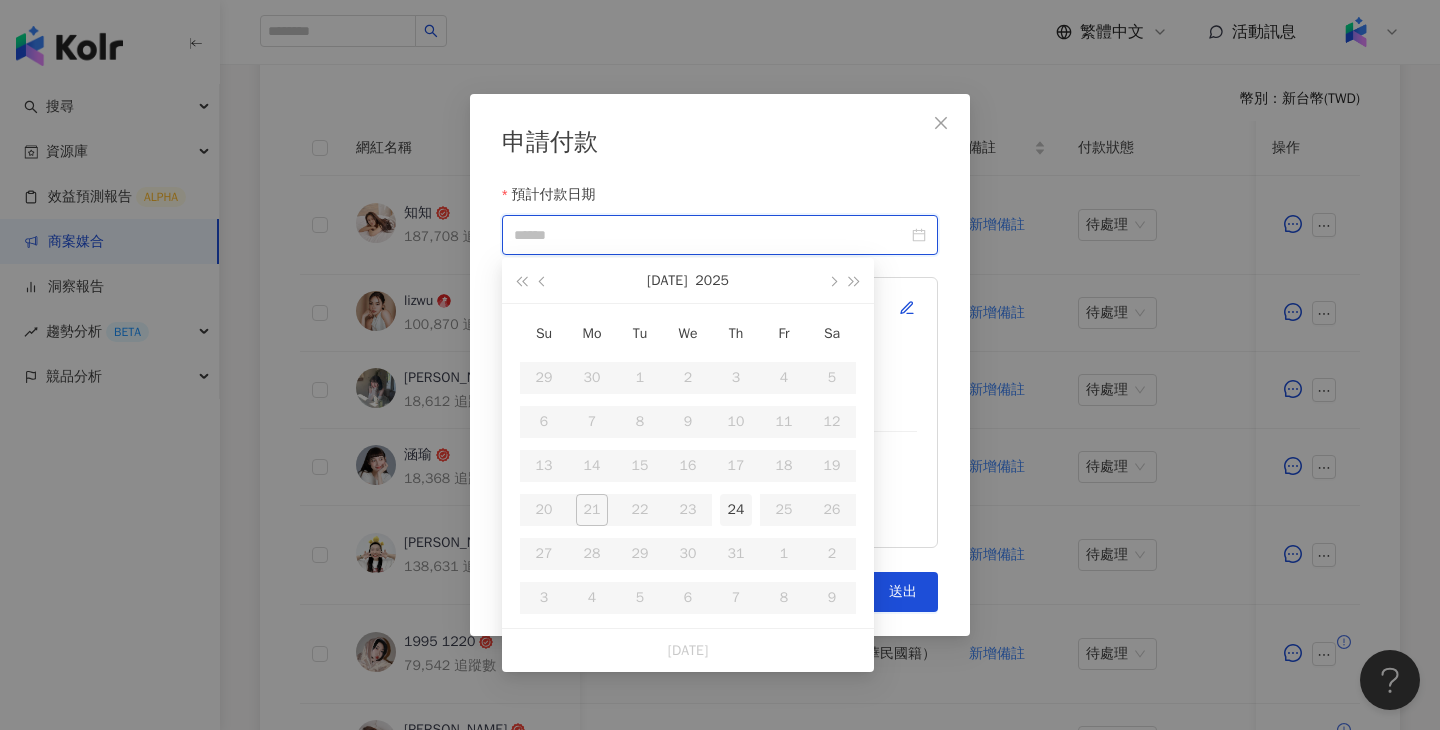 type on "**********" 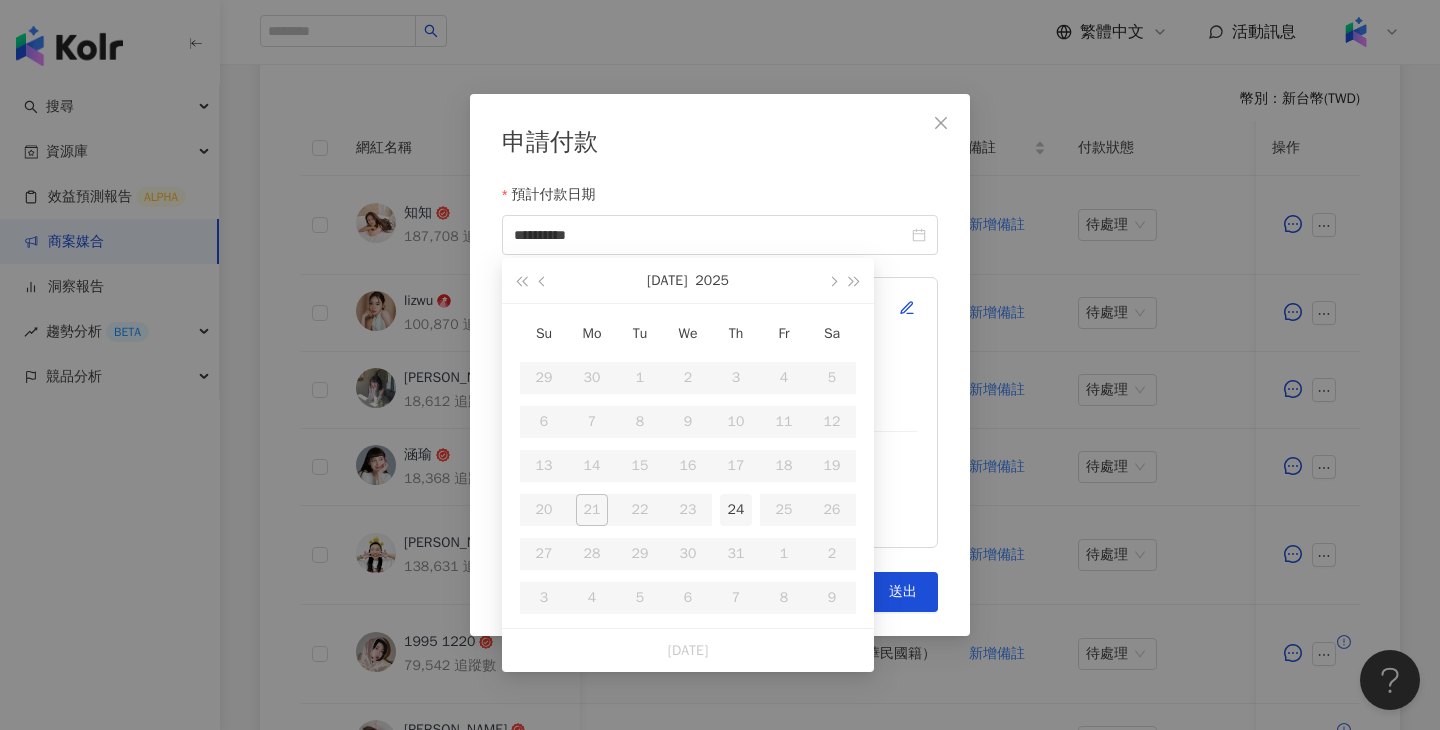 click on "24" at bounding box center [736, 510] 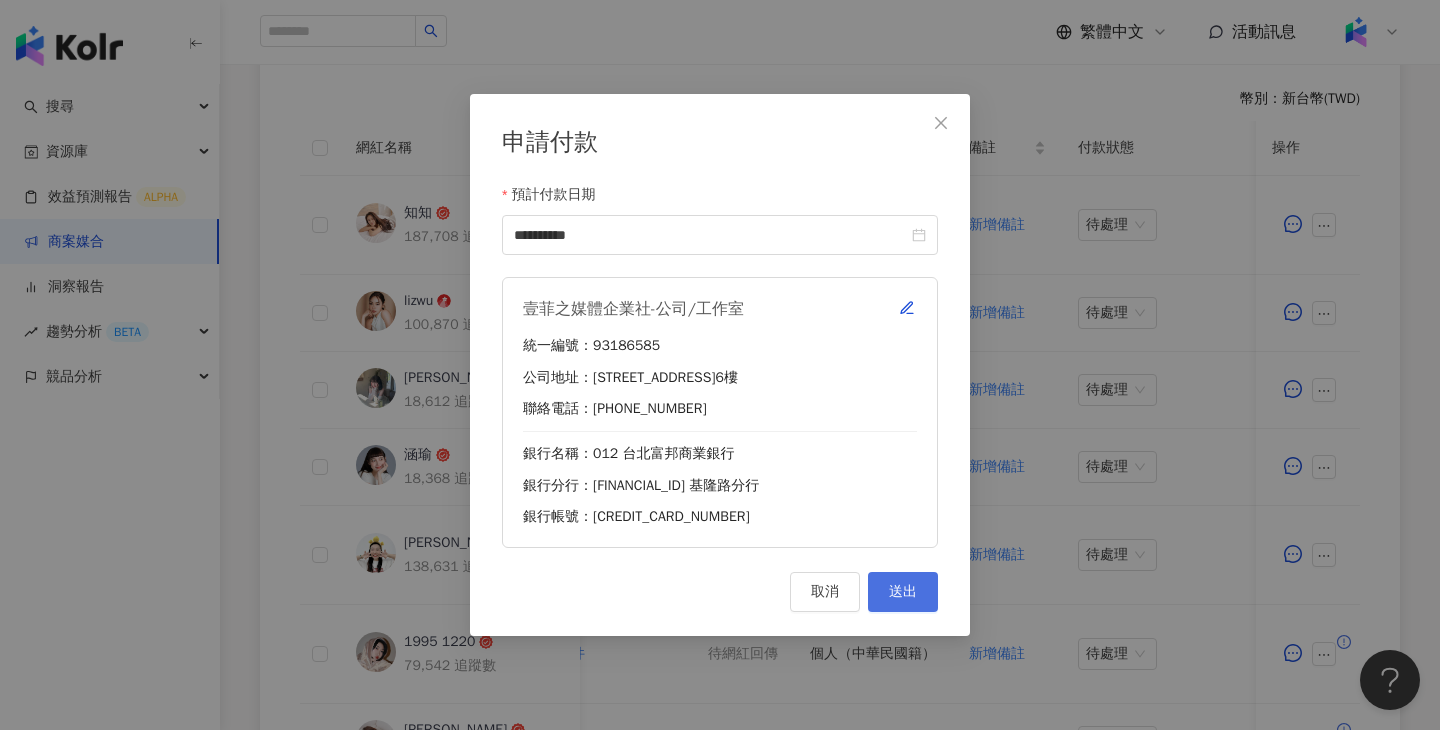 click on "送出" at bounding box center [903, 592] 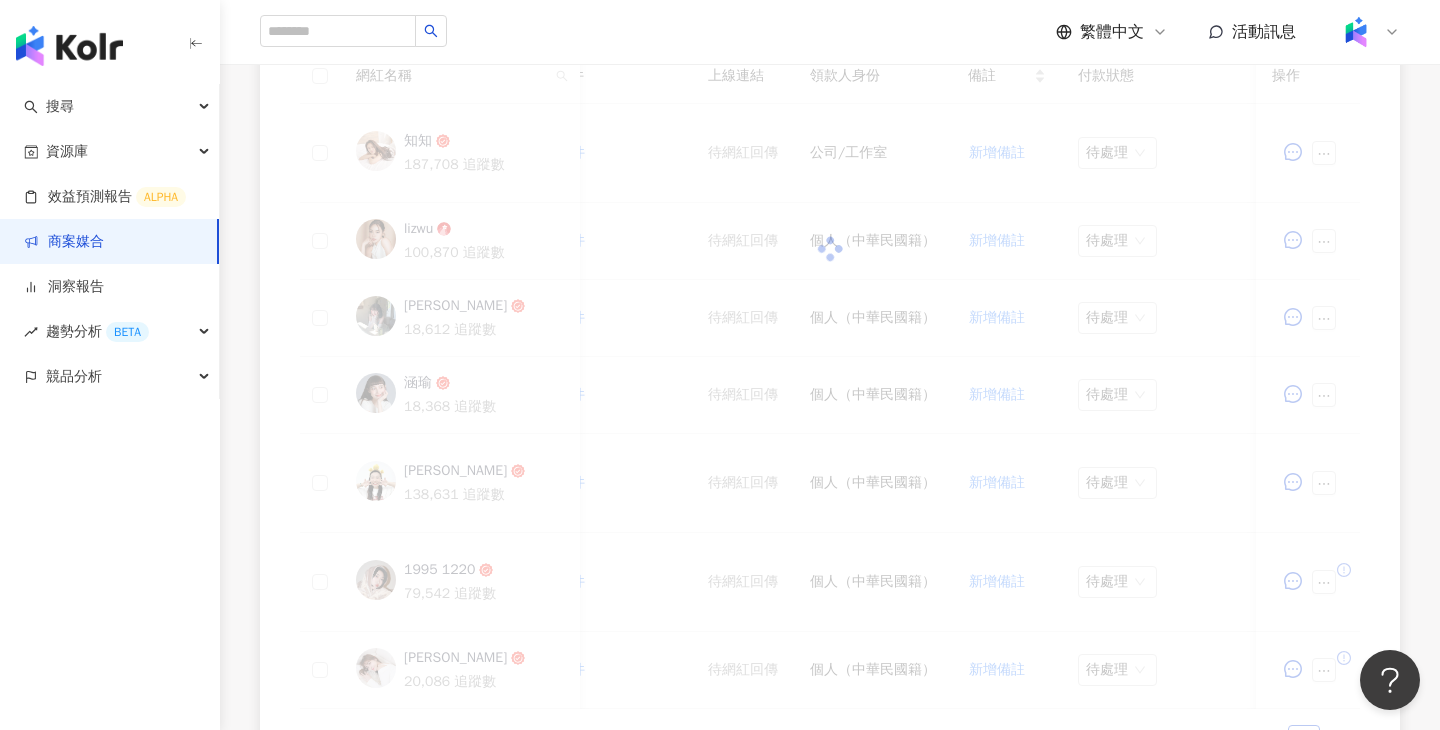 scroll, scrollTop: 566, scrollLeft: 0, axis: vertical 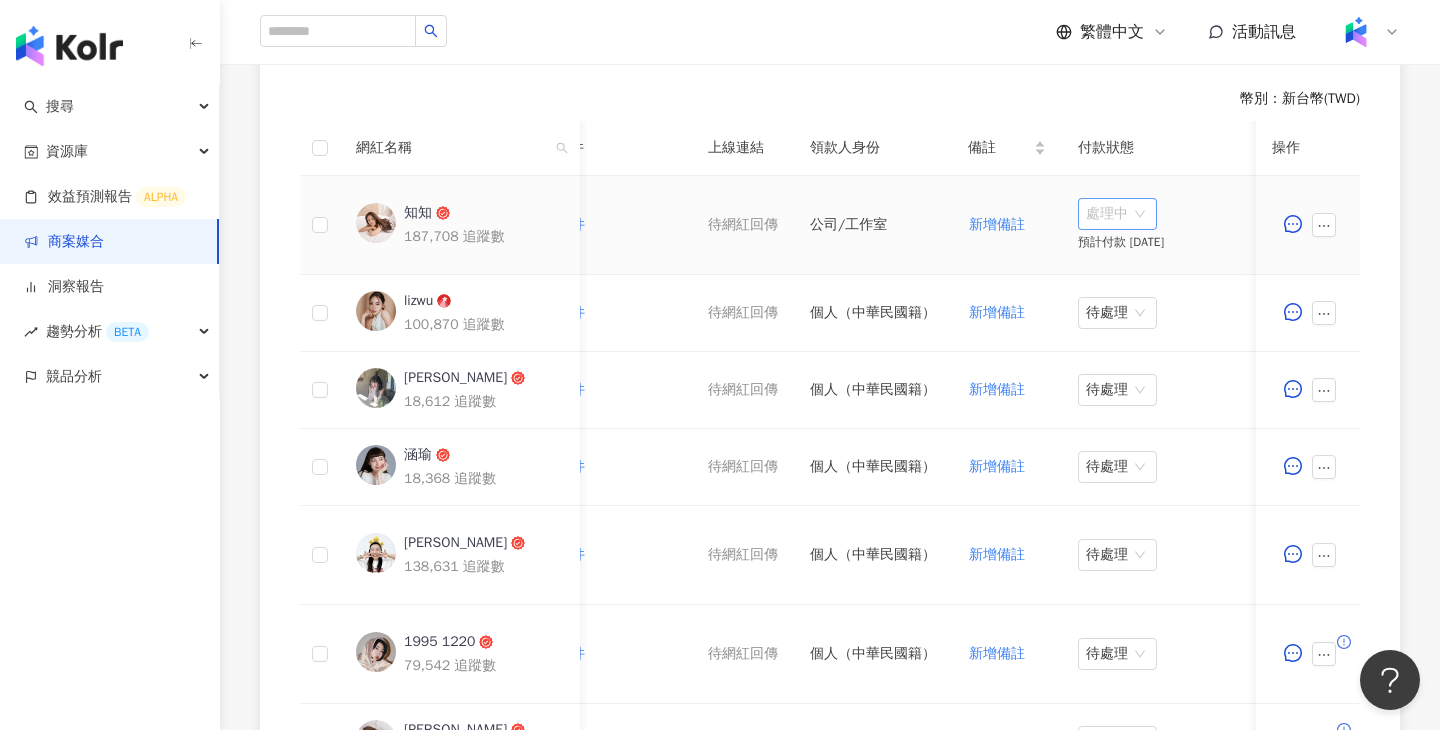 click on "處理中" at bounding box center (1117, 214) 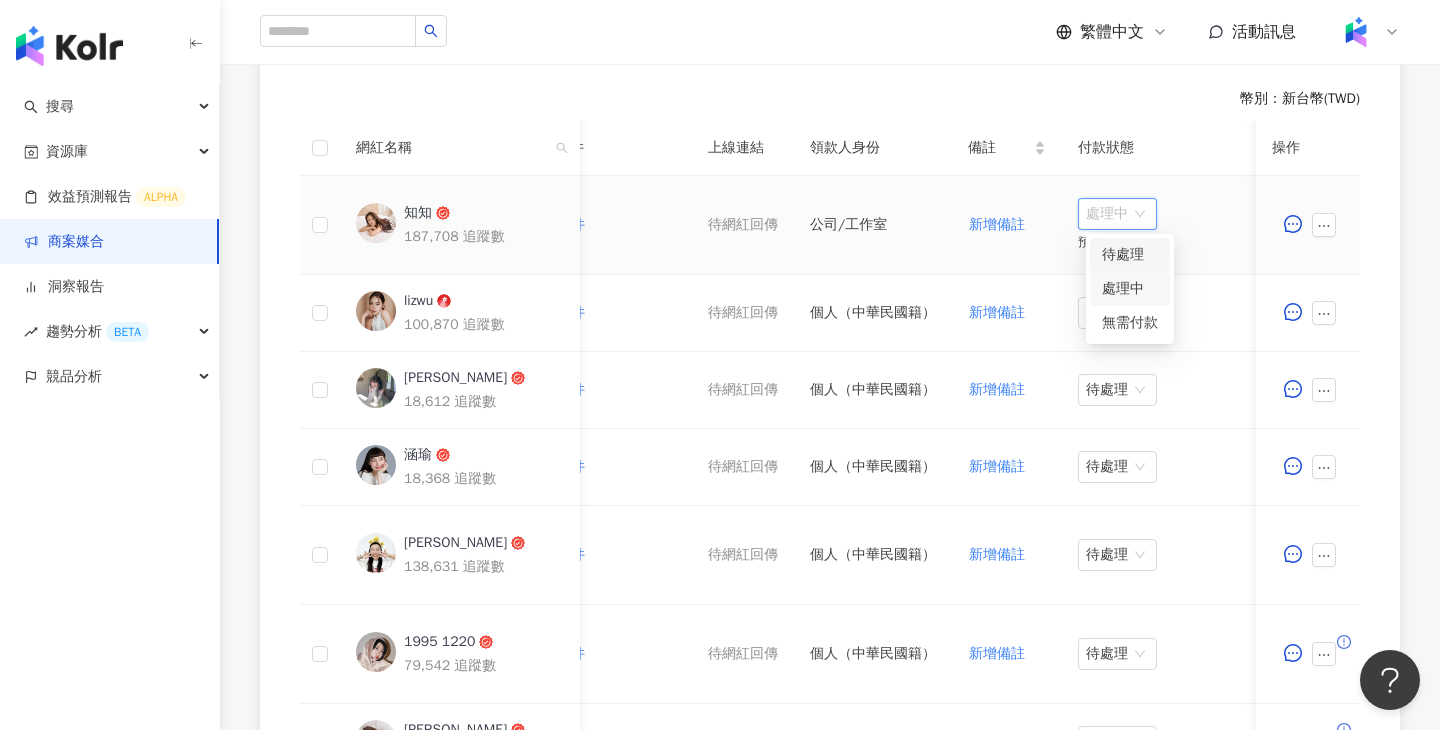 click on "待處理" at bounding box center [1130, 255] 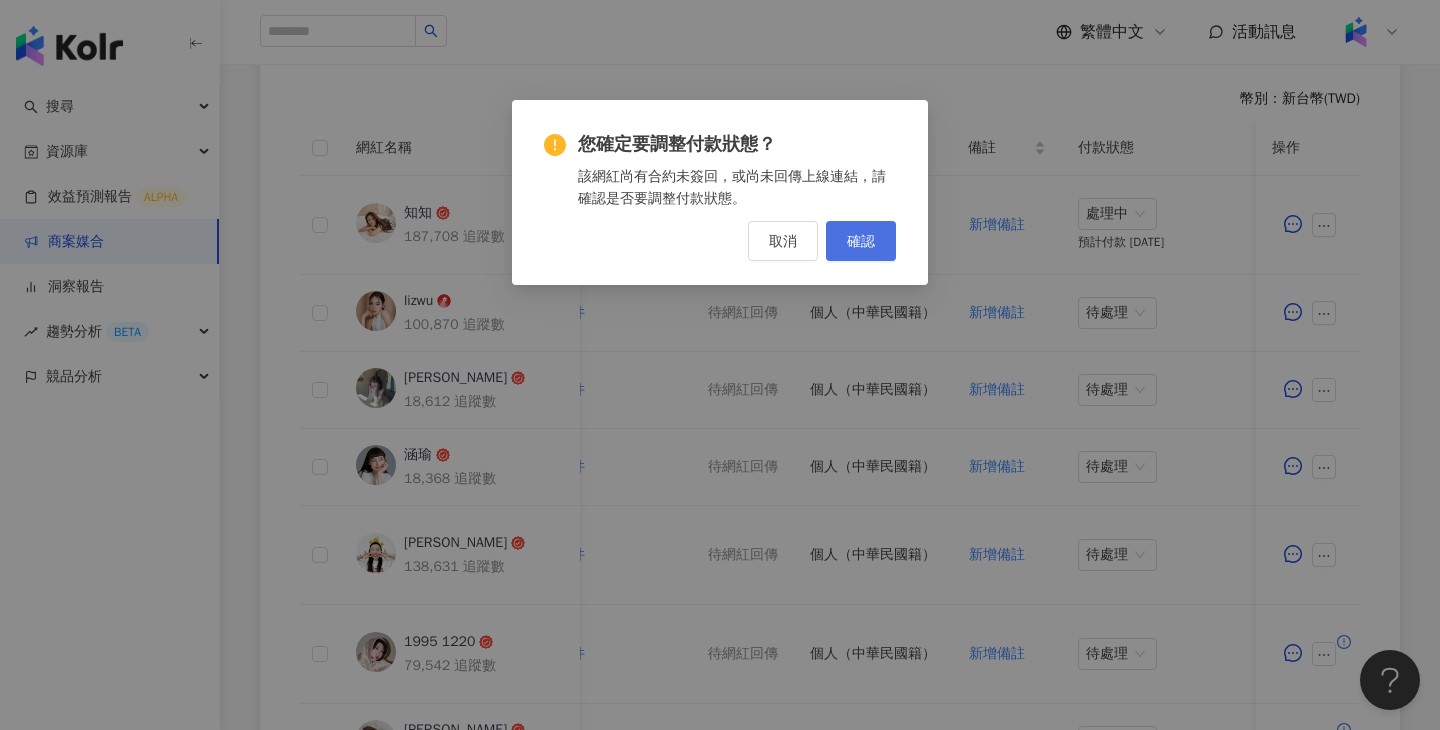 click on "確認" at bounding box center (861, 241) 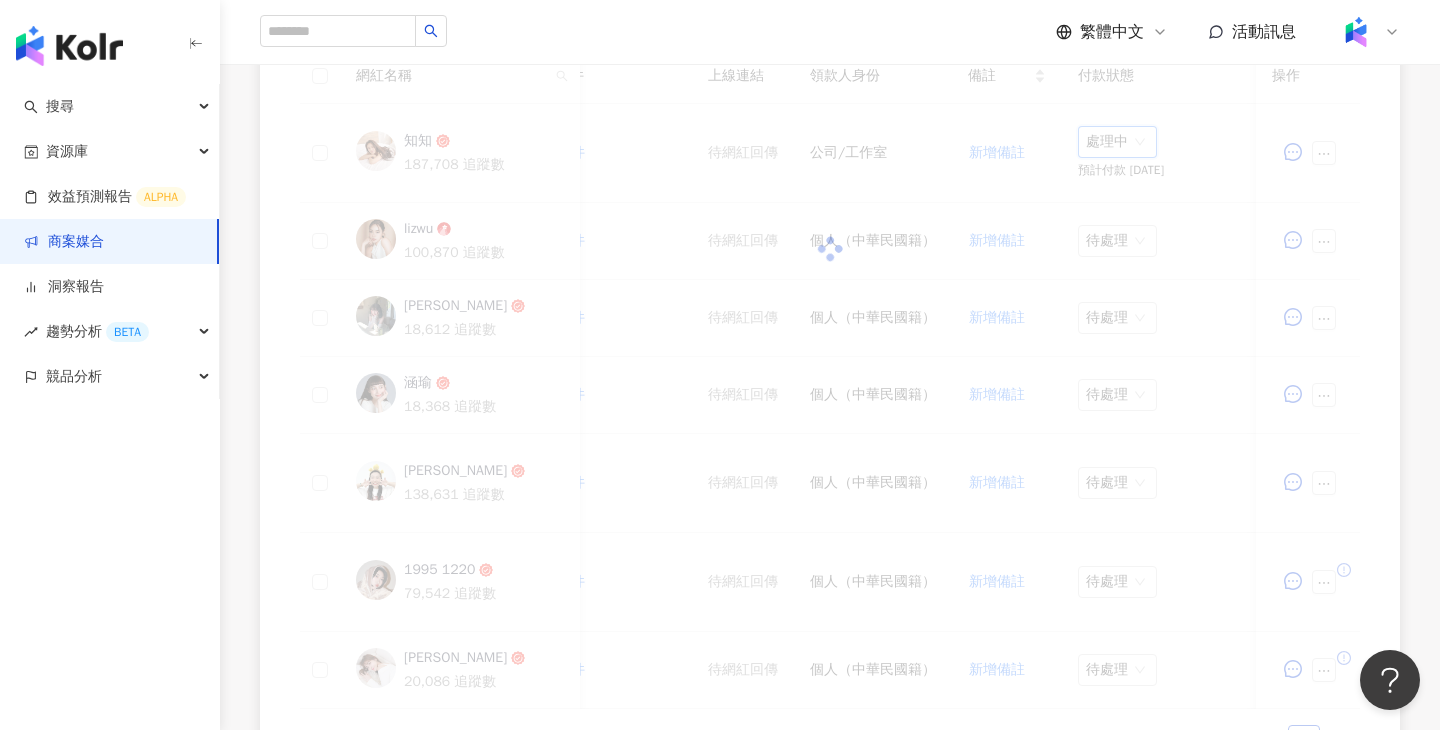 scroll, scrollTop: 566, scrollLeft: 0, axis: vertical 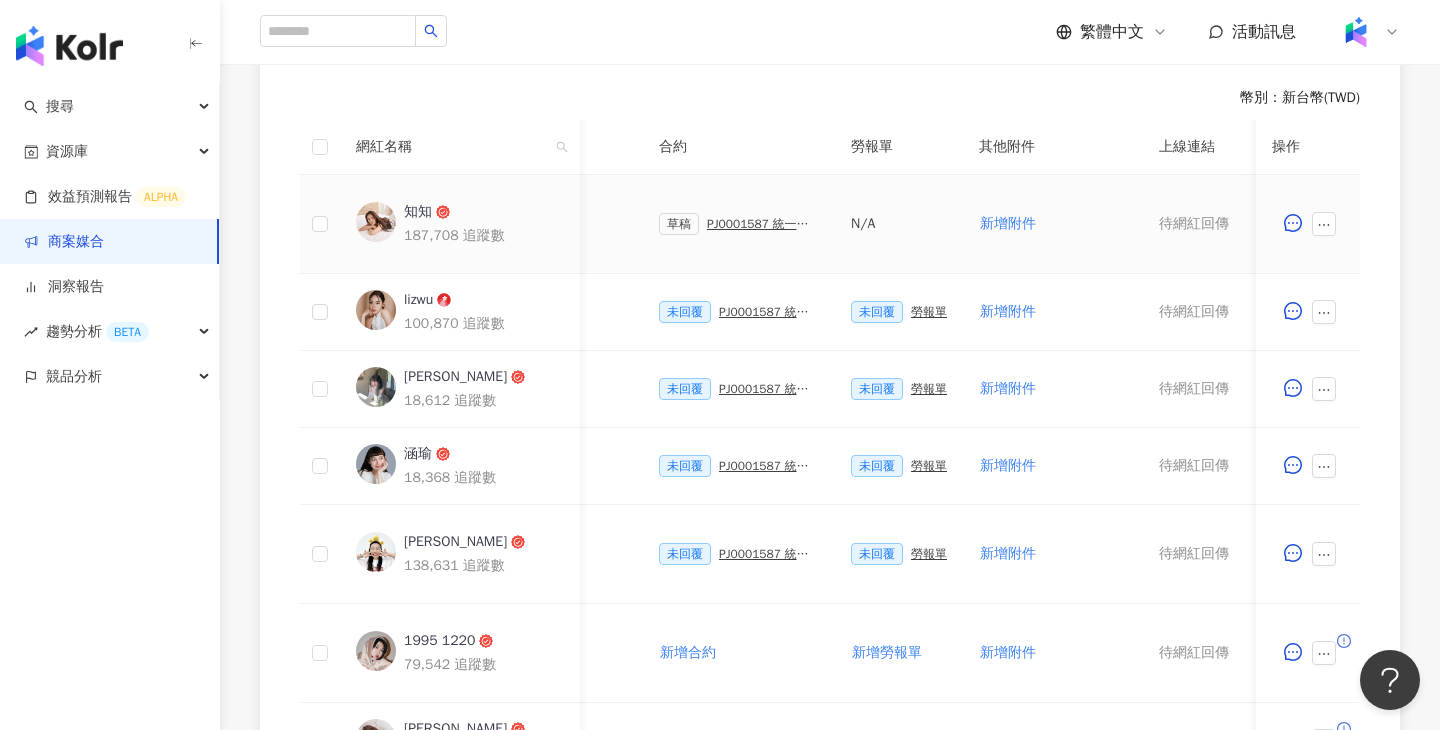 click on "PJ0001587 統一生活_康是美_週年慶活動_202509_活動確認單" at bounding box center (763, 224) 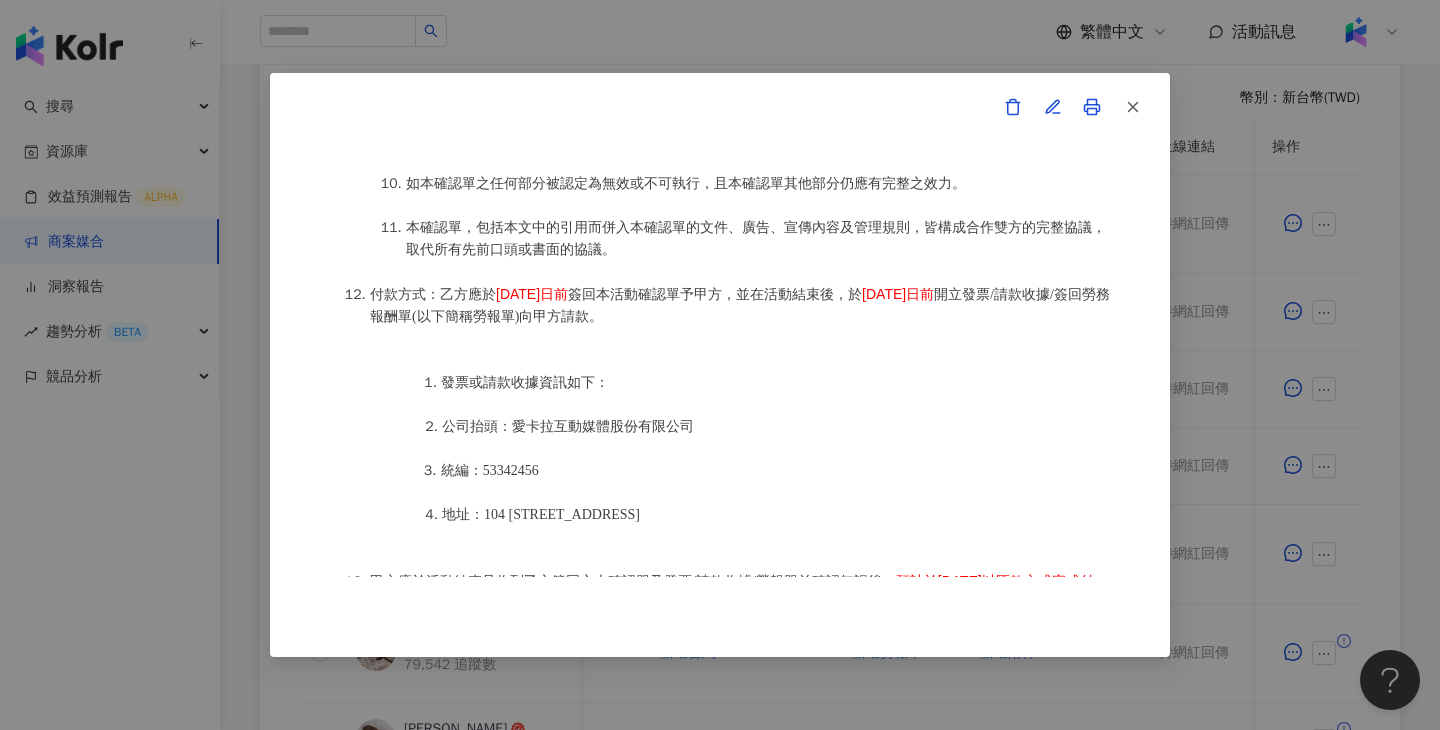 scroll, scrollTop: 2604, scrollLeft: 0, axis: vertical 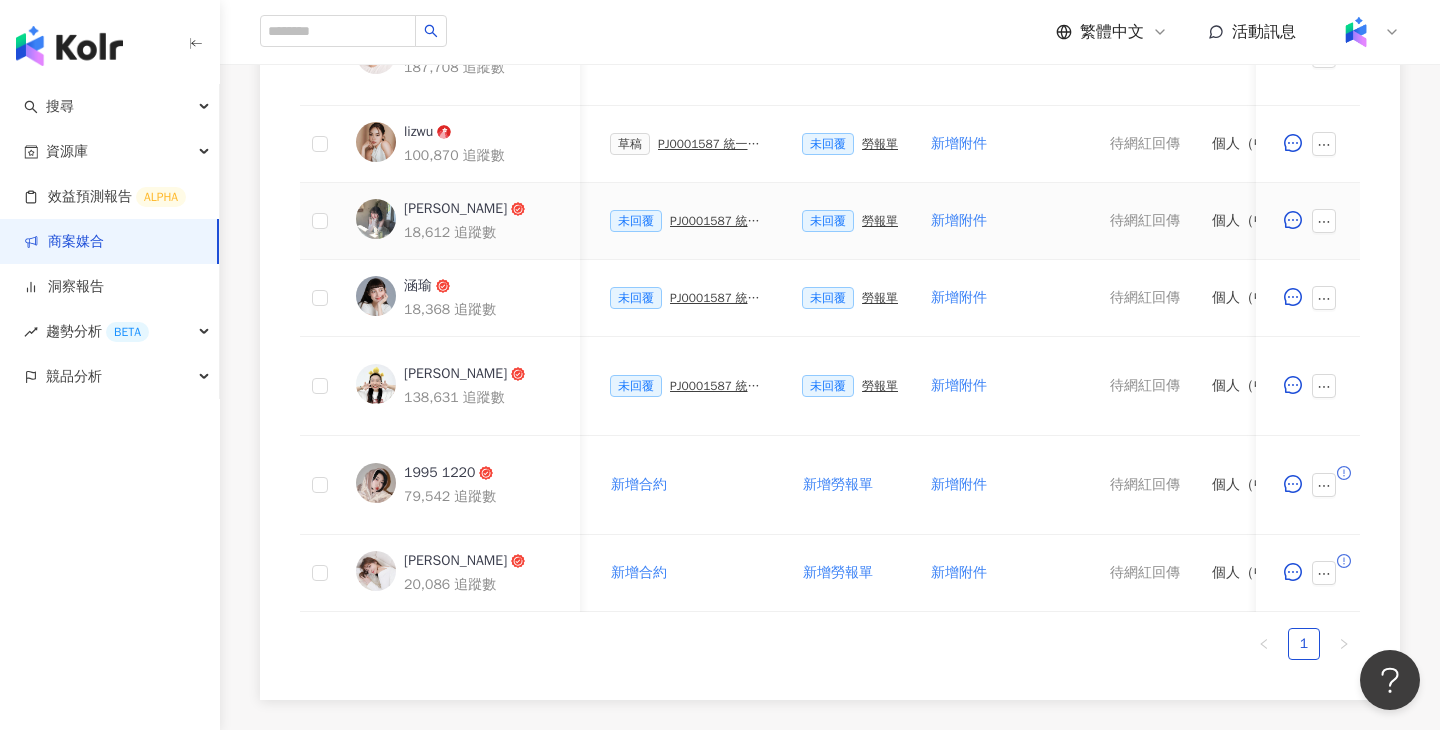 click on "未回覆 PJ0001587 統一生活_康是美_週年慶活動_202509_活動確認單" at bounding box center [690, 221] 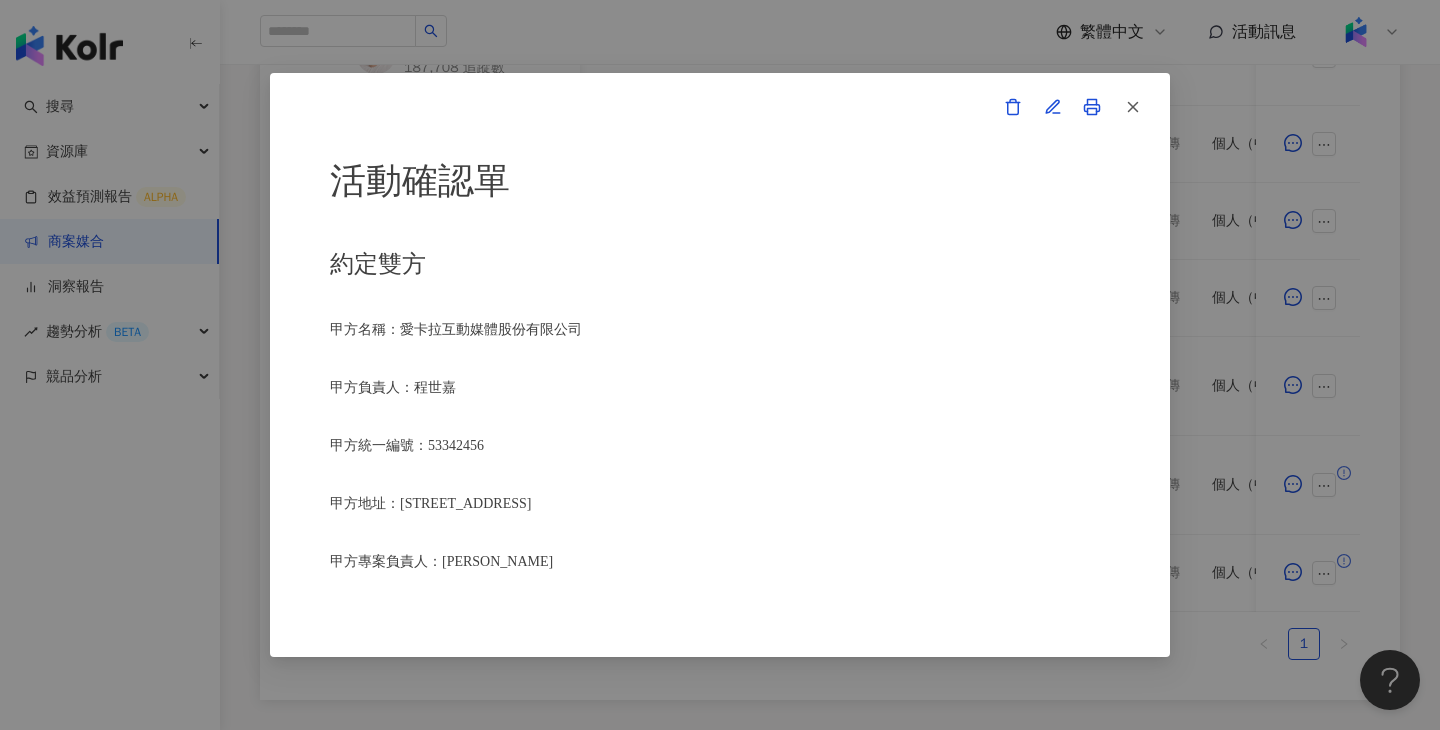 click on "活動確認單
約定雙方
甲方名稱：愛[PERSON_NAME]互動媒體股份有限公司
甲方負責人：程世嘉
甲方統一編號：53342456
甲方地址：104 [STREET_ADDRESS]
甲方專案負責人：[PERSON_NAME]方專案負責人電話：[PHONE_NUMBER]
甲方專案負責人 Email：[EMAIL_ADDRESS]
乙方名稱：[PERSON_NAME]
乙方地址：[STREET_ADDRESS]7樓
乙方統一編號/身分證字號：S225585379
專案活動期間：[DATE]至[DATE]
費用（新台幣，含稅)： 1500
約定條款
[PERSON_NAME](以下簡稱乙方)保證有權簽署本確認單，簽署後即表示上列專案合作人員接受與愛[PERSON_NAME]互動媒體股份有限公司(以下簡稱甲方)簽署之活動確認單，並同意執行雙方所約定之合作項目。
簽署本確認單後，雙方需遵從 統一生活_康是美_週年慶活動_202509_KOL合作 專案活動條件，不得取消確認單或中途終止。" at bounding box center (720, 365) 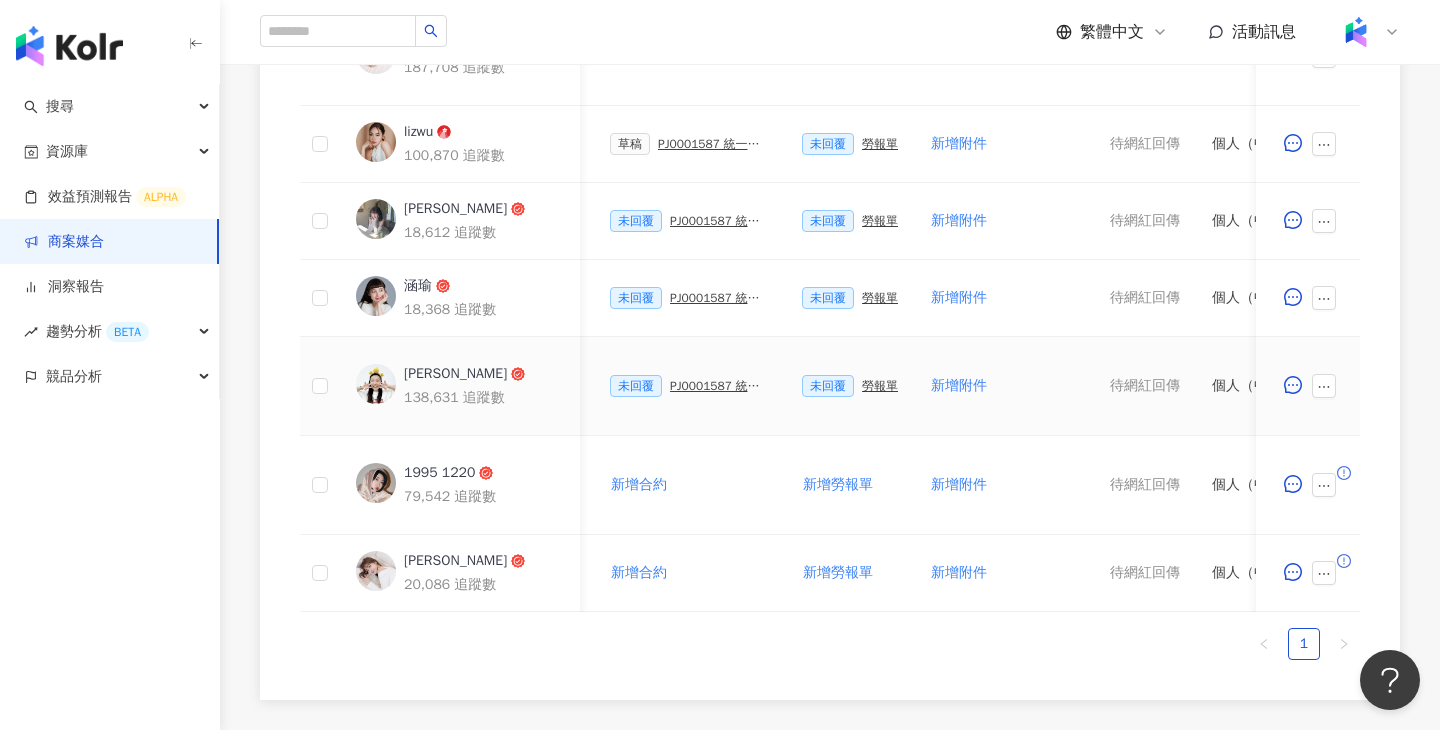 click on "PJ0001587 統一生活_康是美_週年慶活動_202509_活動確認單" at bounding box center (720, 386) 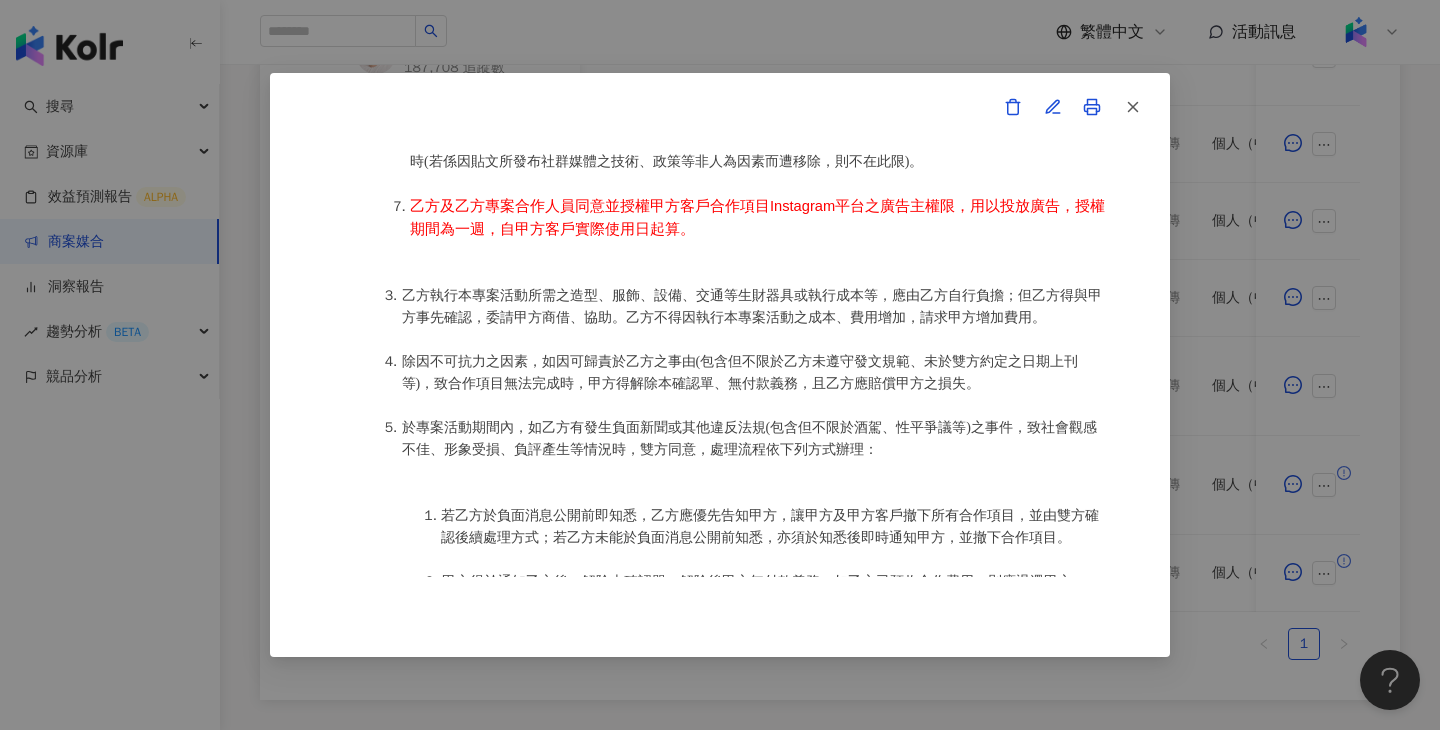 scroll, scrollTop: 1400, scrollLeft: 0, axis: vertical 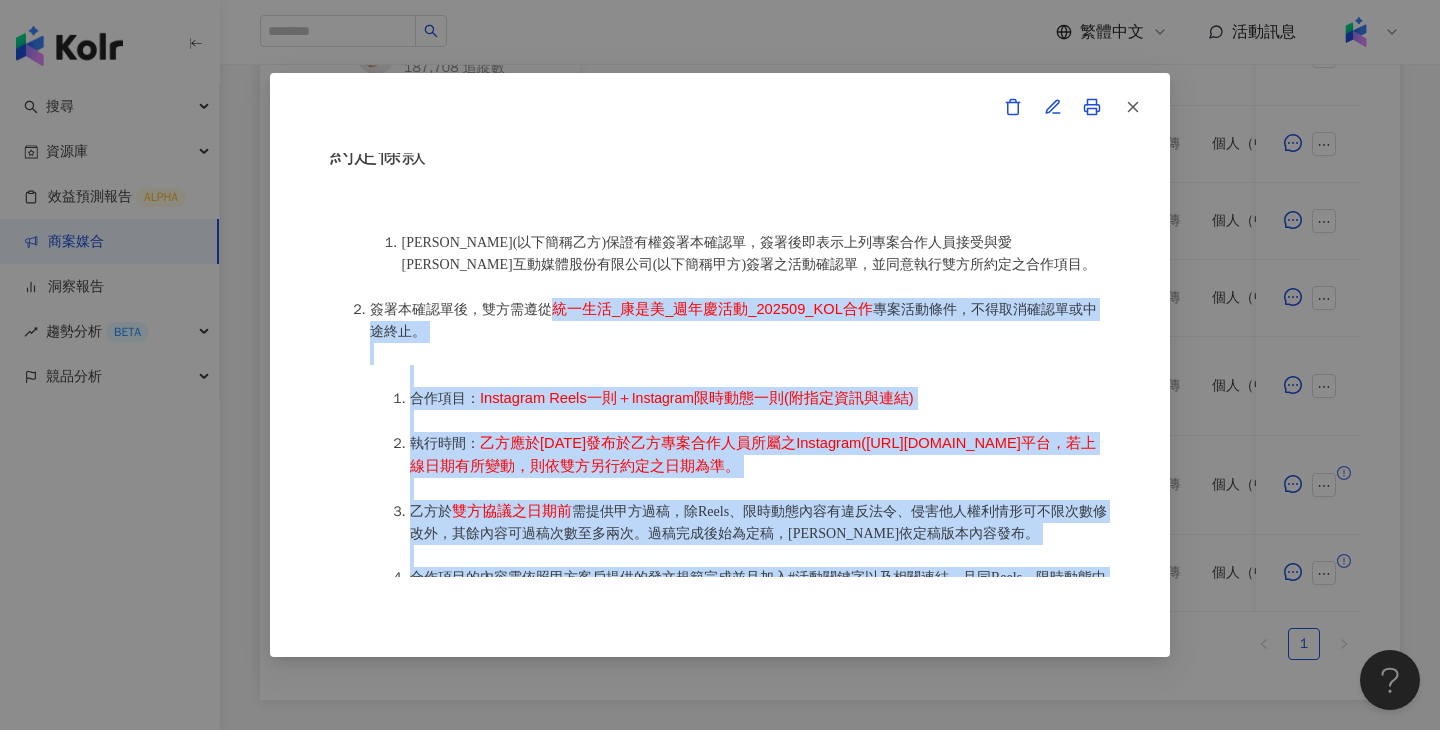 drag, startPoint x: 716, startPoint y: 299, endPoint x: 554, endPoint y: 316, distance: 162.88953 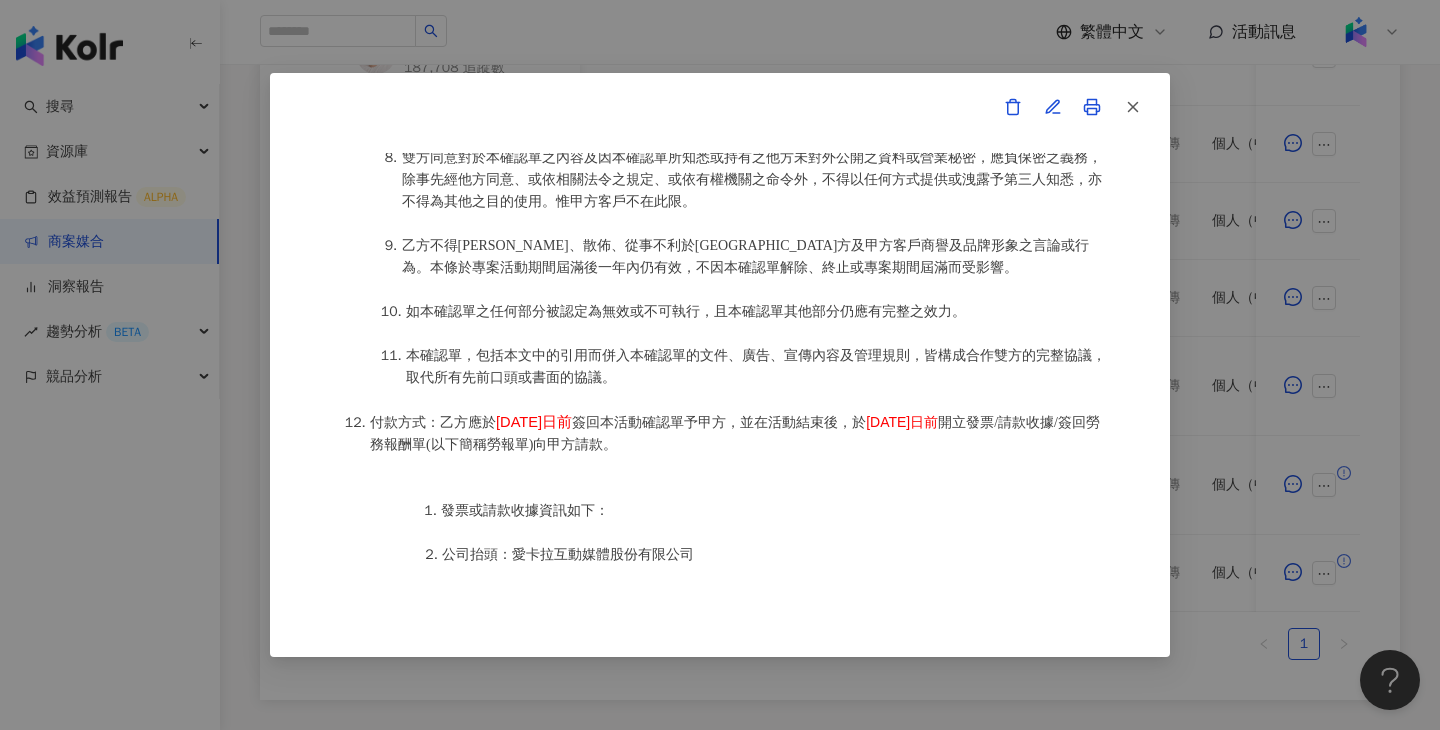 scroll, scrollTop: 2606, scrollLeft: 0, axis: vertical 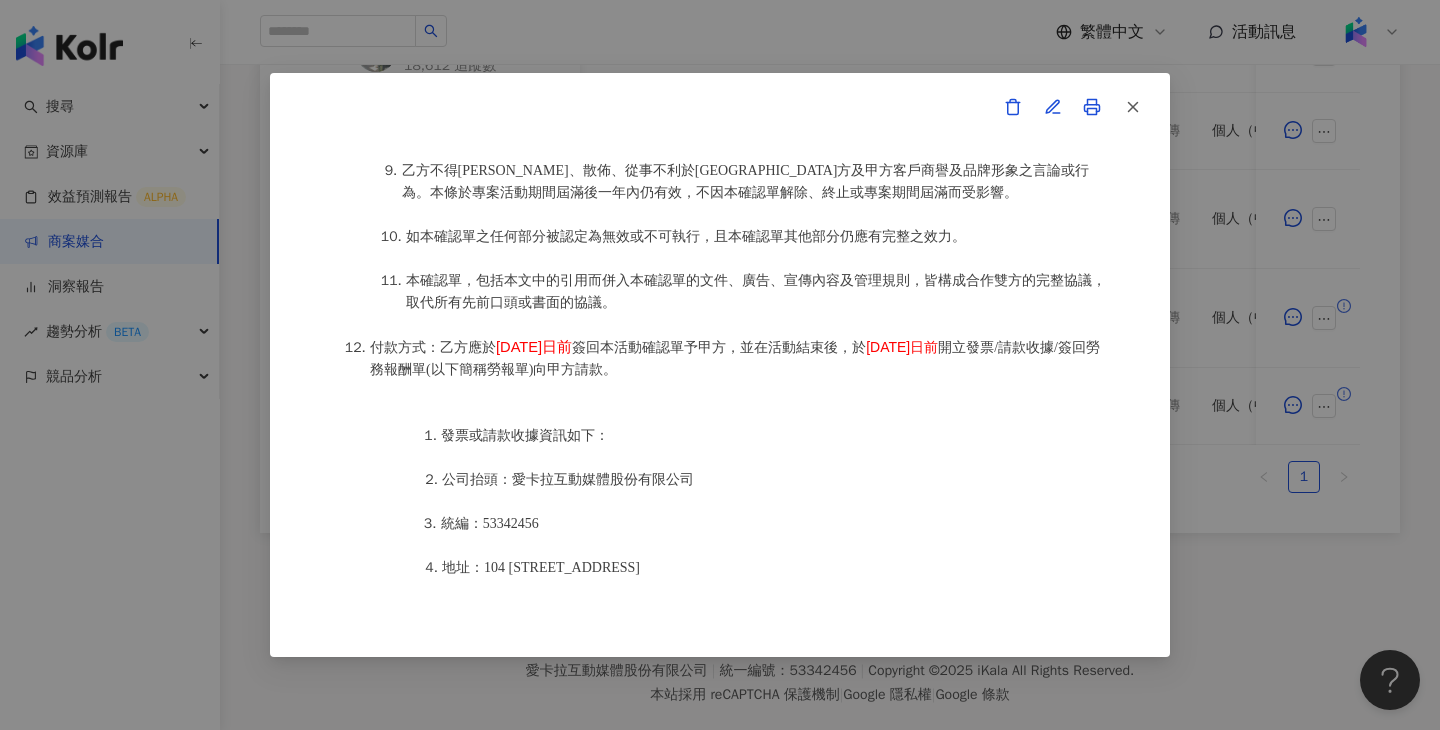 drag, startPoint x: 611, startPoint y: 373, endPoint x: 498, endPoint y: 372, distance: 113.004425 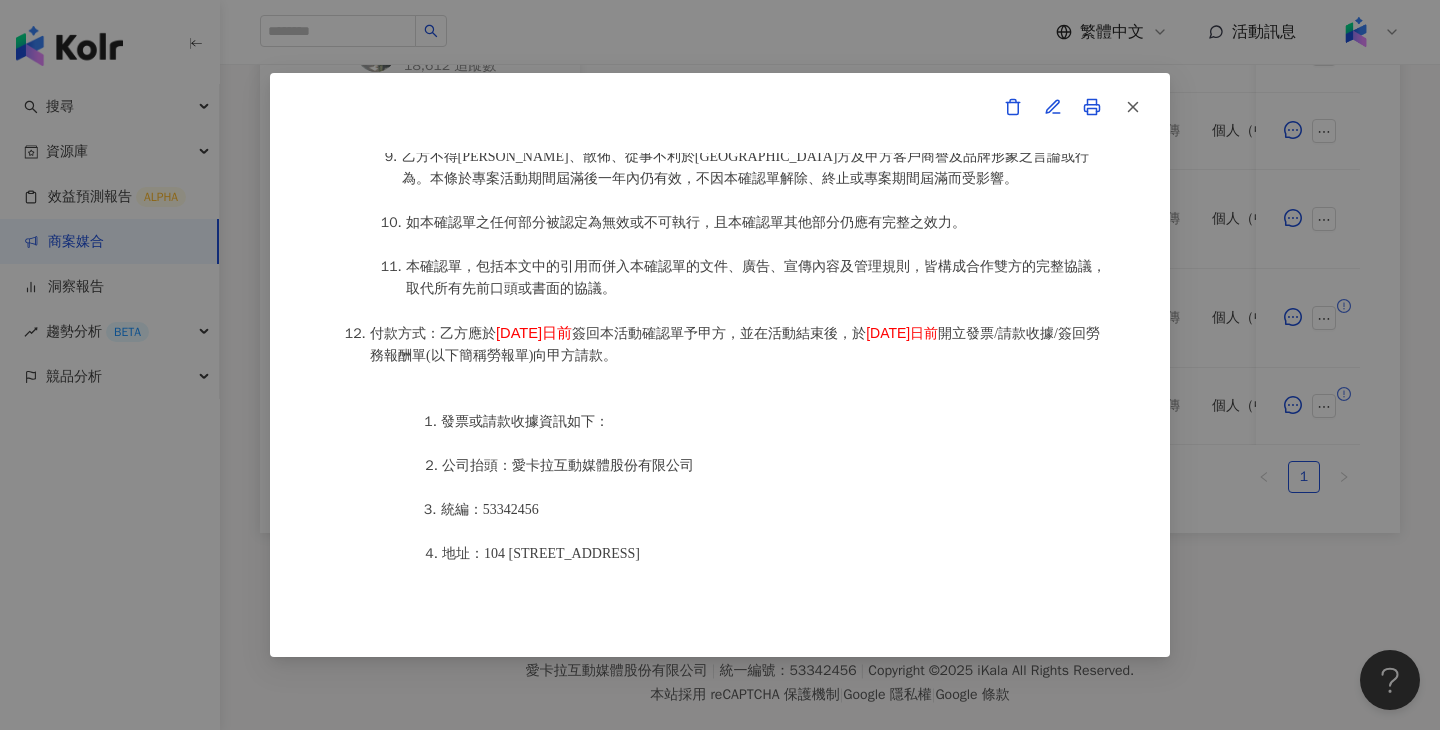 scroll, scrollTop: 2406, scrollLeft: 0, axis: vertical 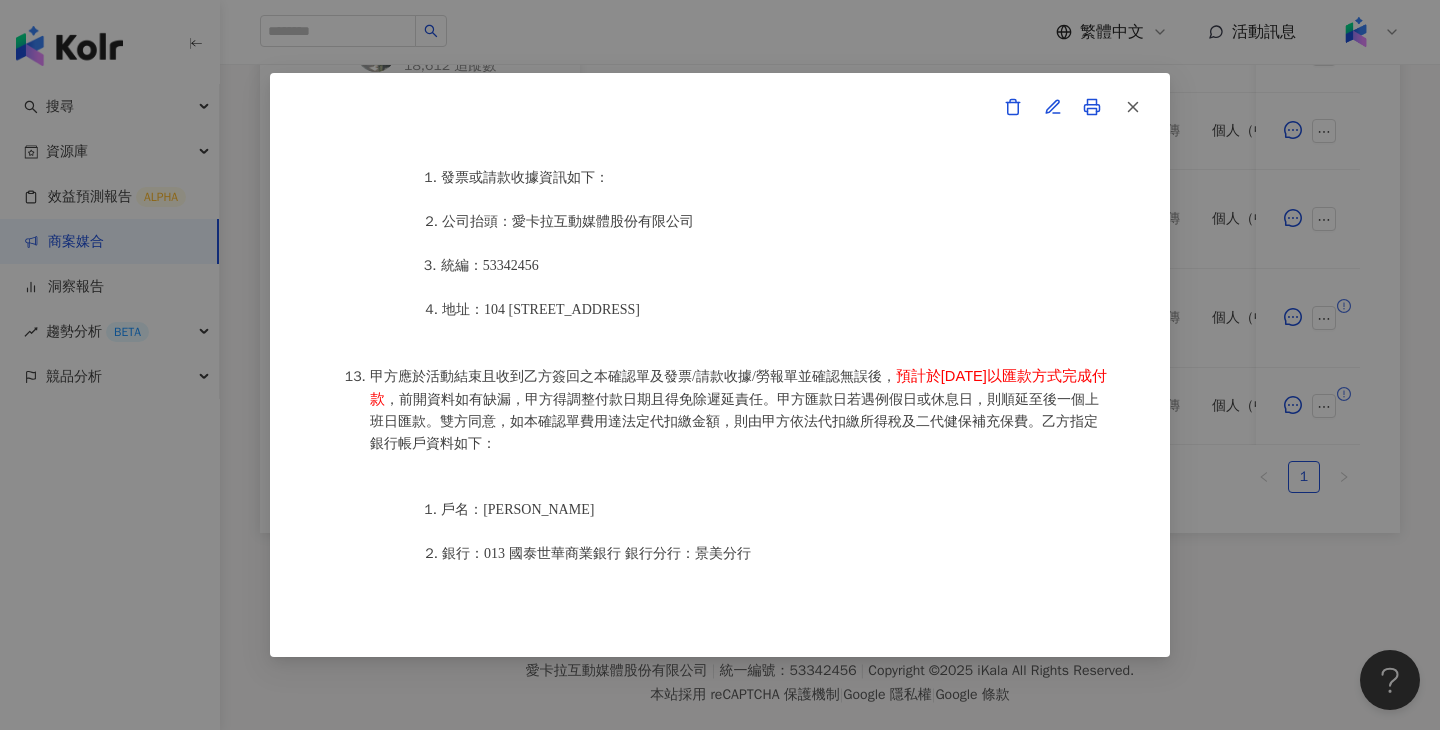 drag, startPoint x: 476, startPoint y: 419, endPoint x: 914, endPoint y: 395, distance: 438.65704 